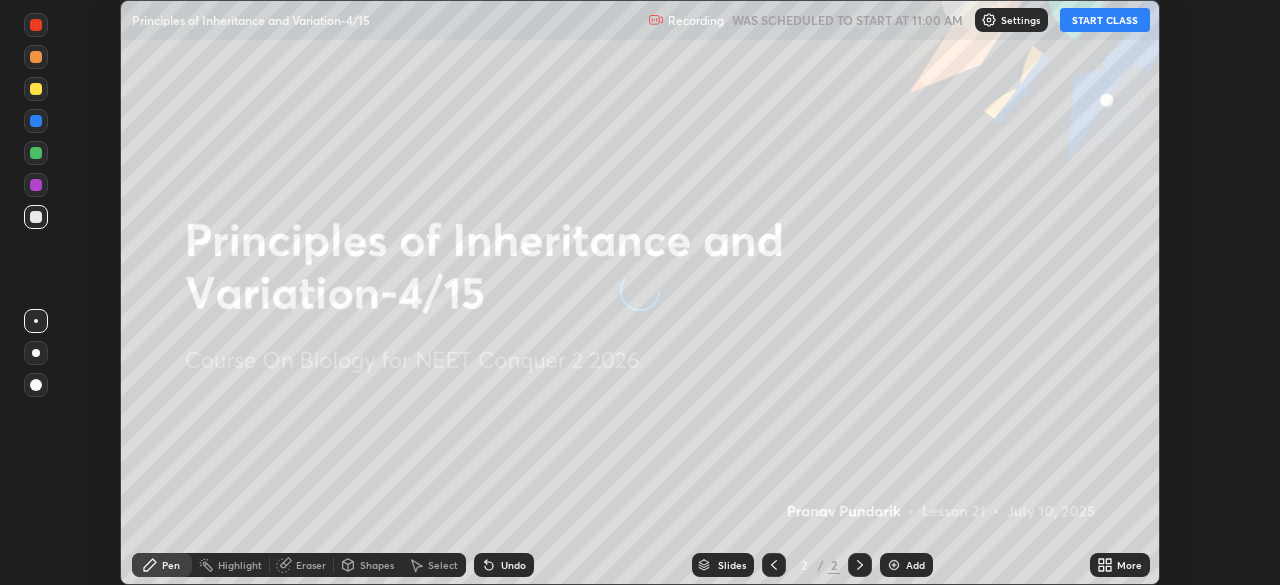 scroll, scrollTop: 0, scrollLeft: 0, axis: both 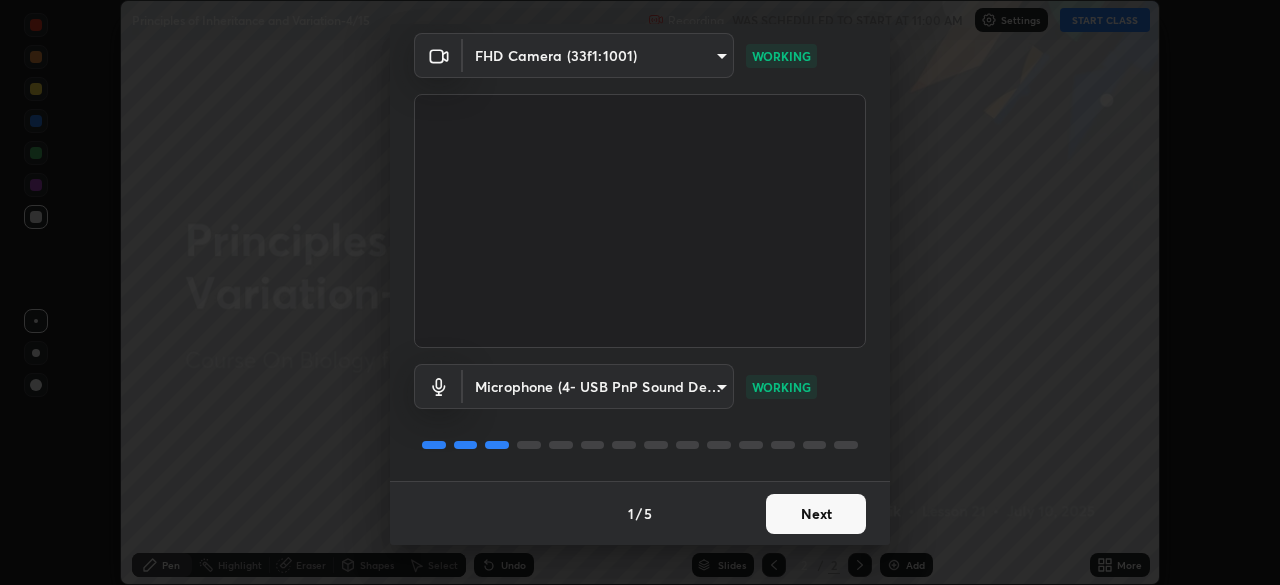 click on "Next" at bounding box center (816, 514) 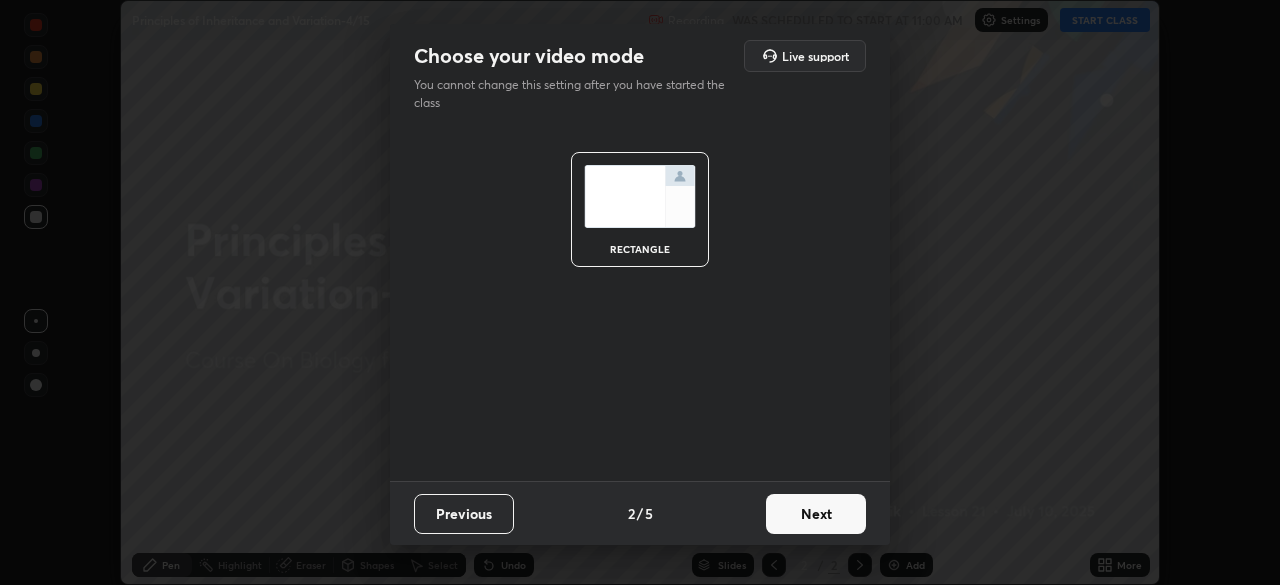 scroll, scrollTop: 0, scrollLeft: 0, axis: both 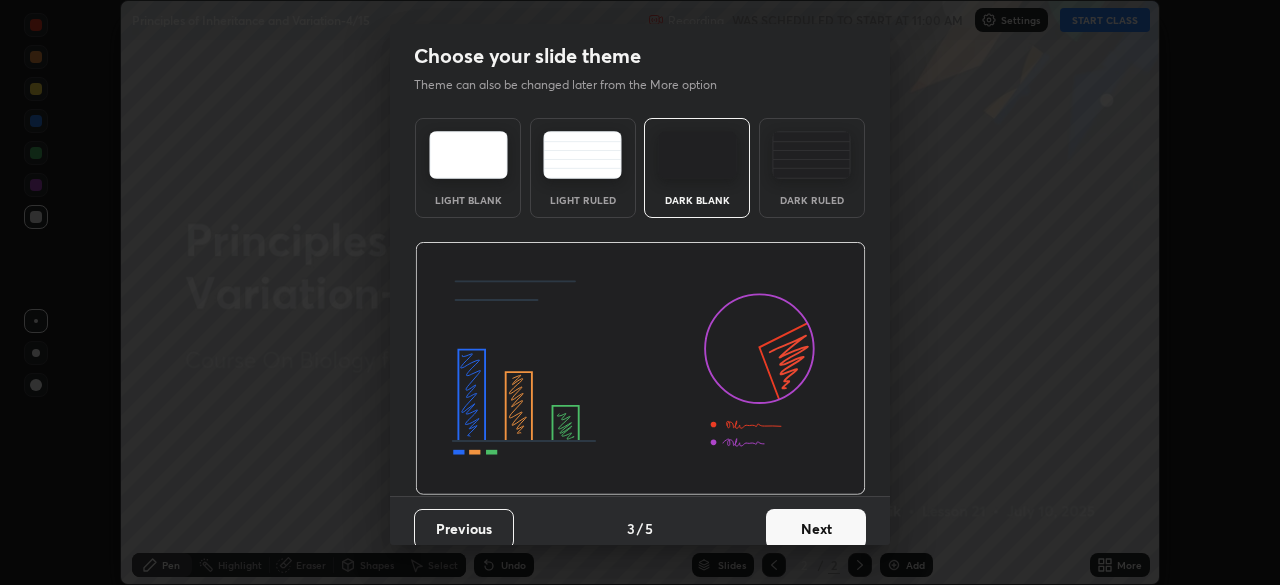 click on "Next" at bounding box center (816, 529) 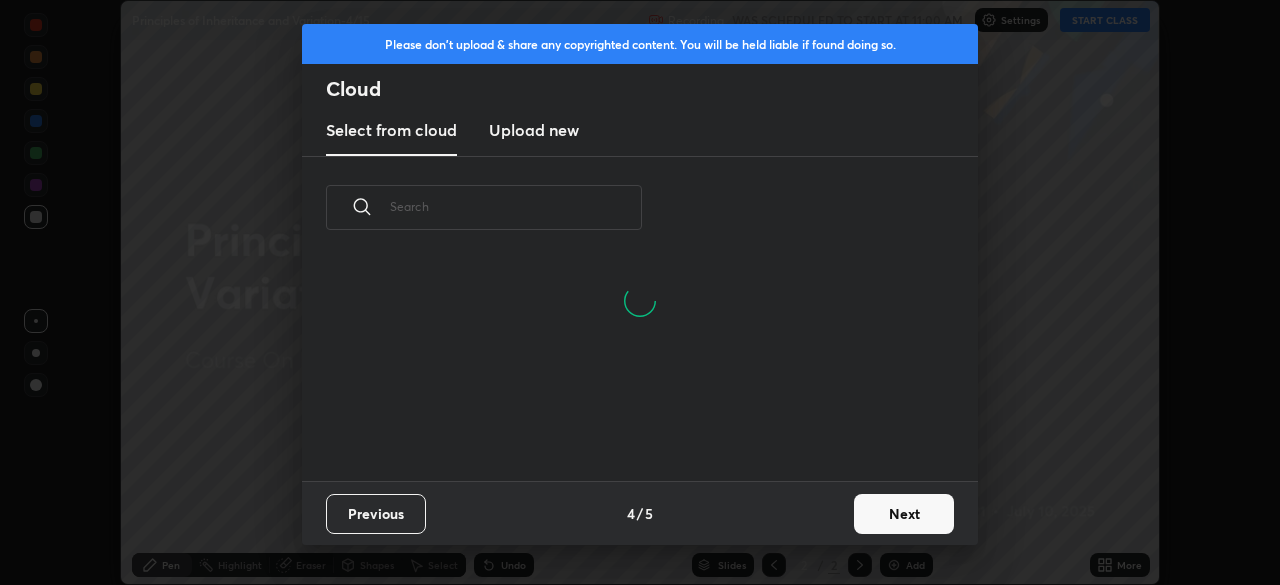 click at bounding box center [516, 206] 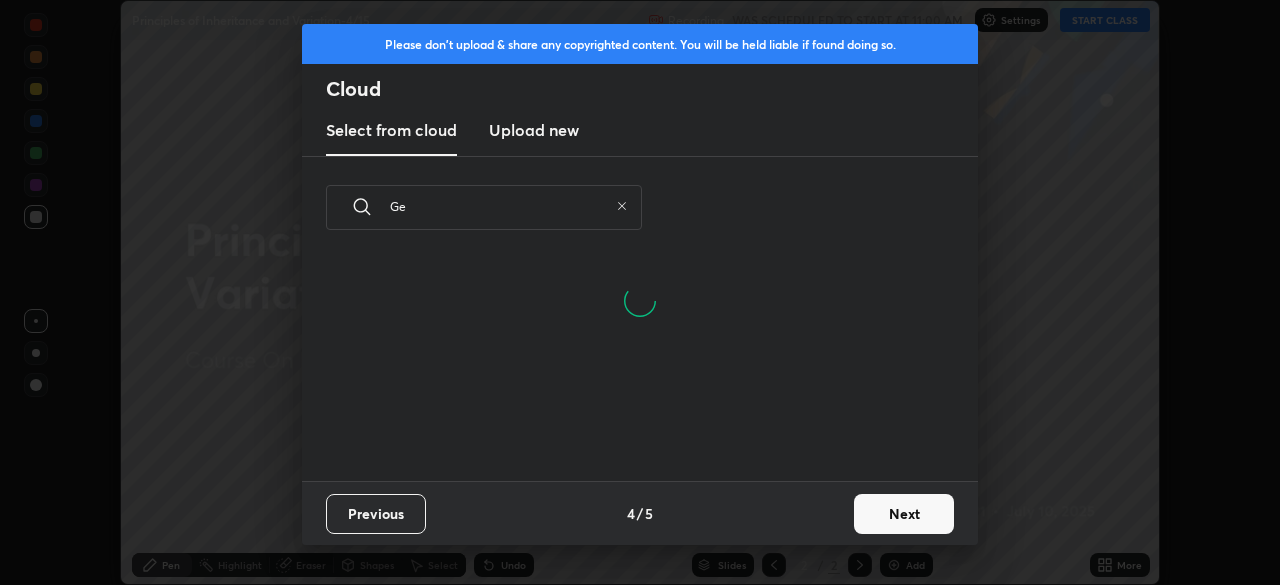 scroll, scrollTop: 7, scrollLeft: 11, axis: both 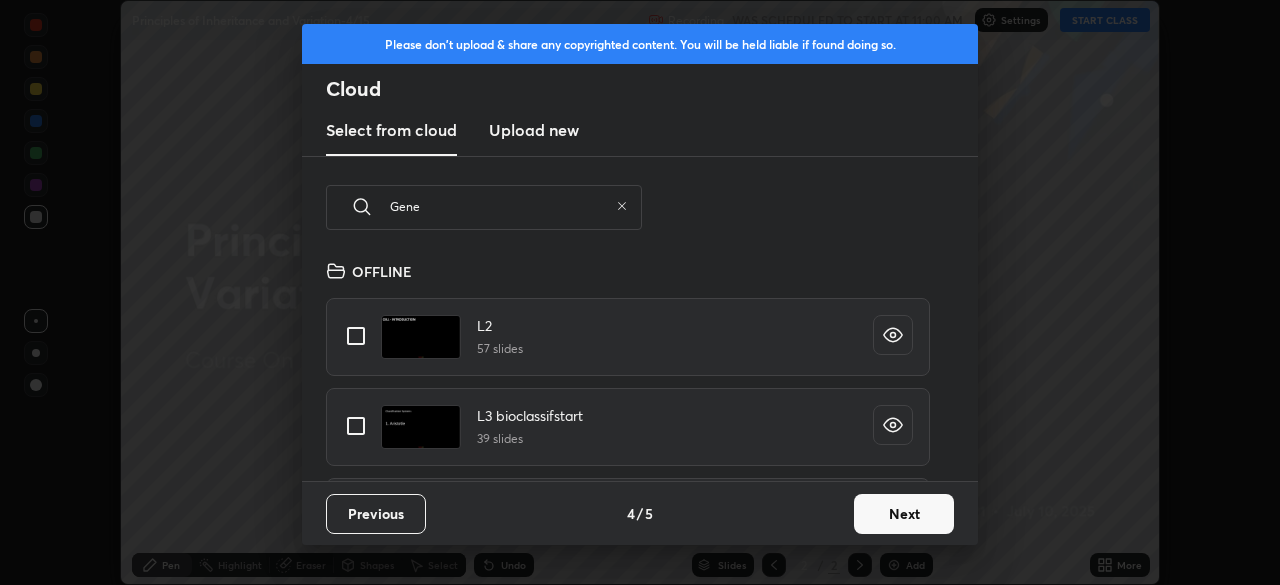 type on "Genet" 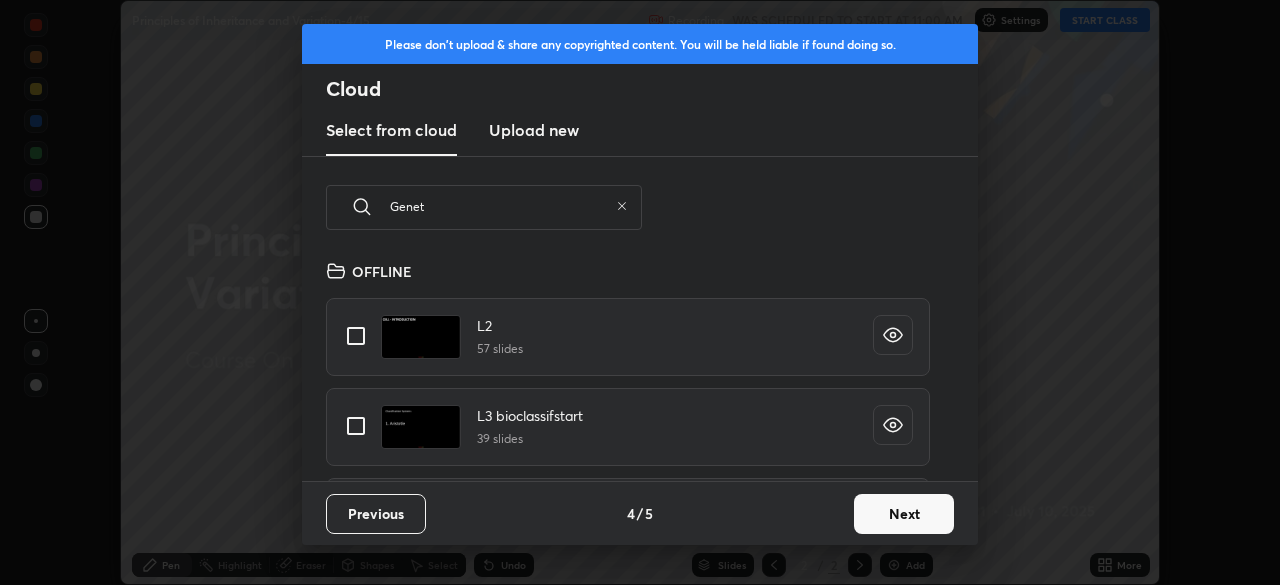 type on "x" 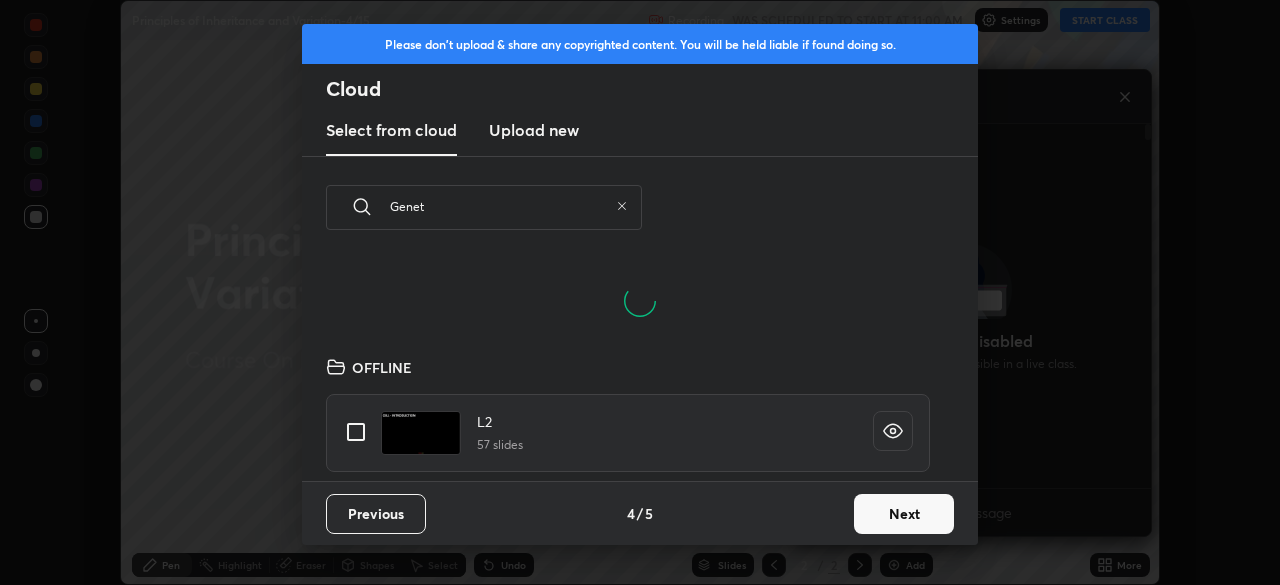 scroll, scrollTop: 7, scrollLeft: 7, axis: both 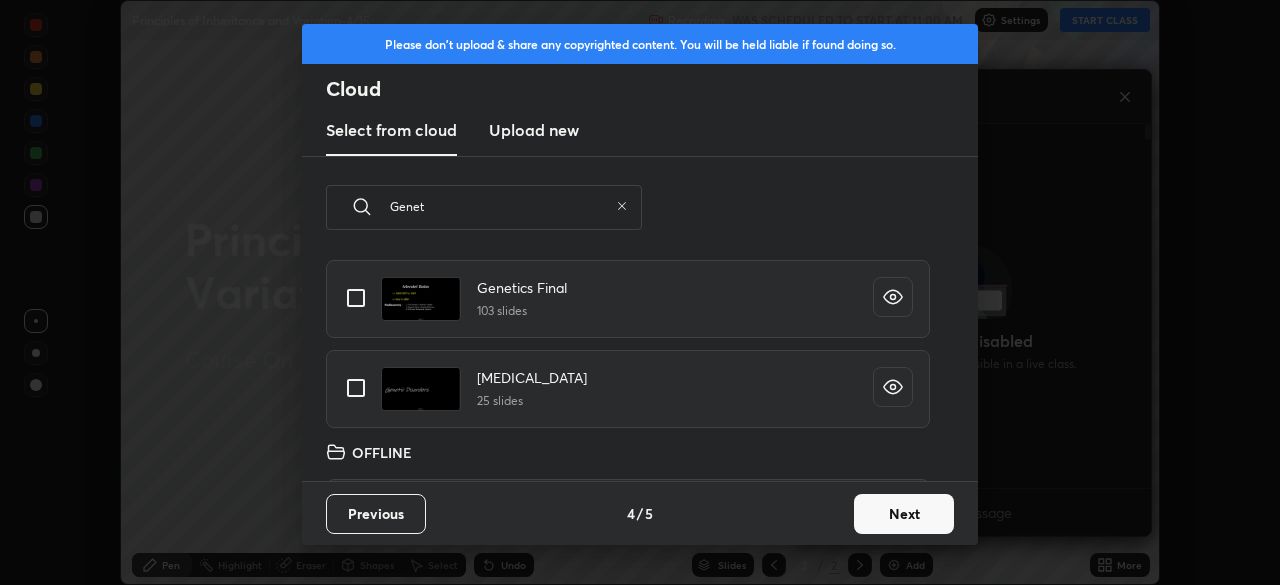 type on "Genet" 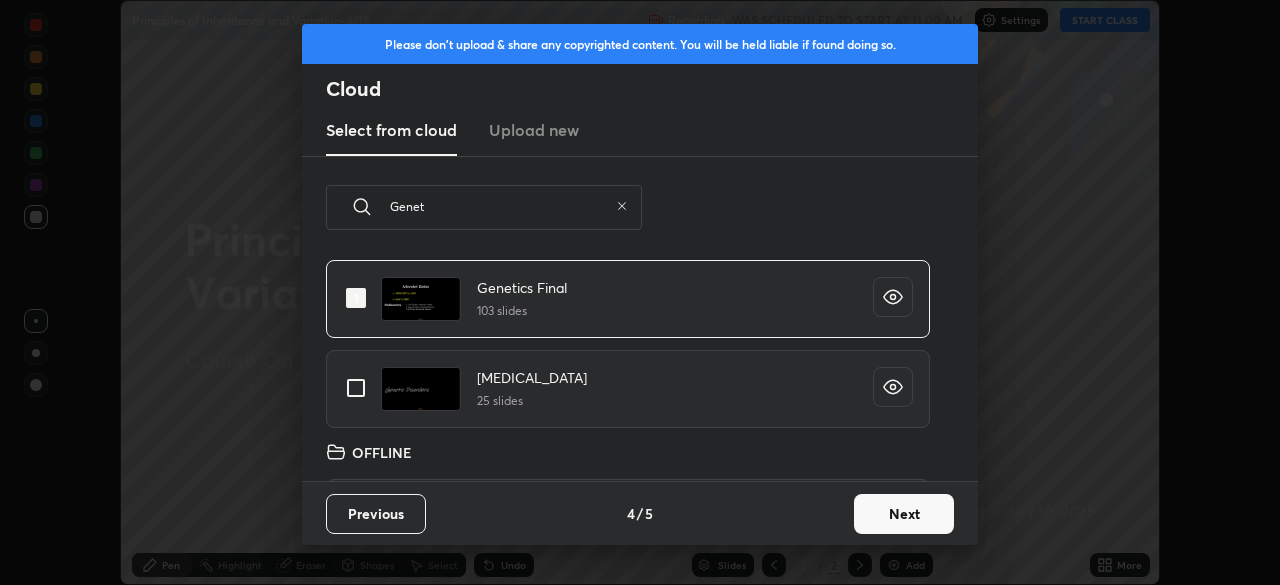 click on "Next" at bounding box center [904, 514] 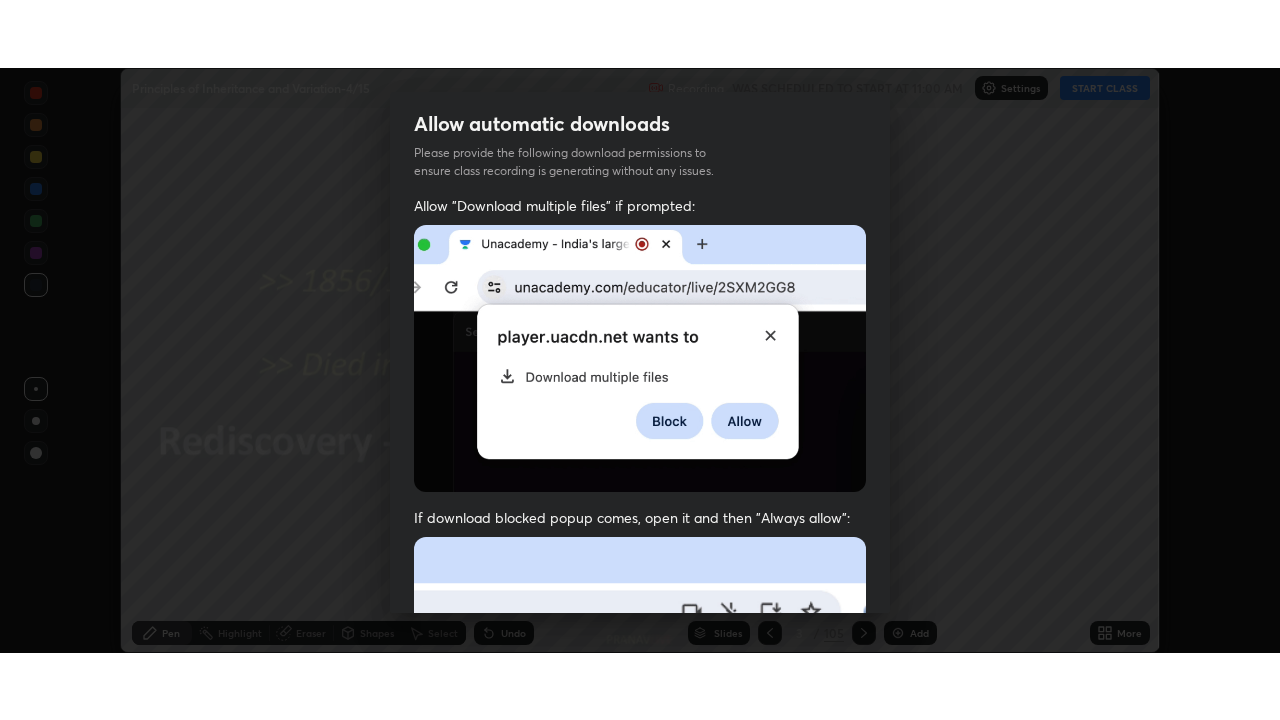 scroll, scrollTop: 479, scrollLeft: 0, axis: vertical 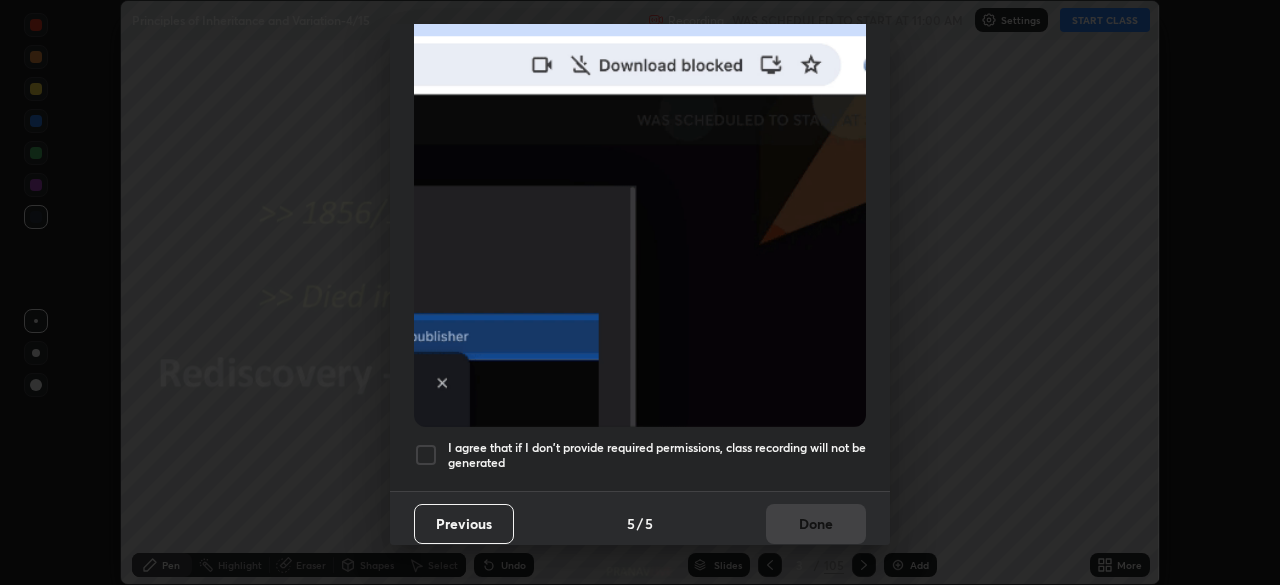 click on "I agree that if I don't provide required permissions, class recording will not be generated" at bounding box center (657, 455) 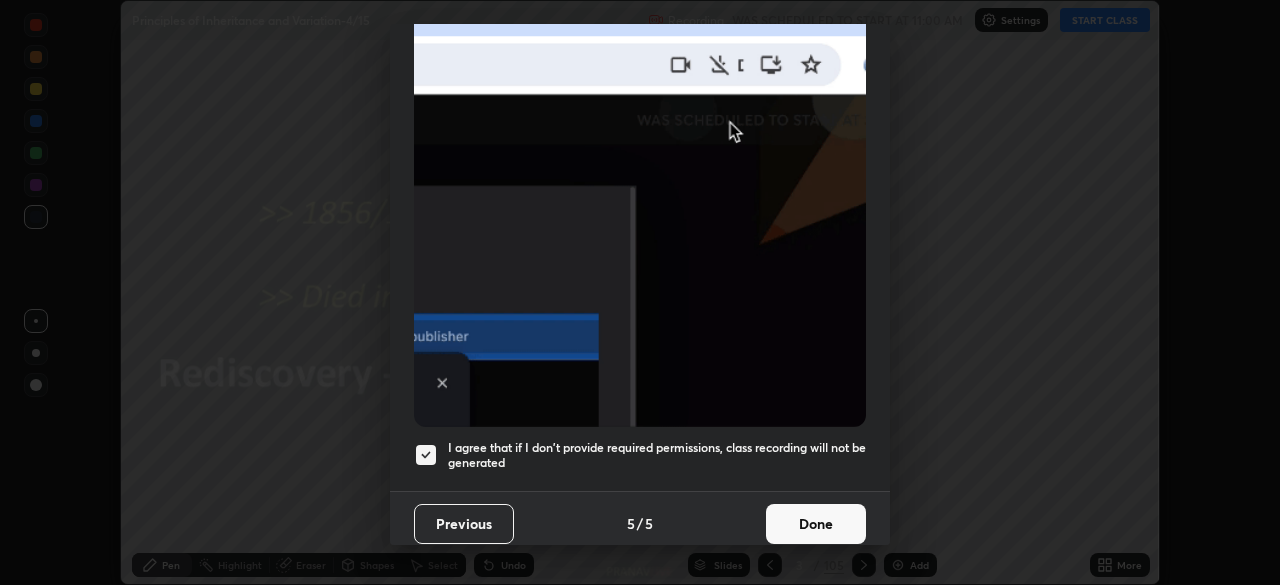 click on "Done" at bounding box center (816, 524) 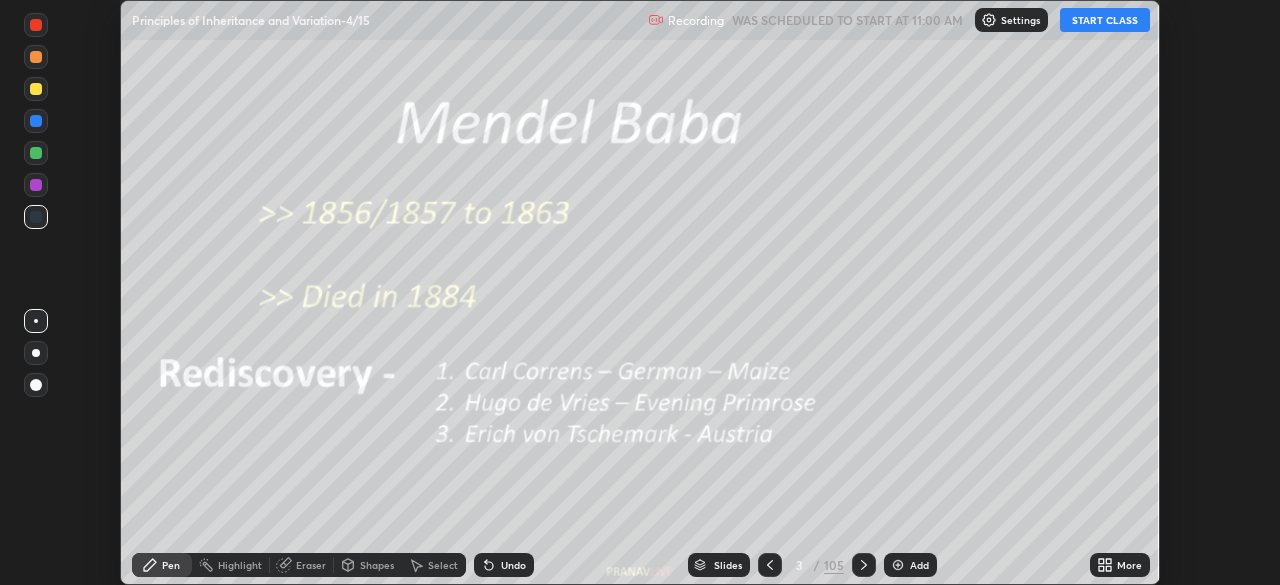 click 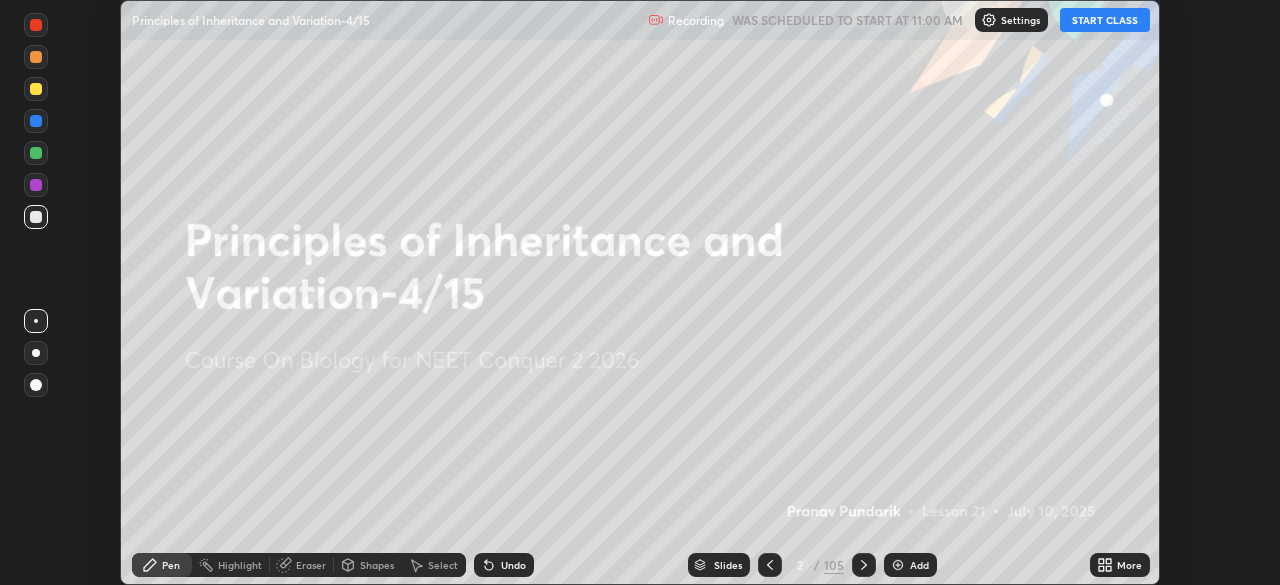 click on "Add" at bounding box center (919, 565) 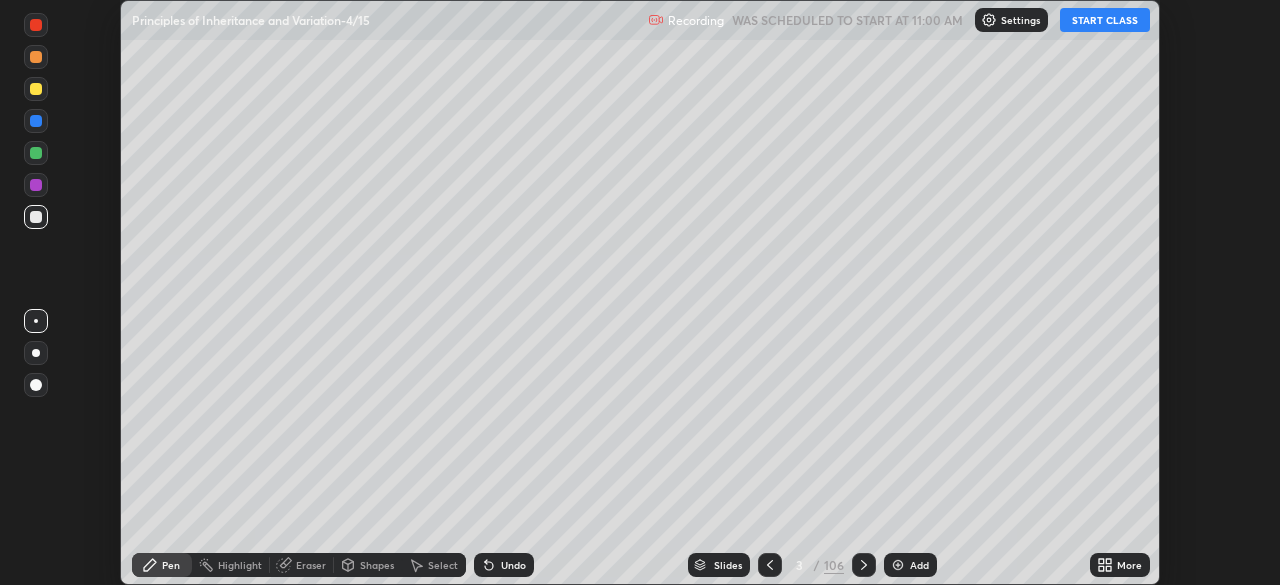 click on "More" at bounding box center [1120, 565] 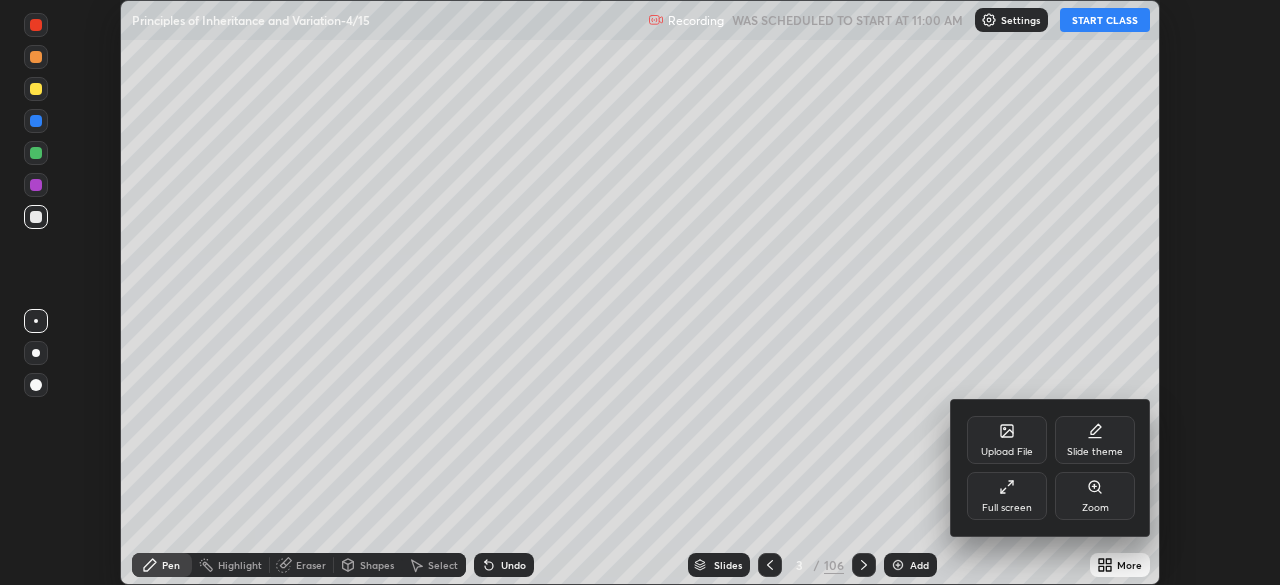 click 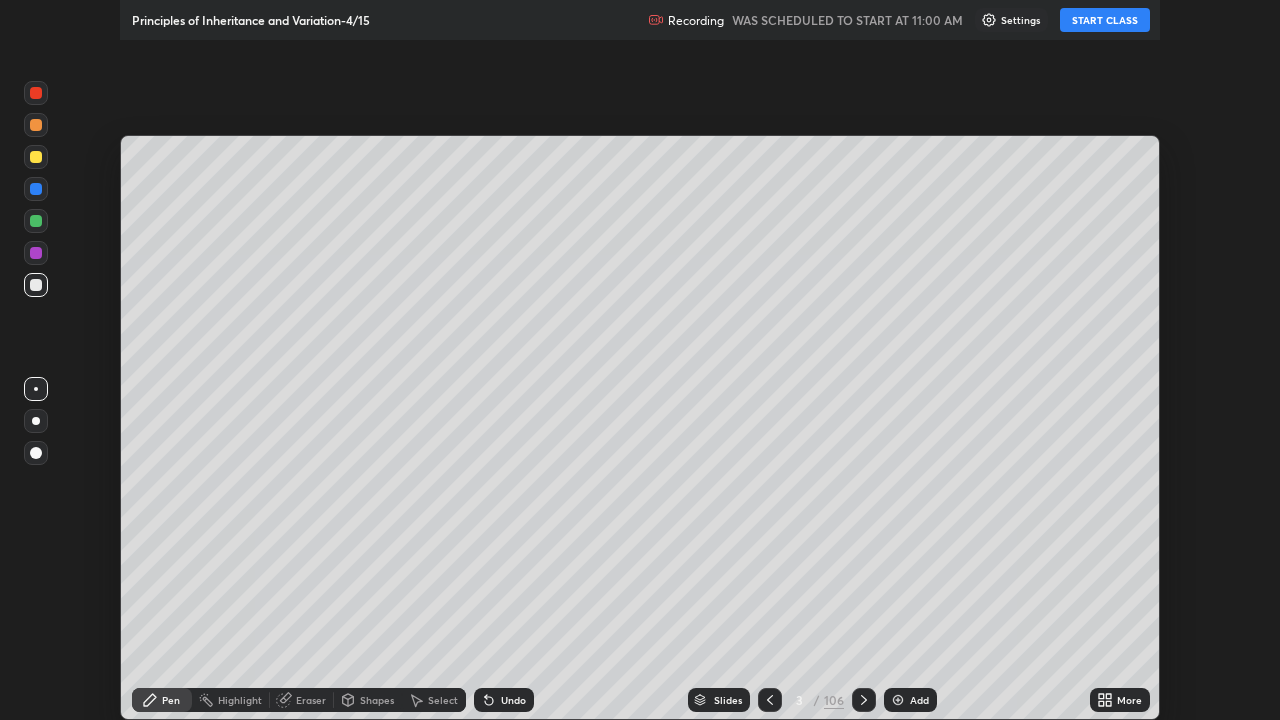 scroll, scrollTop: 99280, scrollLeft: 98720, axis: both 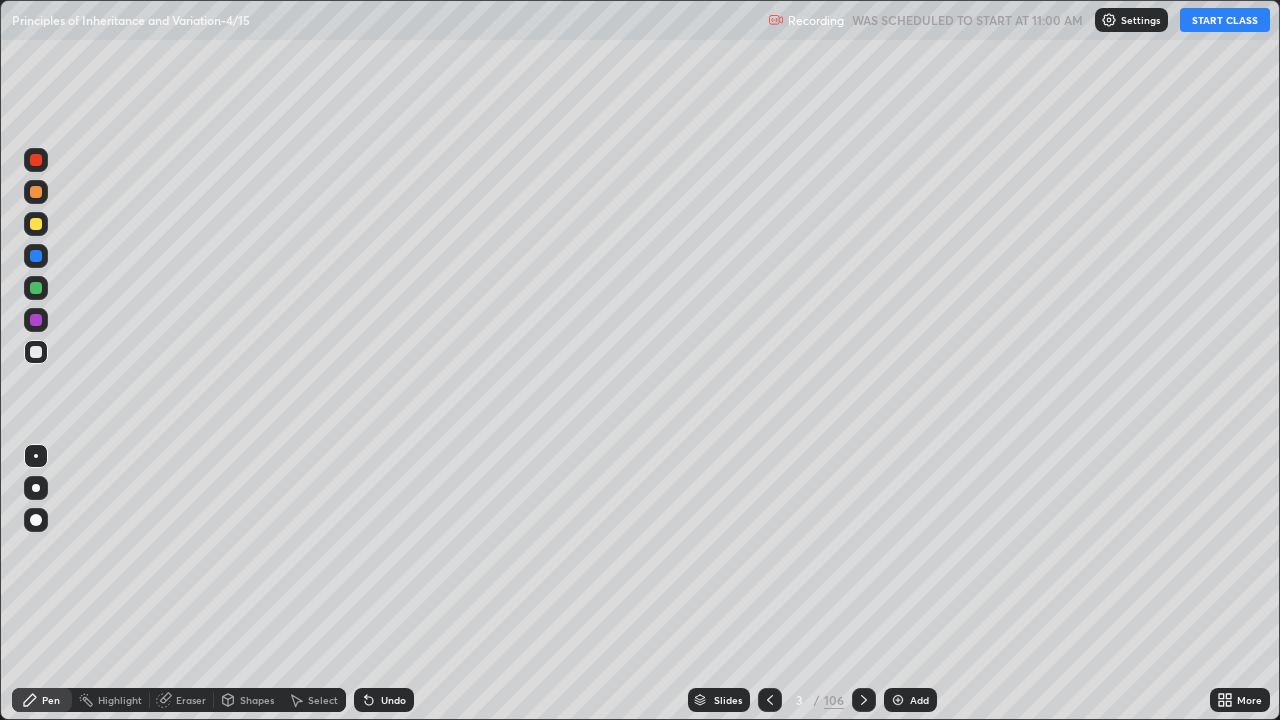 click on "START CLASS" at bounding box center (1225, 20) 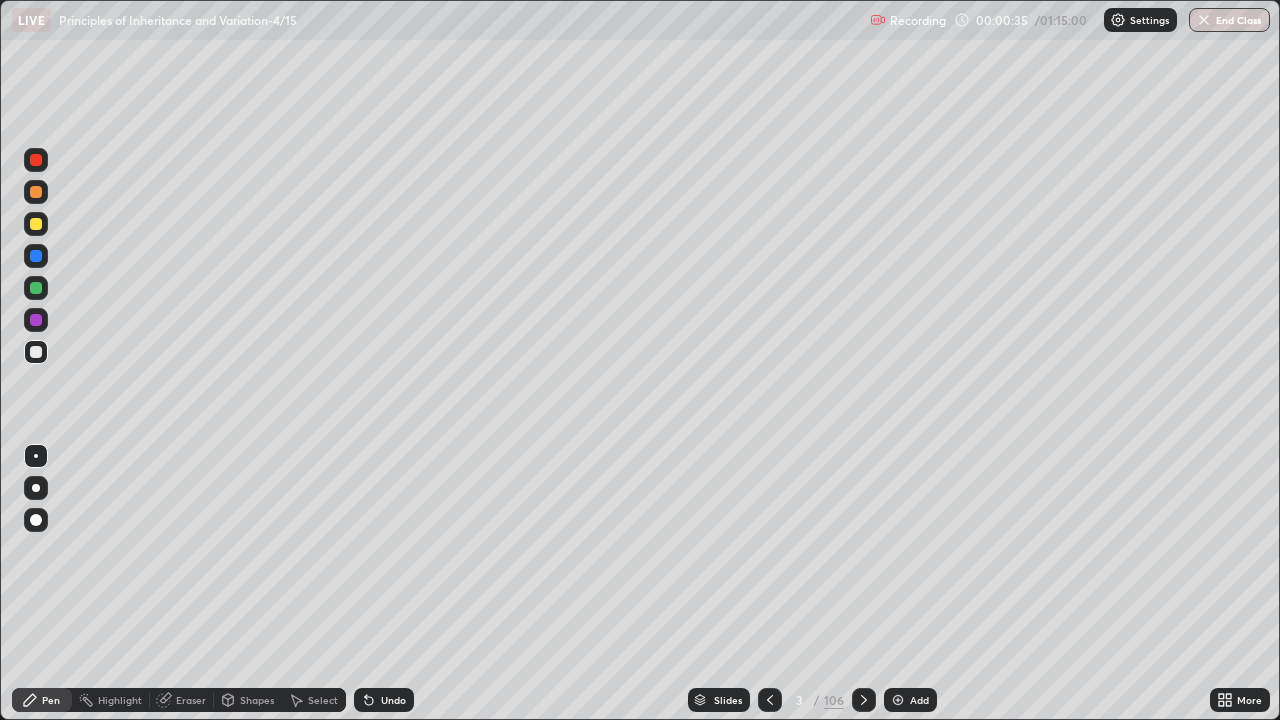 click at bounding box center (36, 224) 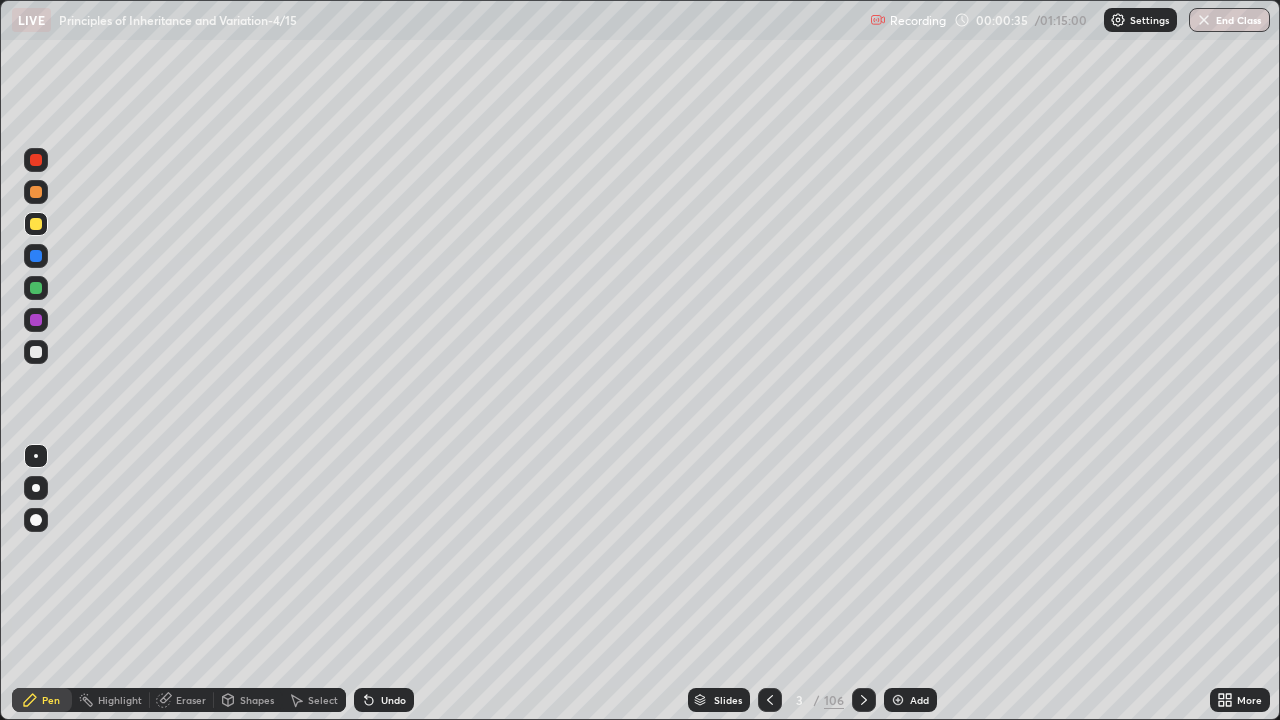 click at bounding box center (36, 488) 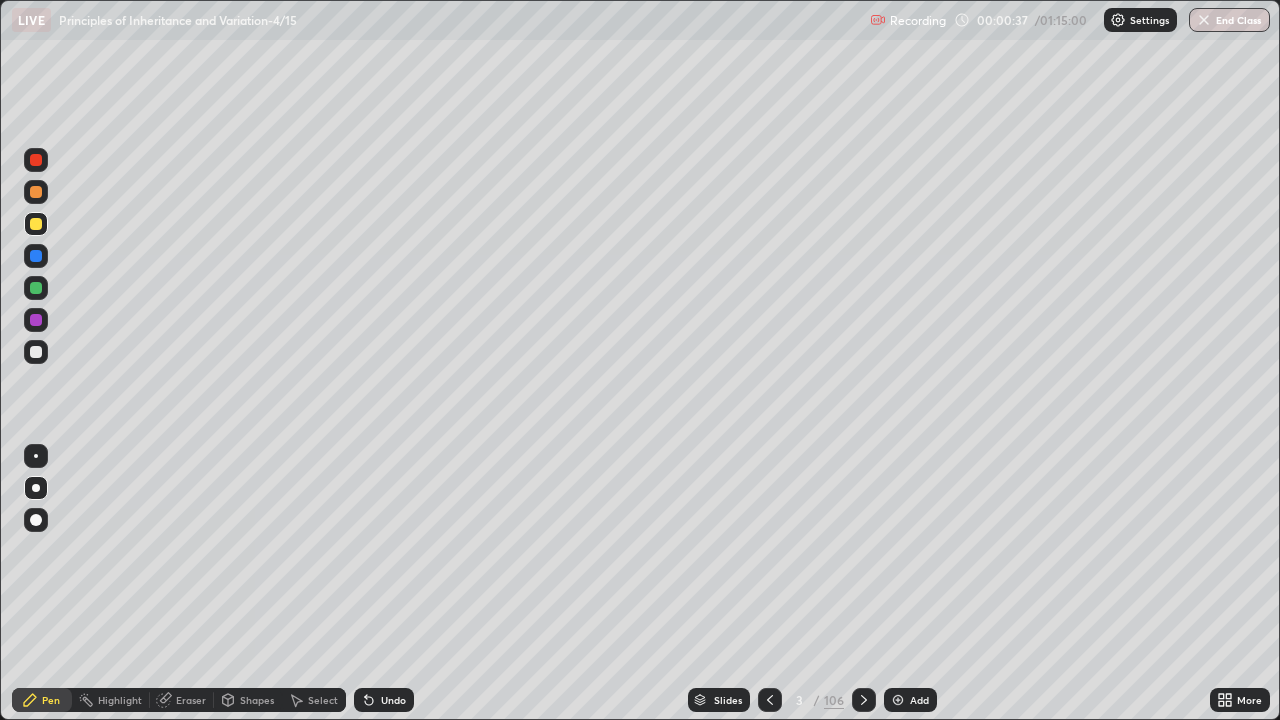 click at bounding box center (36, 160) 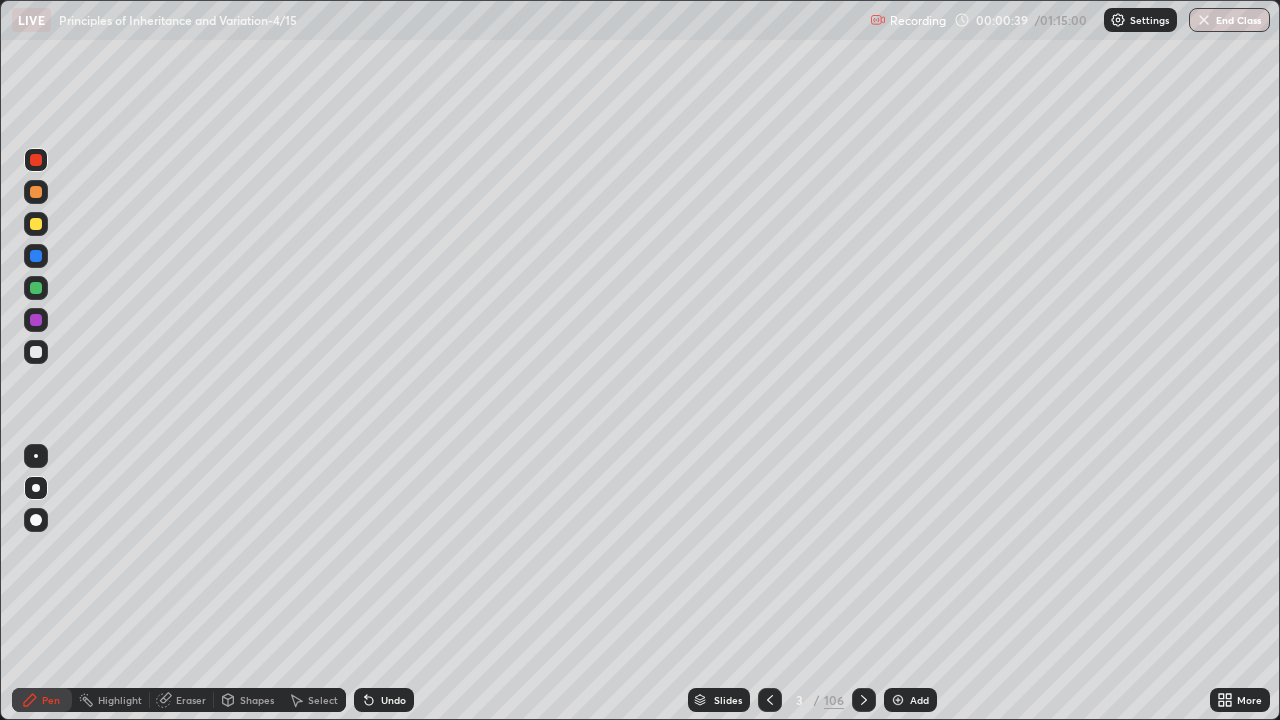 click at bounding box center (36, 256) 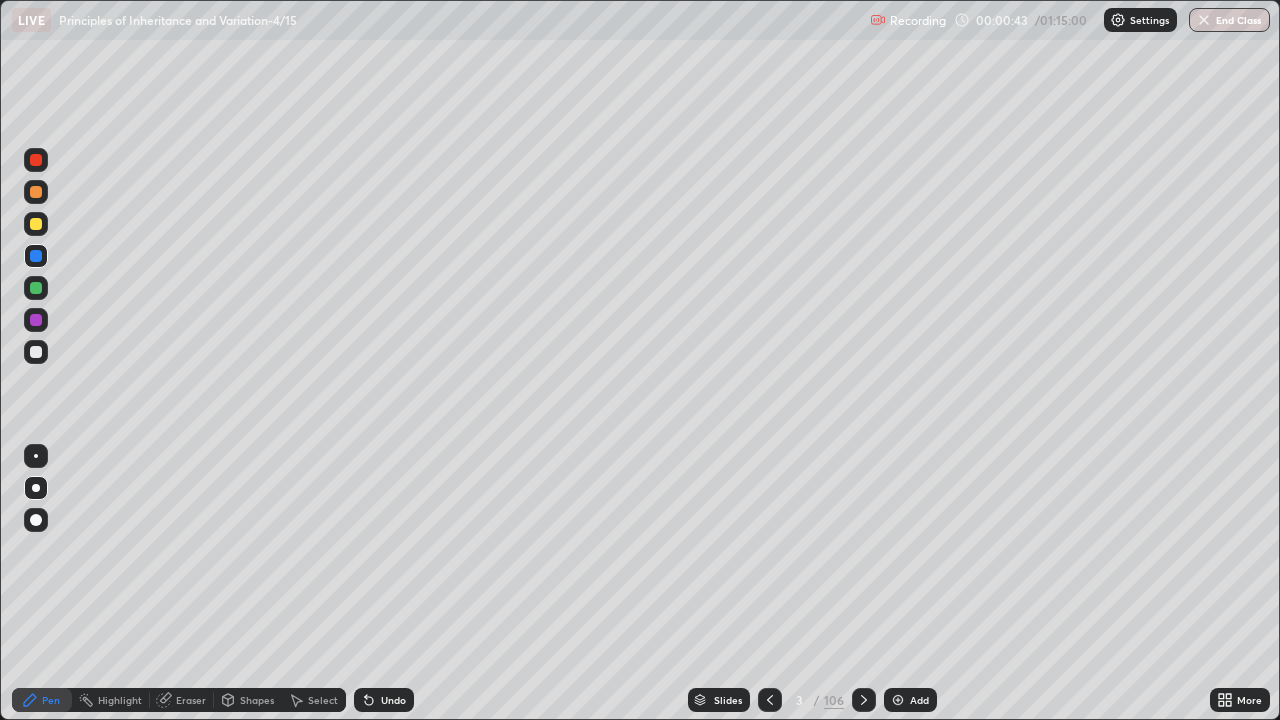 click at bounding box center [36, 288] 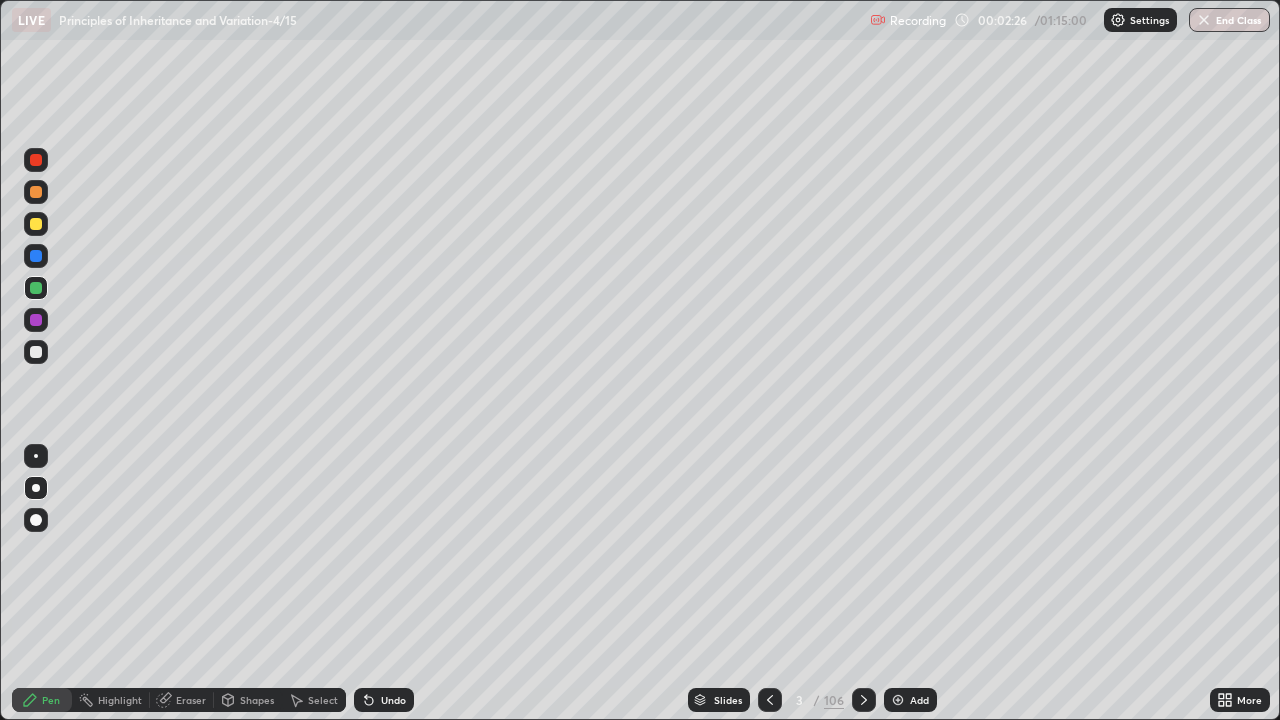 click on "Undo" at bounding box center (393, 700) 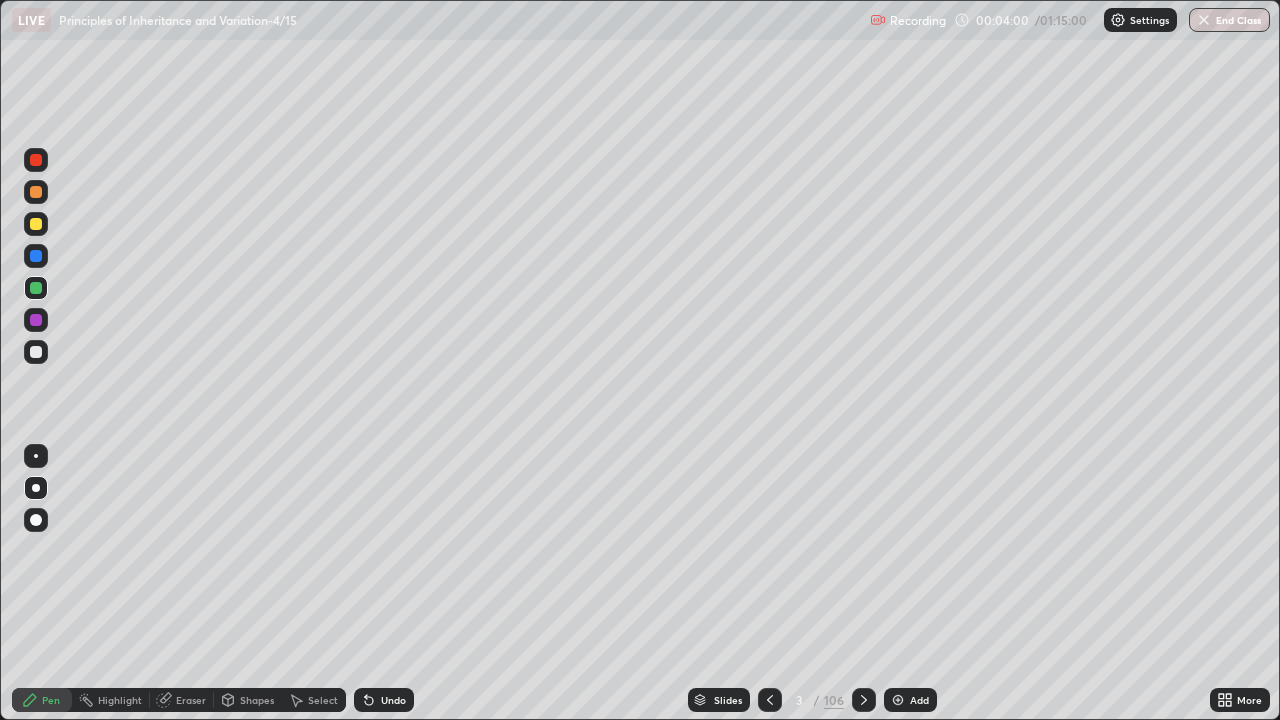click on "Add" at bounding box center (910, 700) 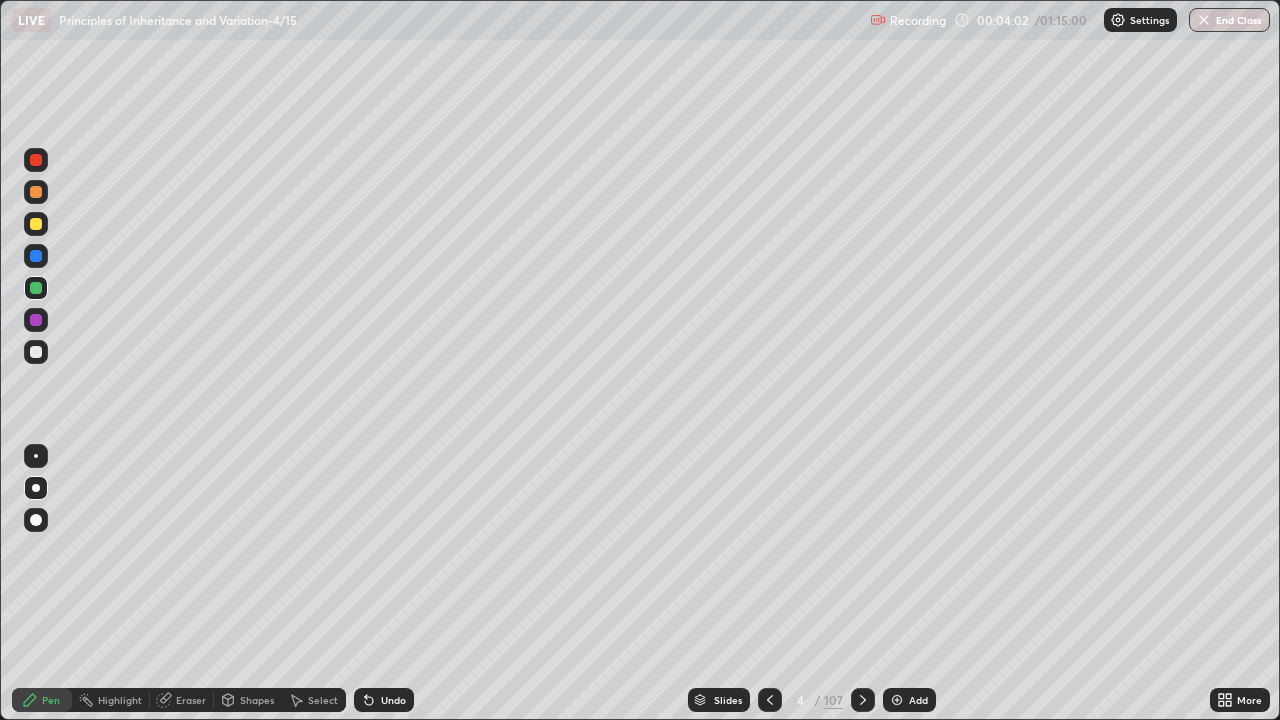 click at bounding box center [36, 224] 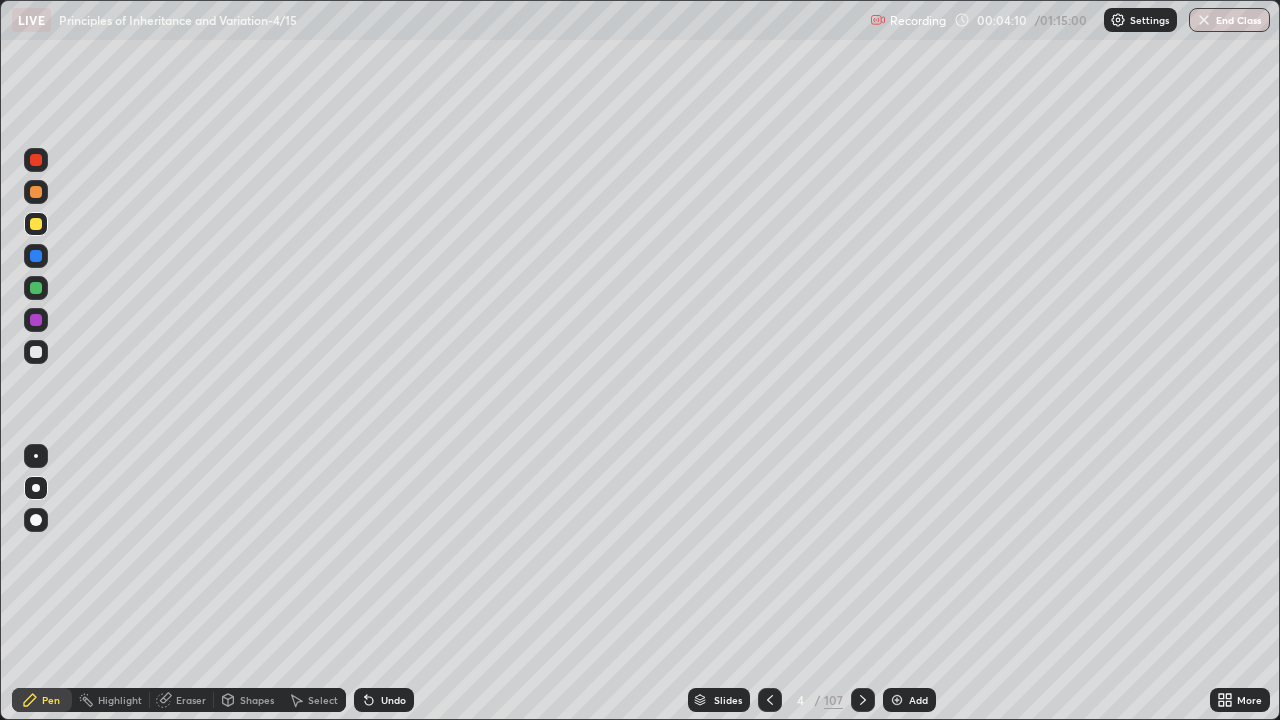 click at bounding box center [36, 288] 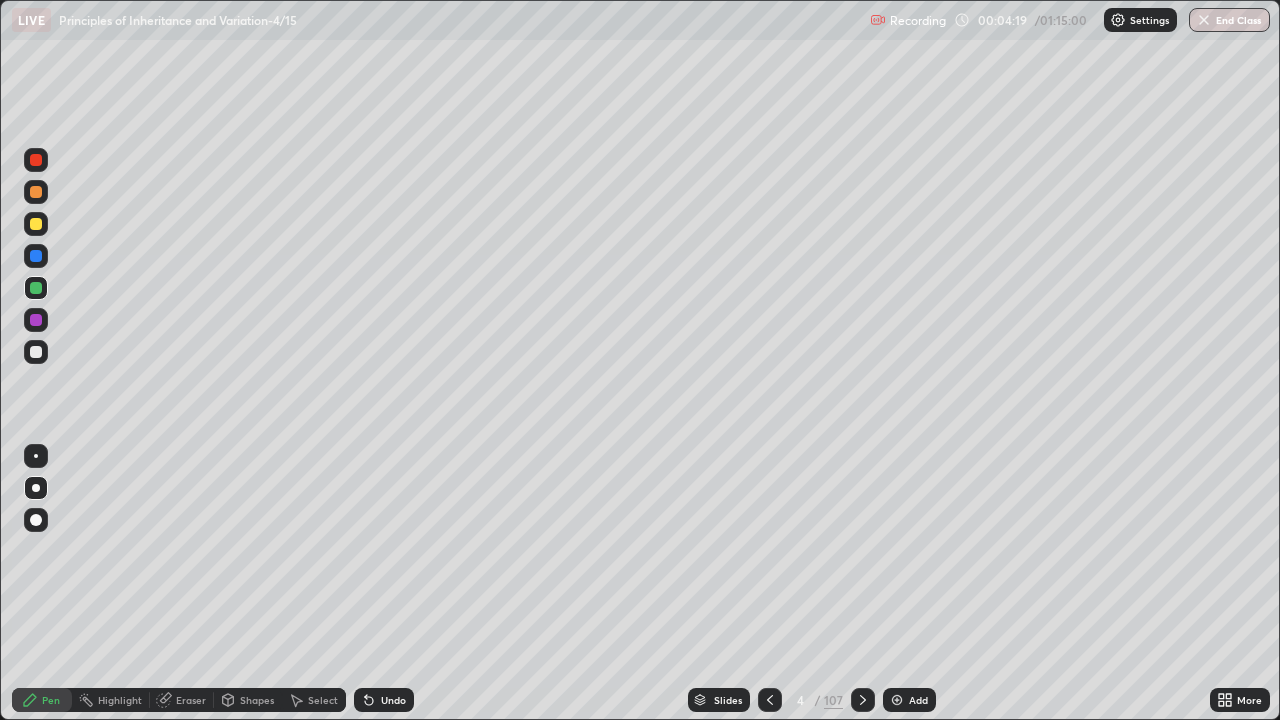 click at bounding box center (36, 256) 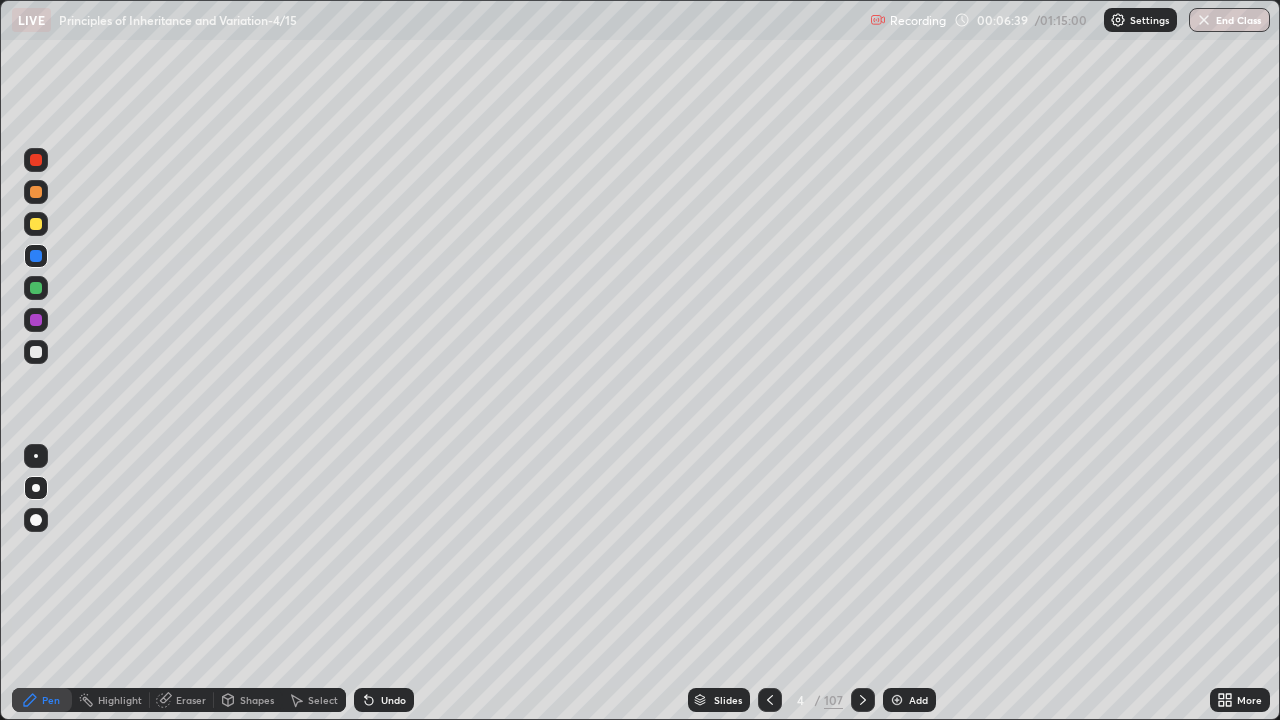 click on "Slides" at bounding box center [719, 700] 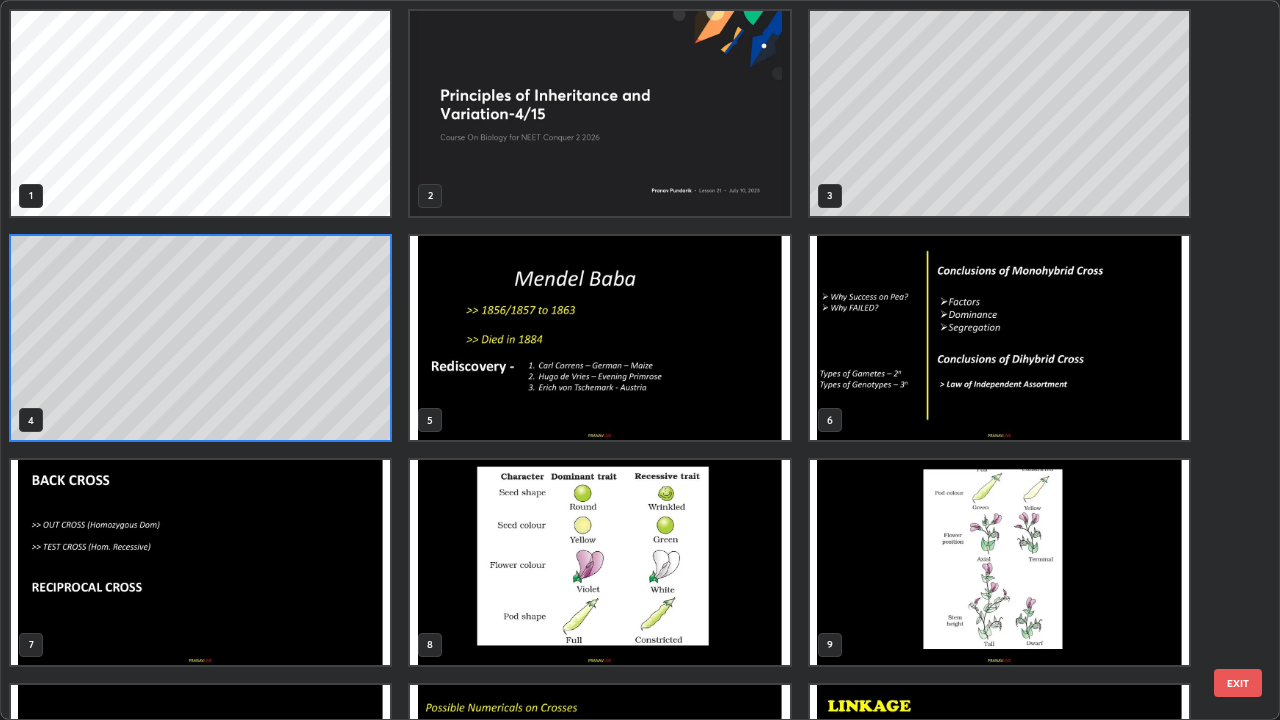 scroll, scrollTop: 7, scrollLeft: 11, axis: both 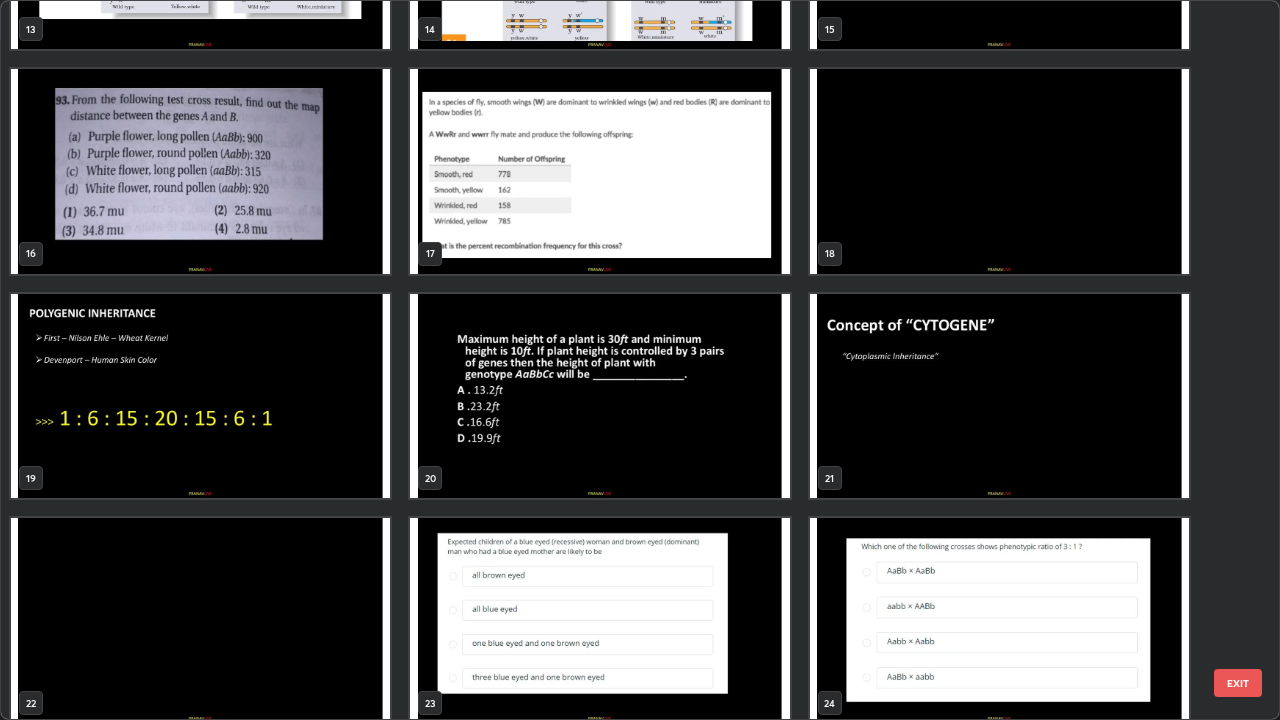 click at bounding box center (599, 396) 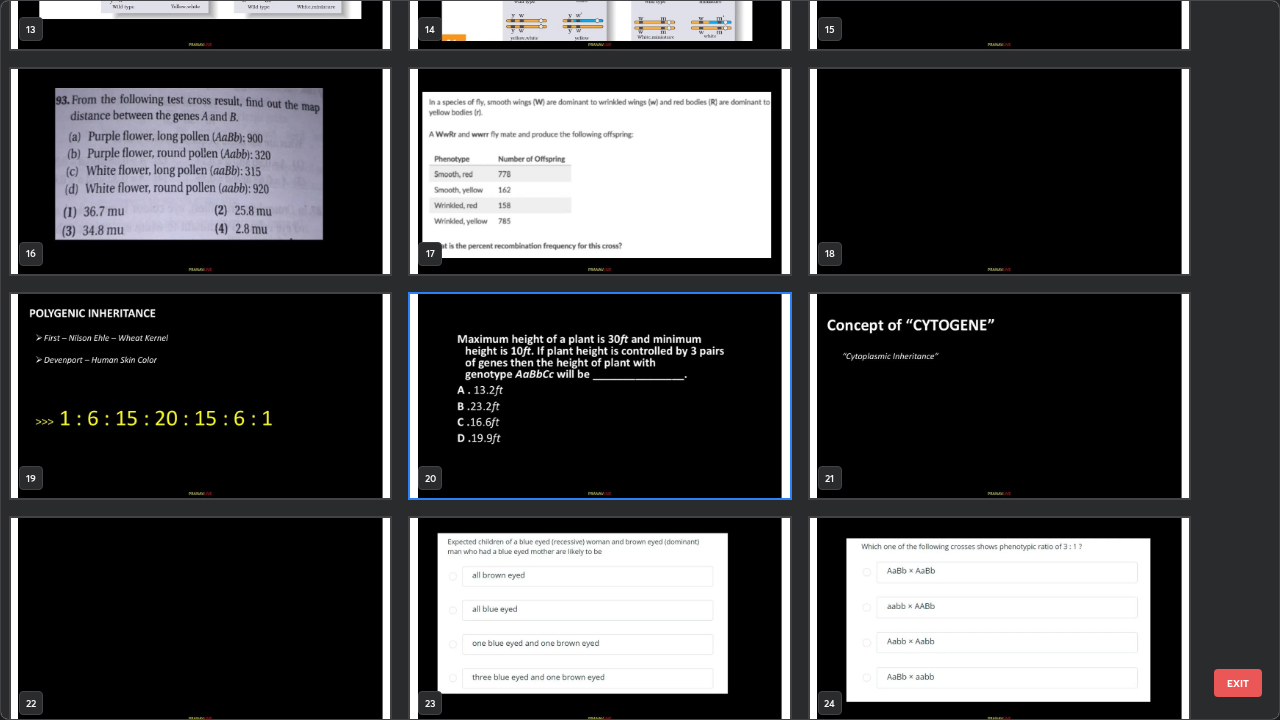 click at bounding box center [599, 396] 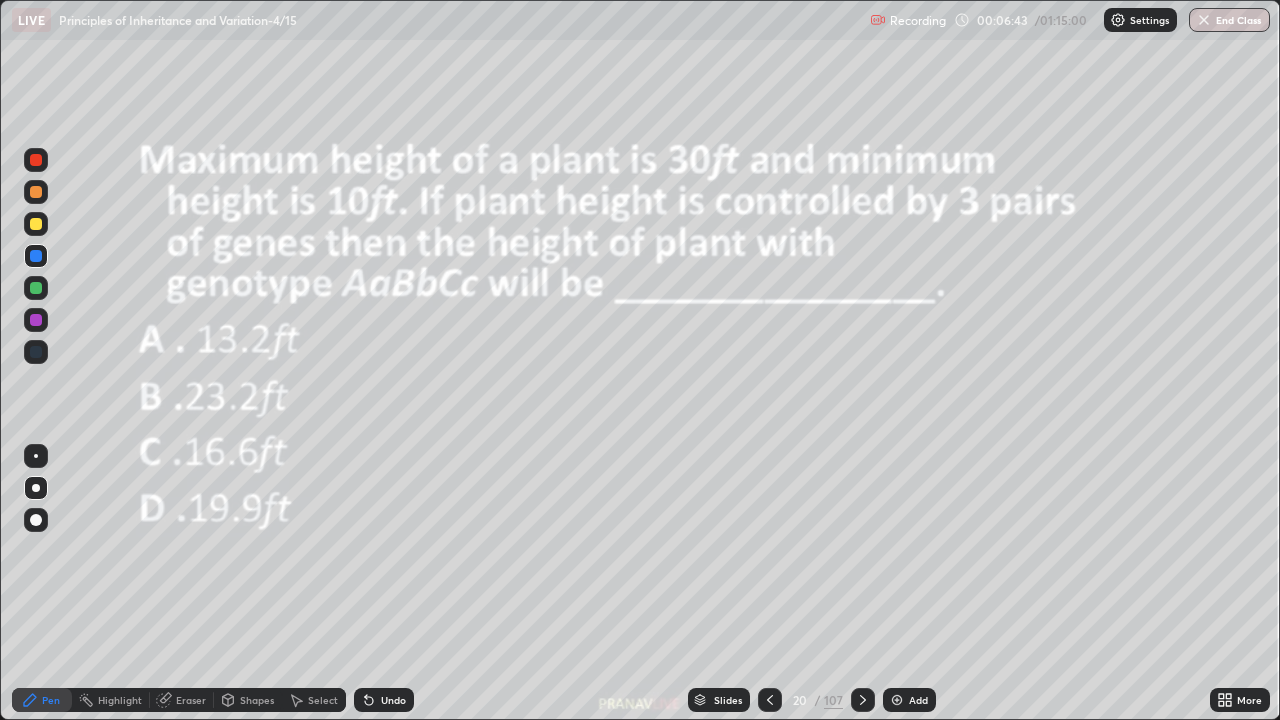 click at bounding box center [599, 396] 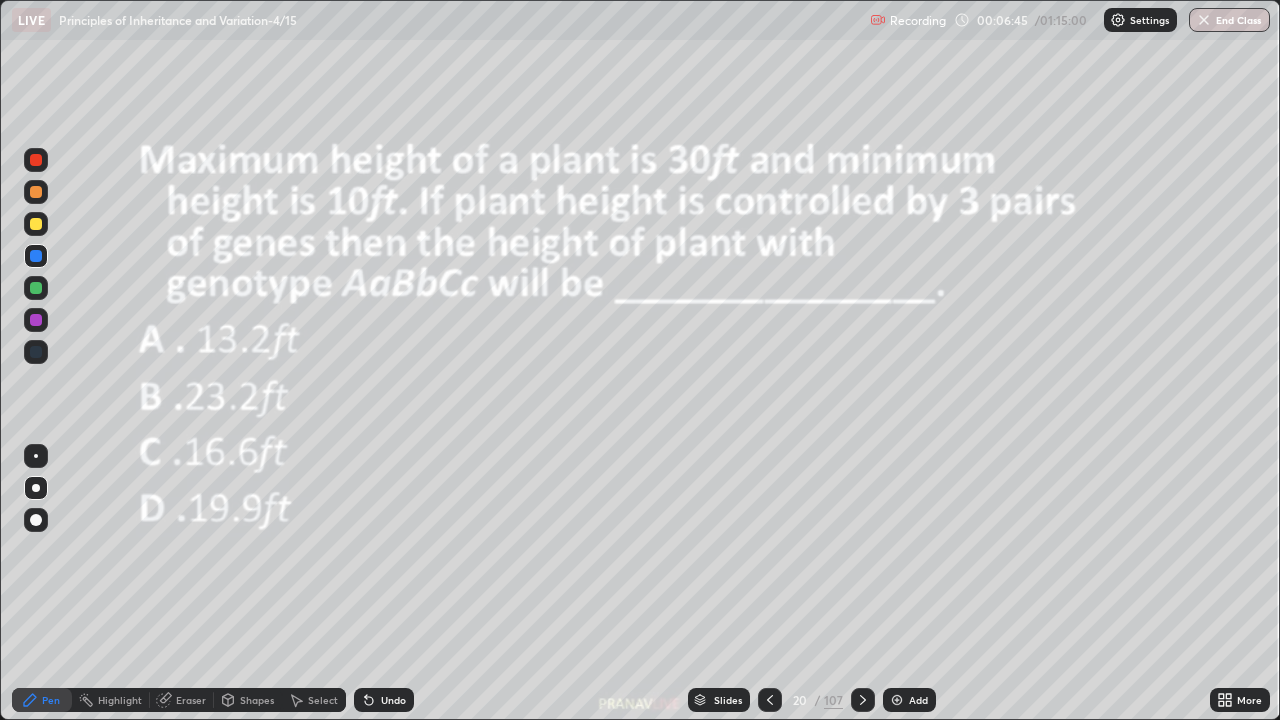 click at bounding box center (36, 160) 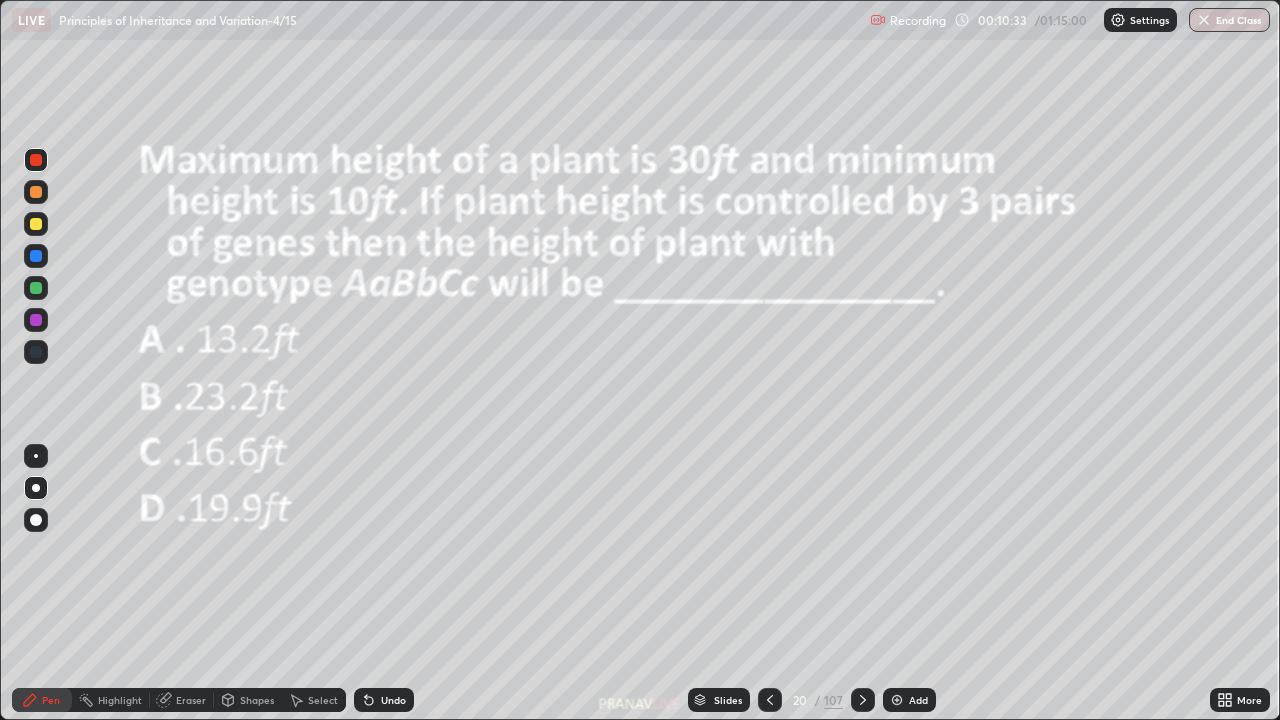 click at bounding box center (36, 288) 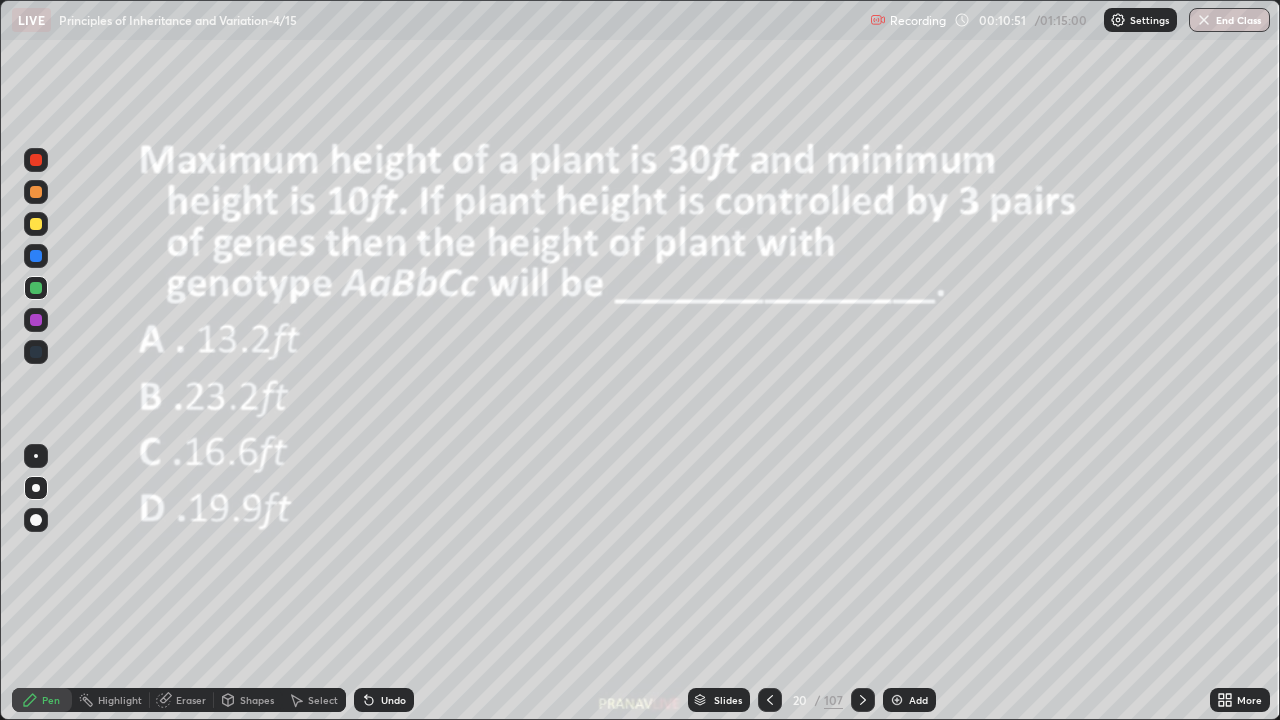 click at bounding box center (36, 320) 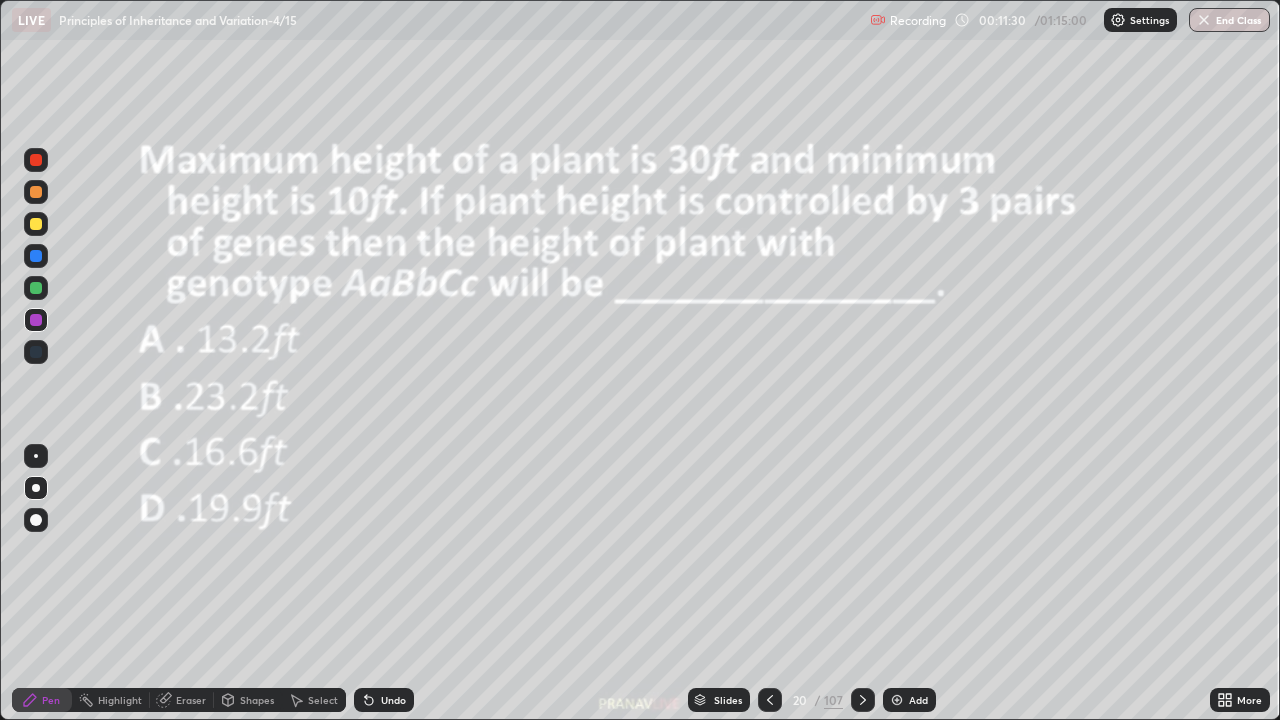 click at bounding box center (36, 320) 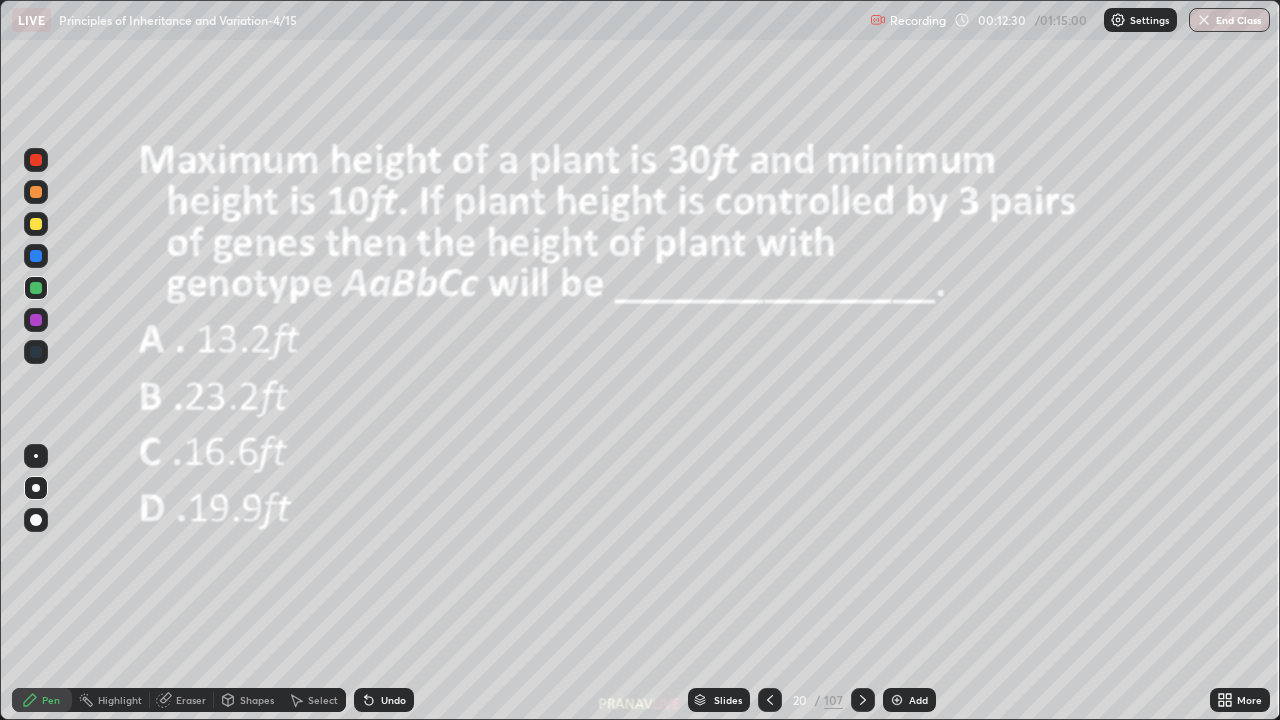 click at bounding box center (36, 256) 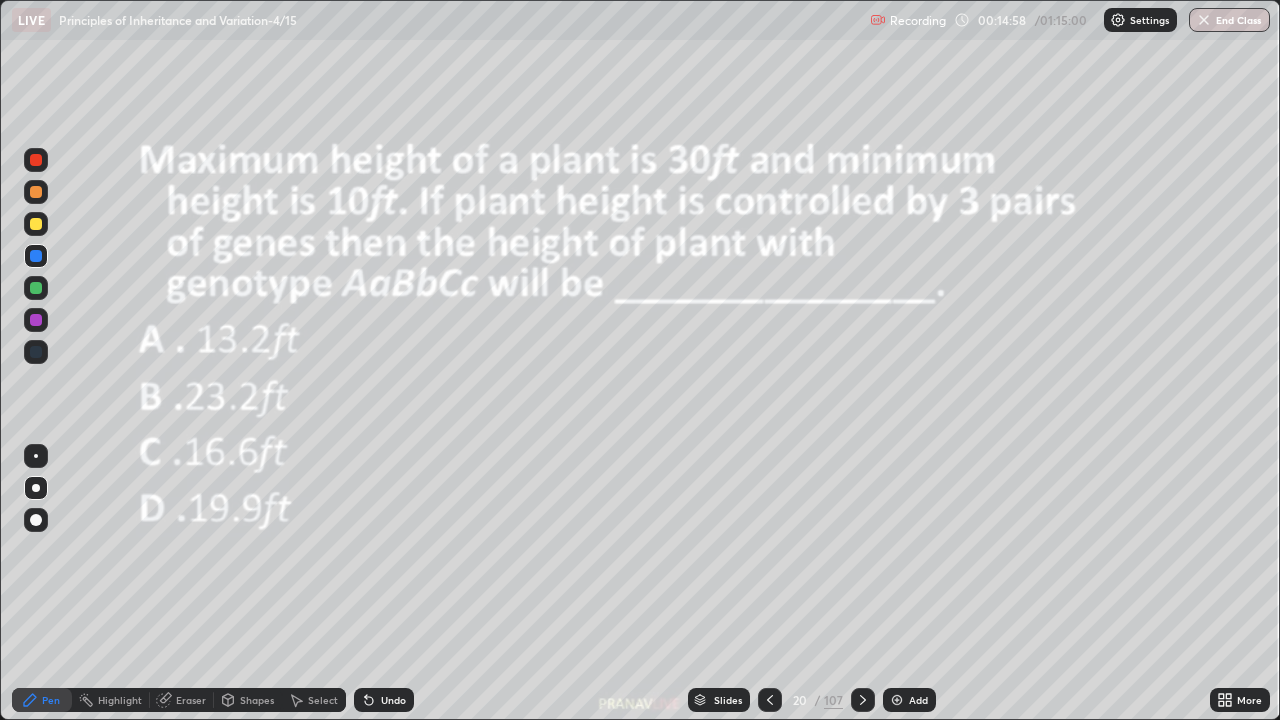 click on "Eraser" at bounding box center (191, 700) 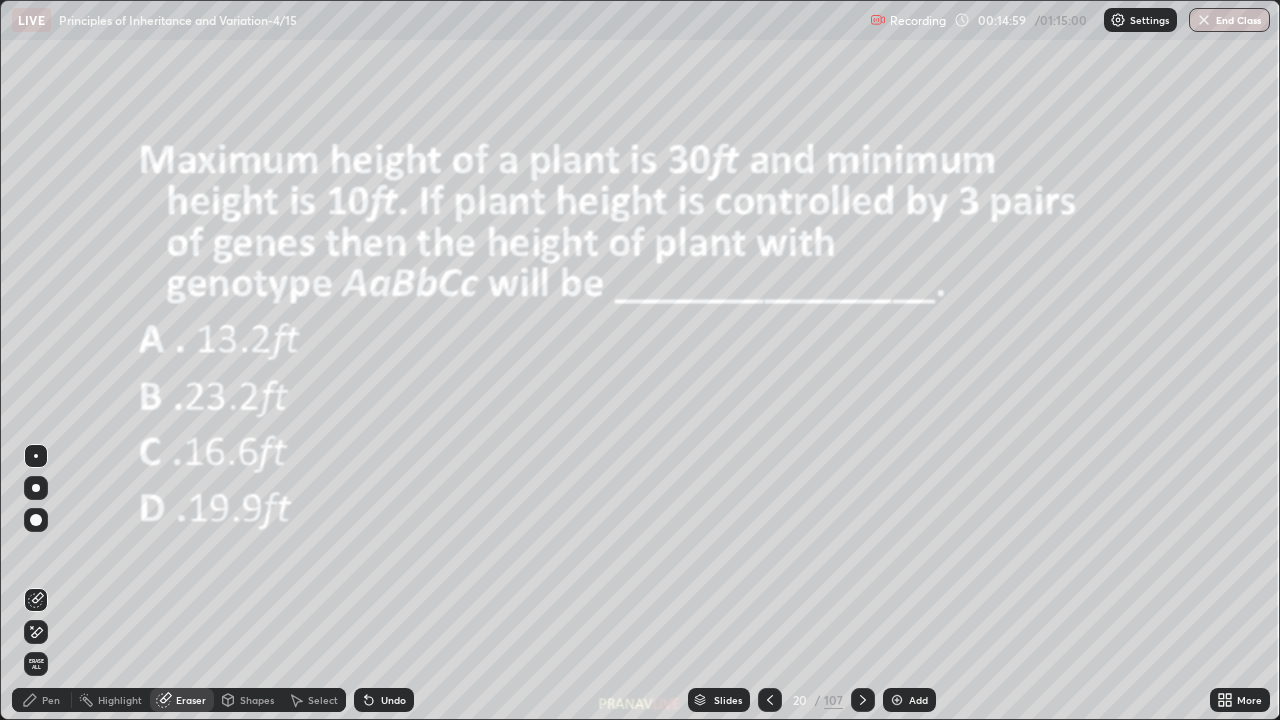 click on "Erase all" at bounding box center (36, 664) 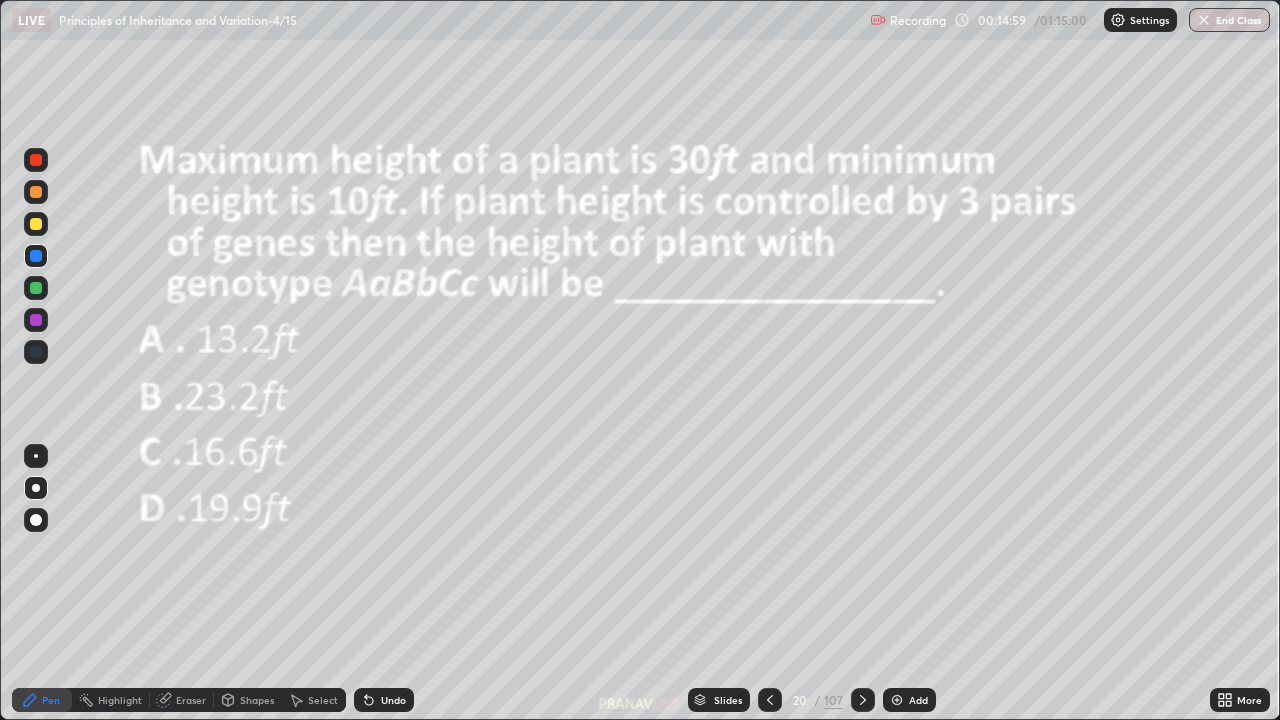 click 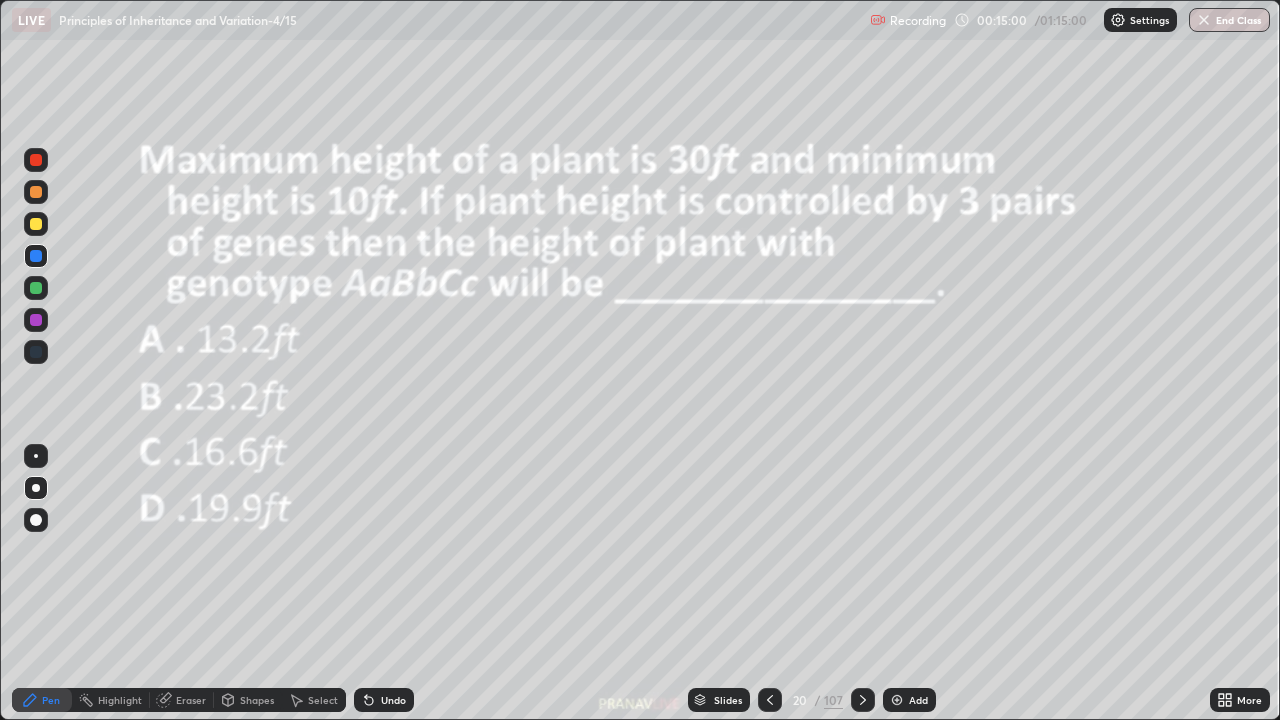 click at bounding box center (36, 160) 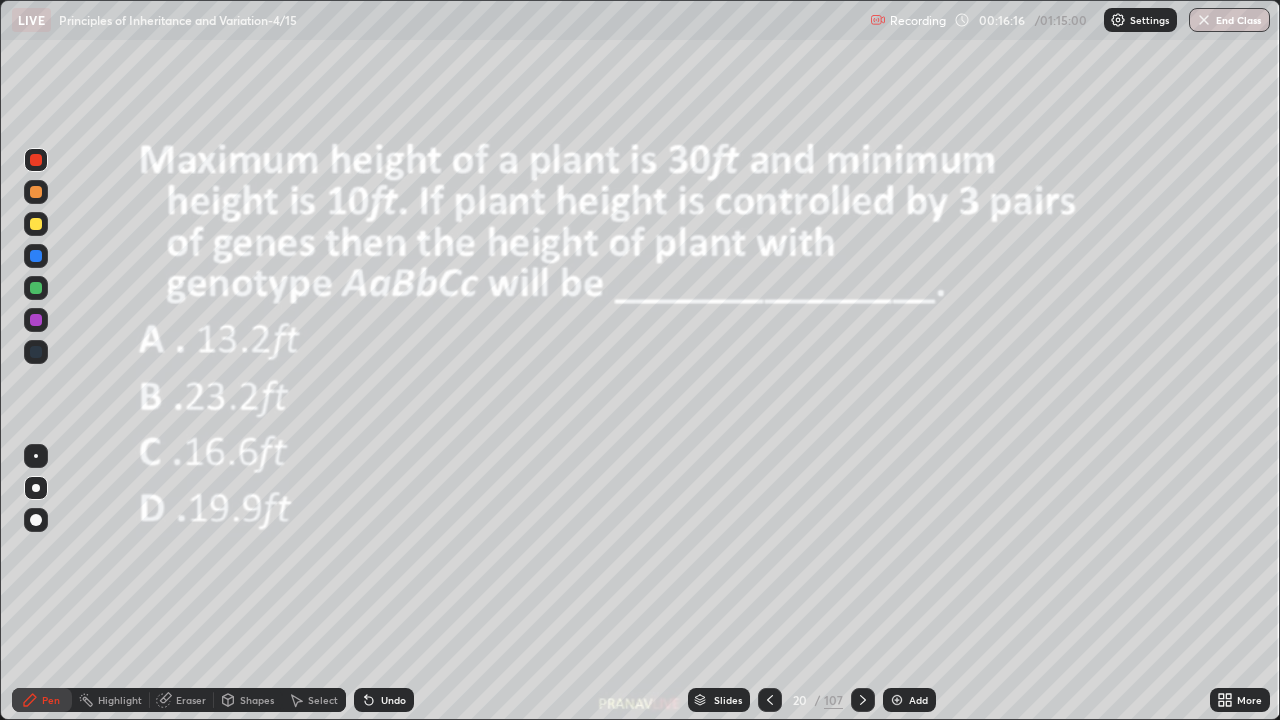 click at bounding box center [36, 320] 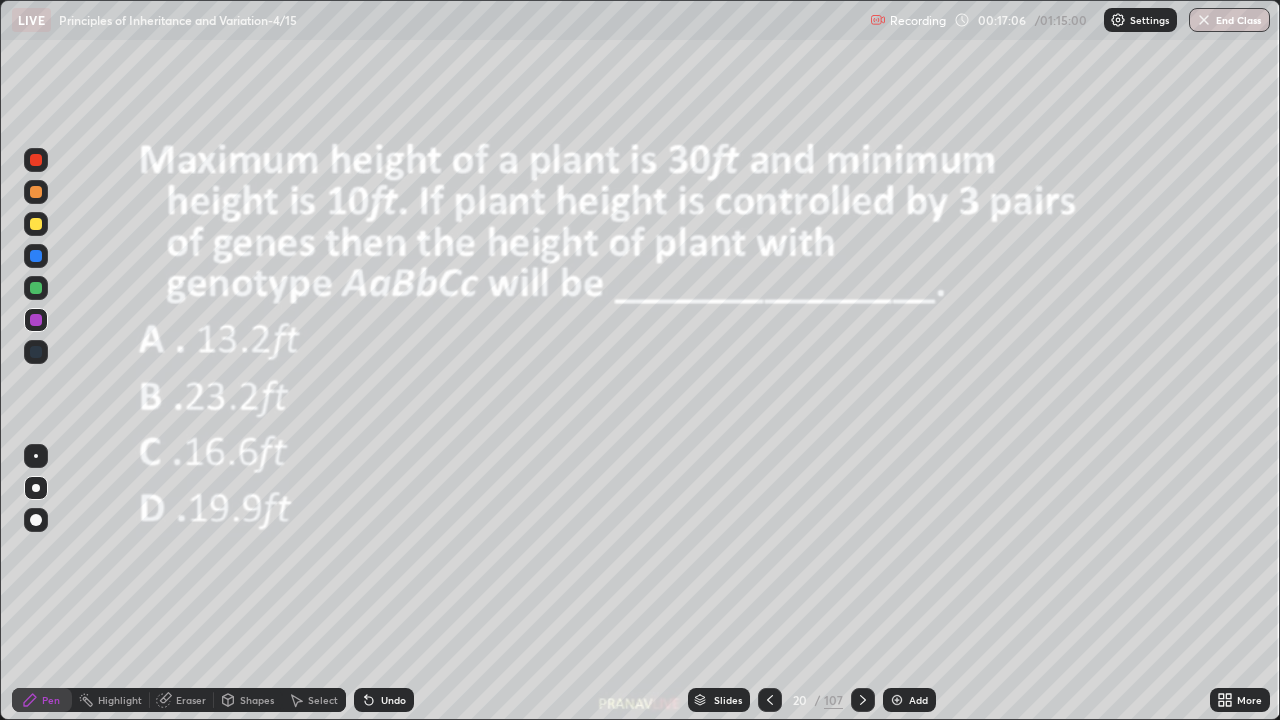 click on "Add" at bounding box center [918, 700] 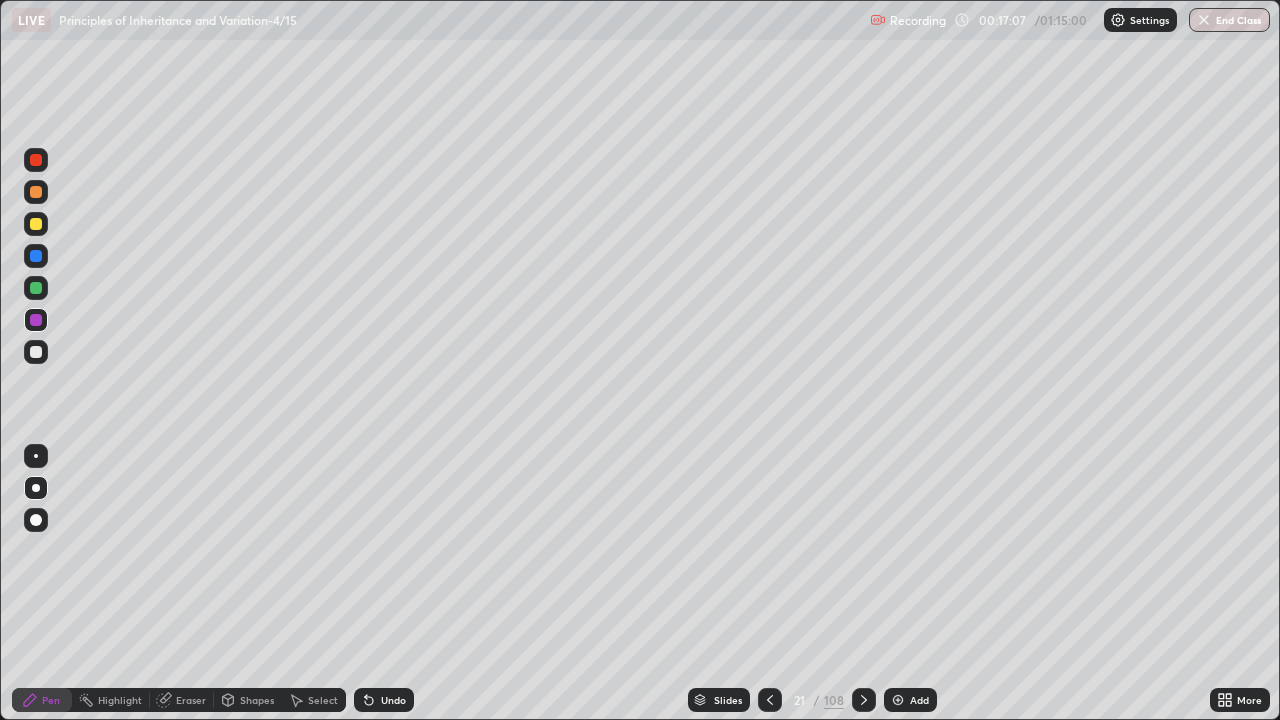 click at bounding box center (36, 224) 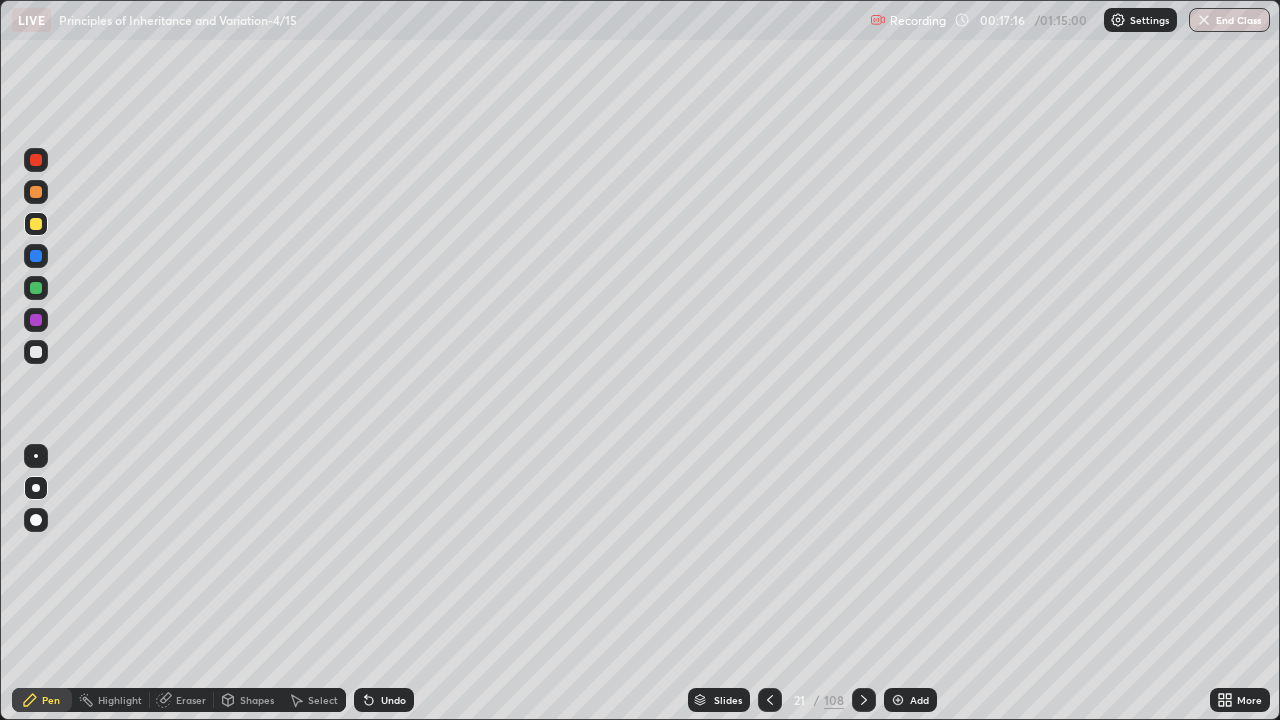 click on "Undo" at bounding box center [393, 700] 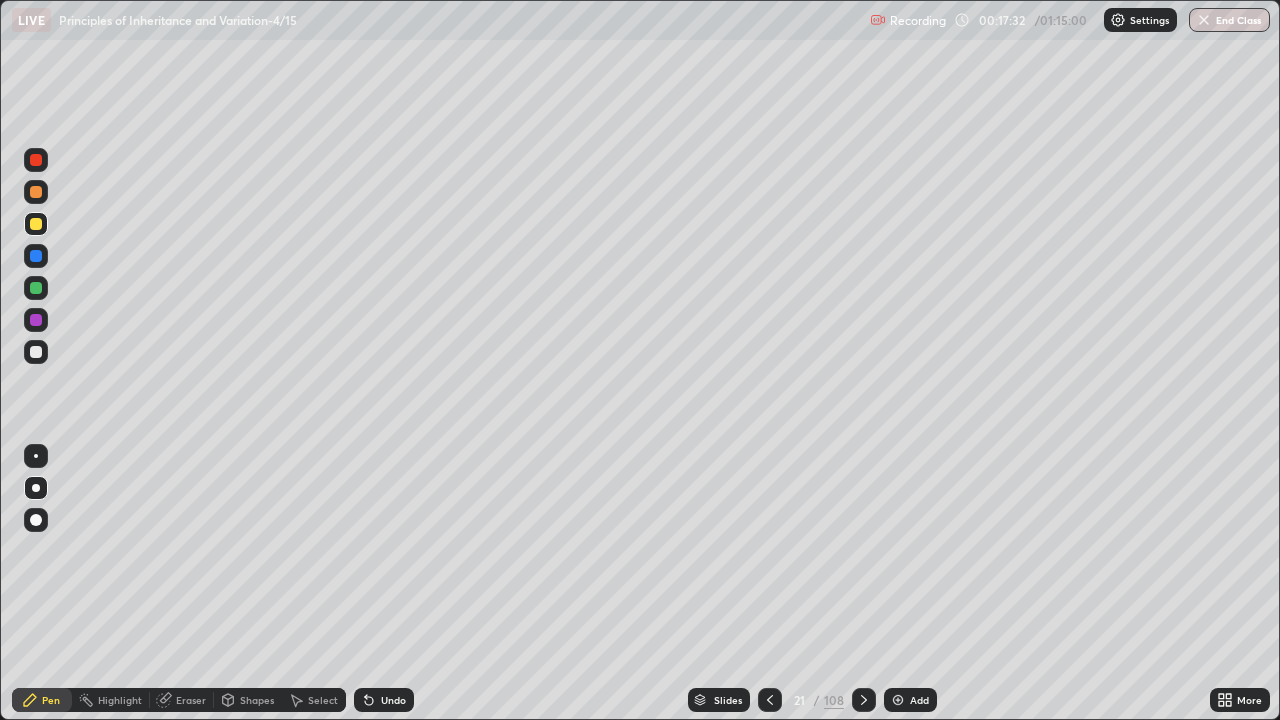 click at bounding box center [36, 352] 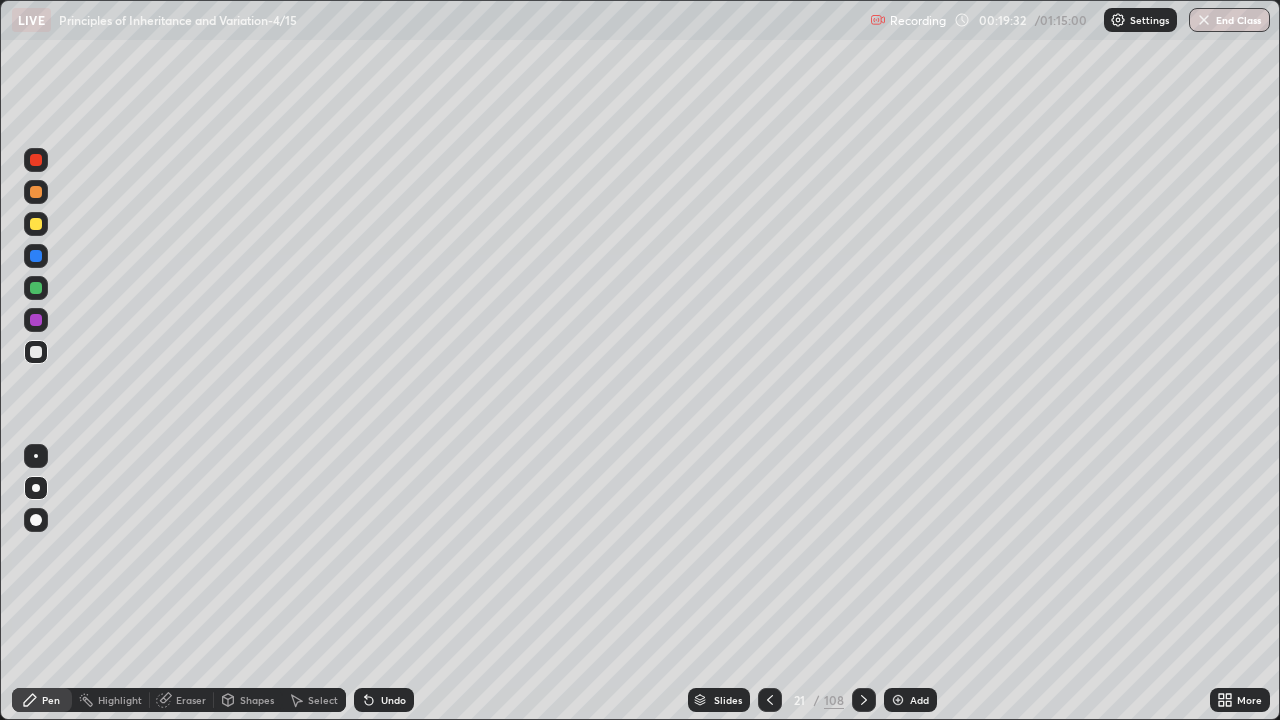 click at bounding box center (36, 160) 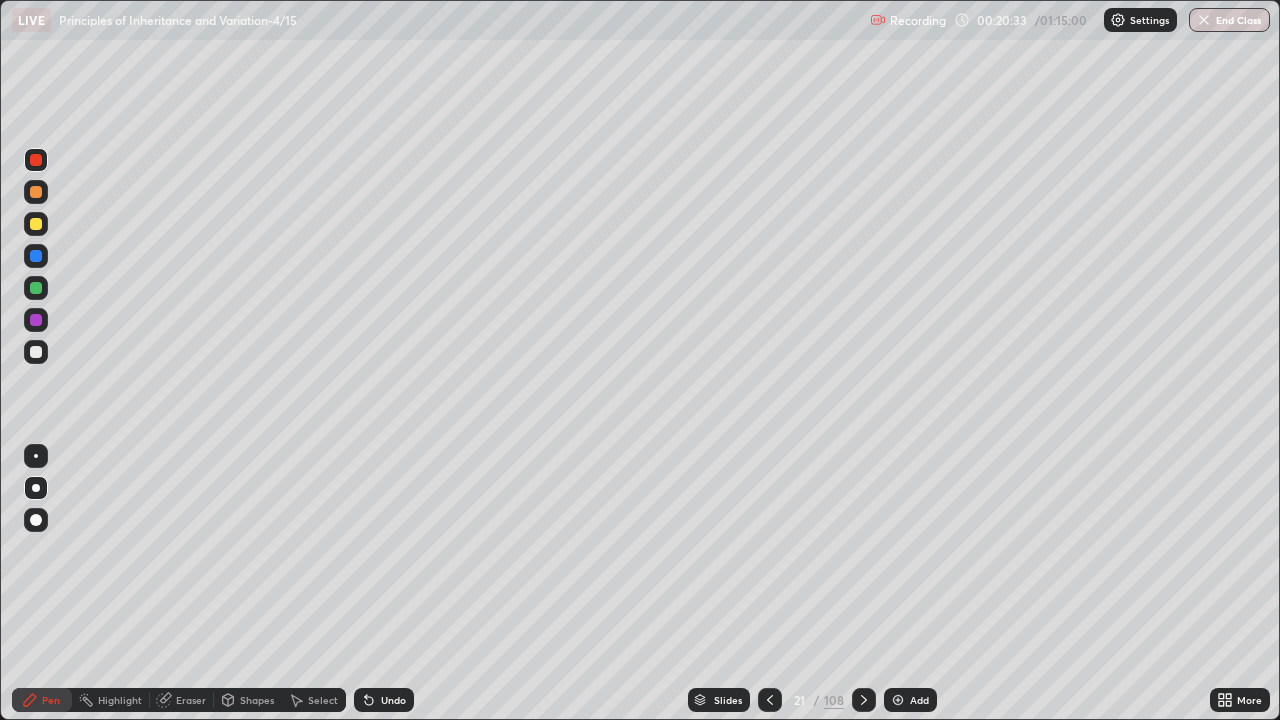 click at bounding box center (36, 352) 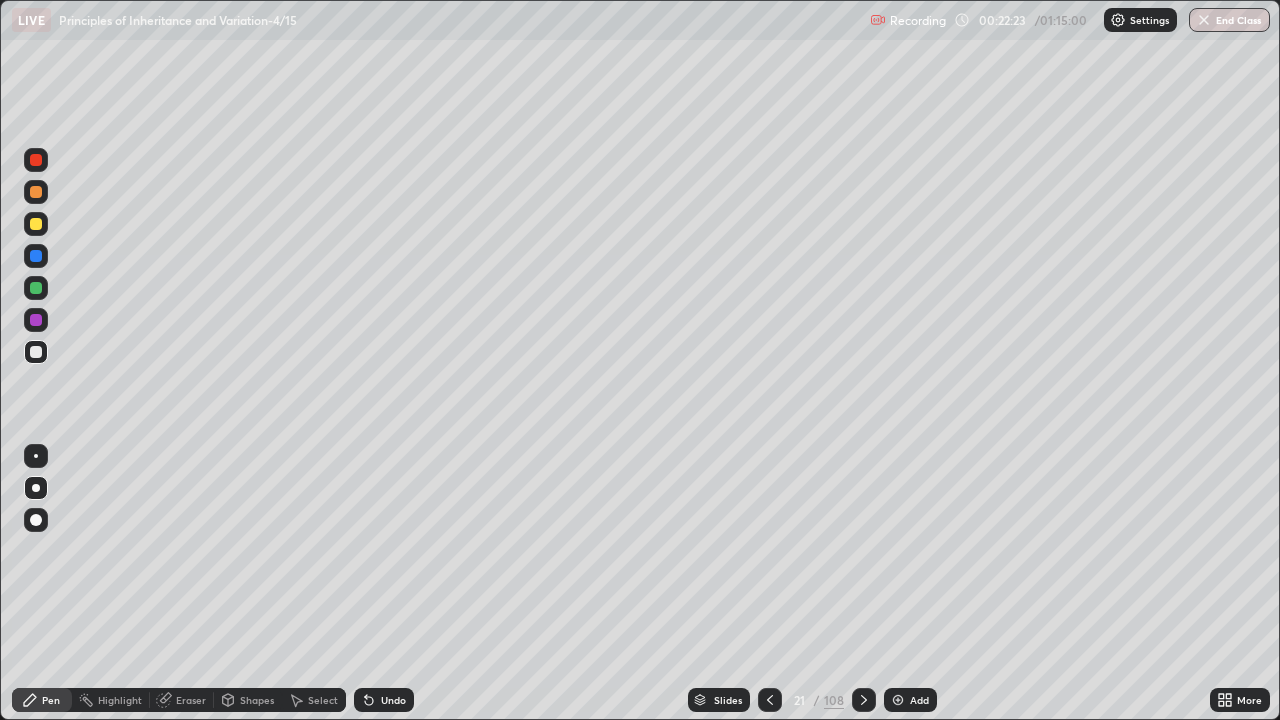 click on "Eraser" at bounding box center [182, 700] 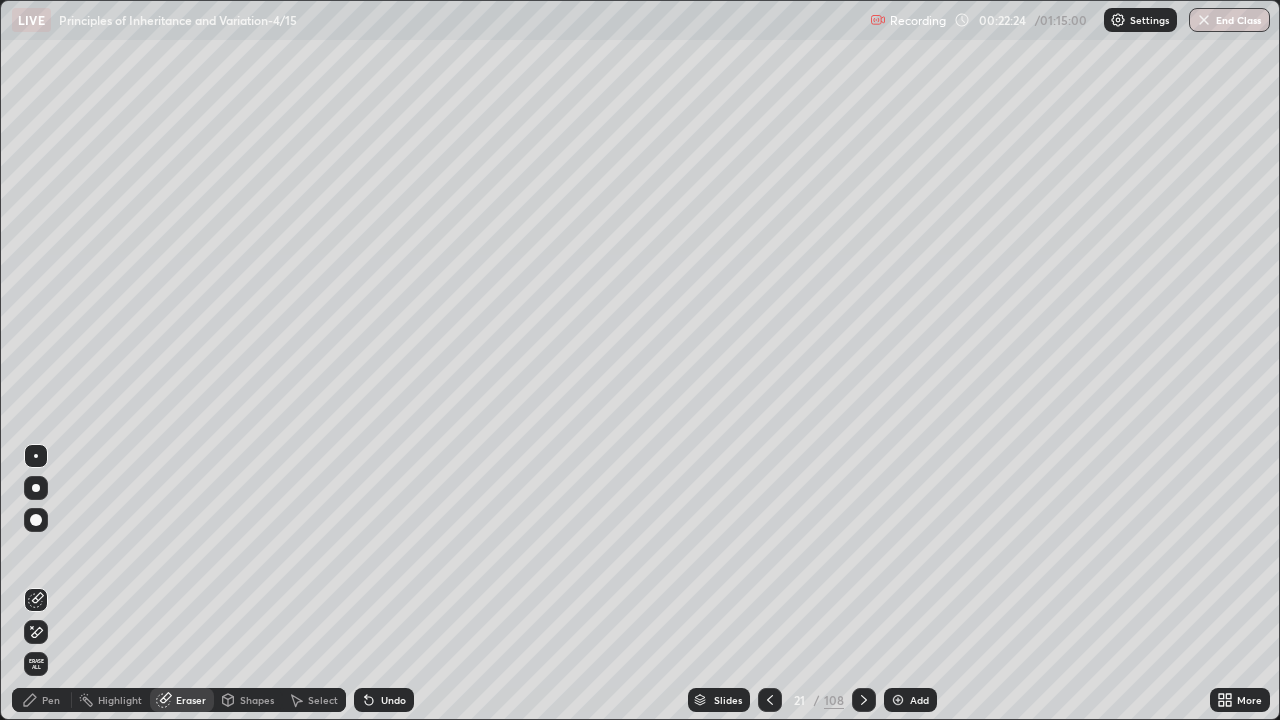 click 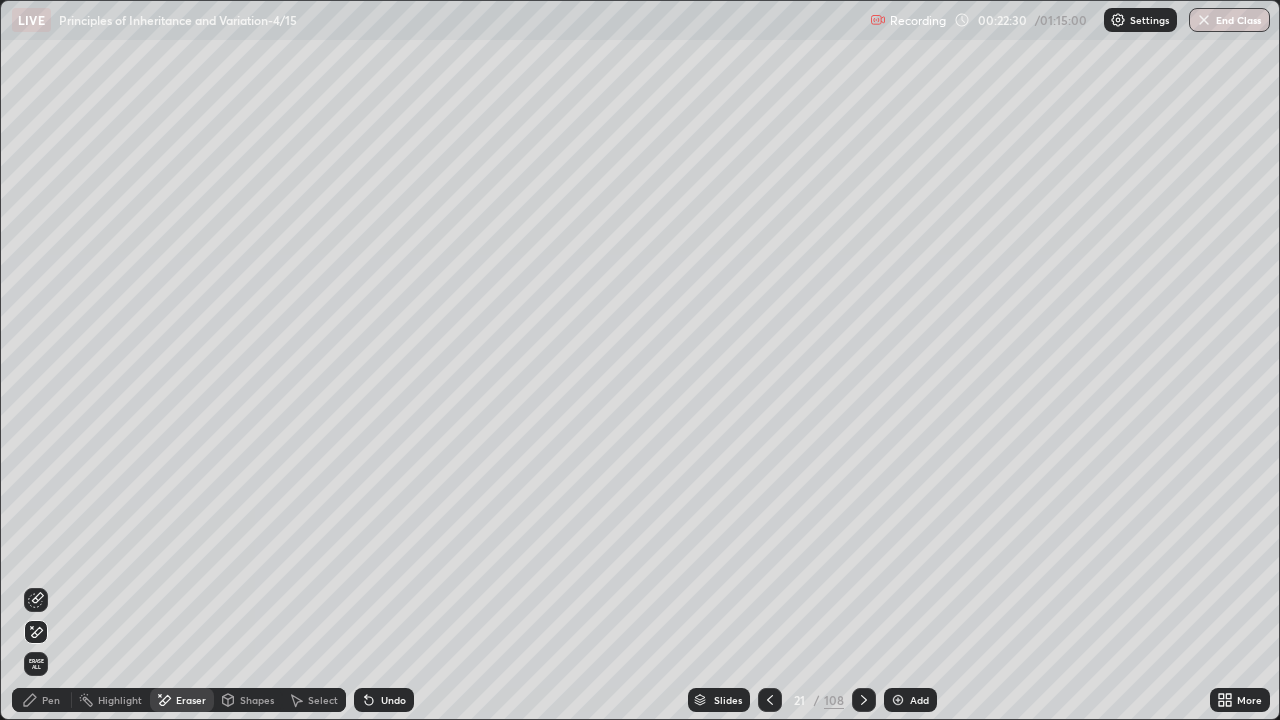 click on "Pen" at bounding box center [51, 700] 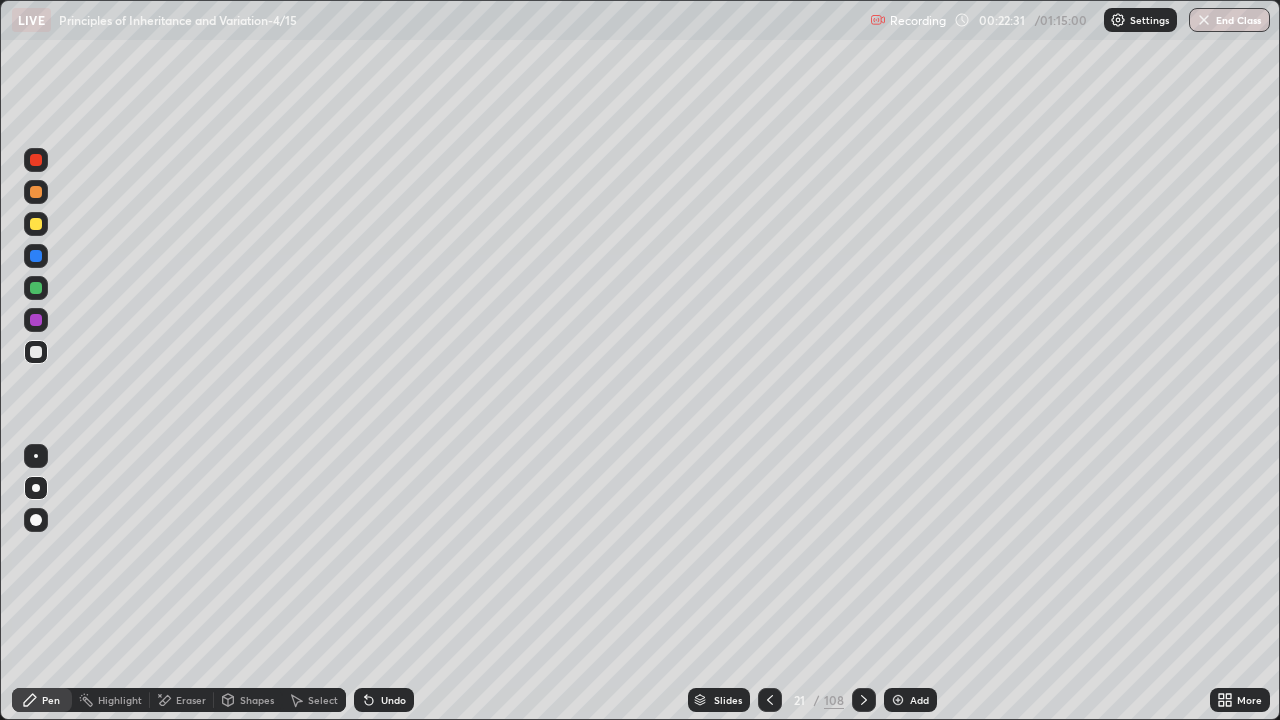click at bounding box center (36, 352) 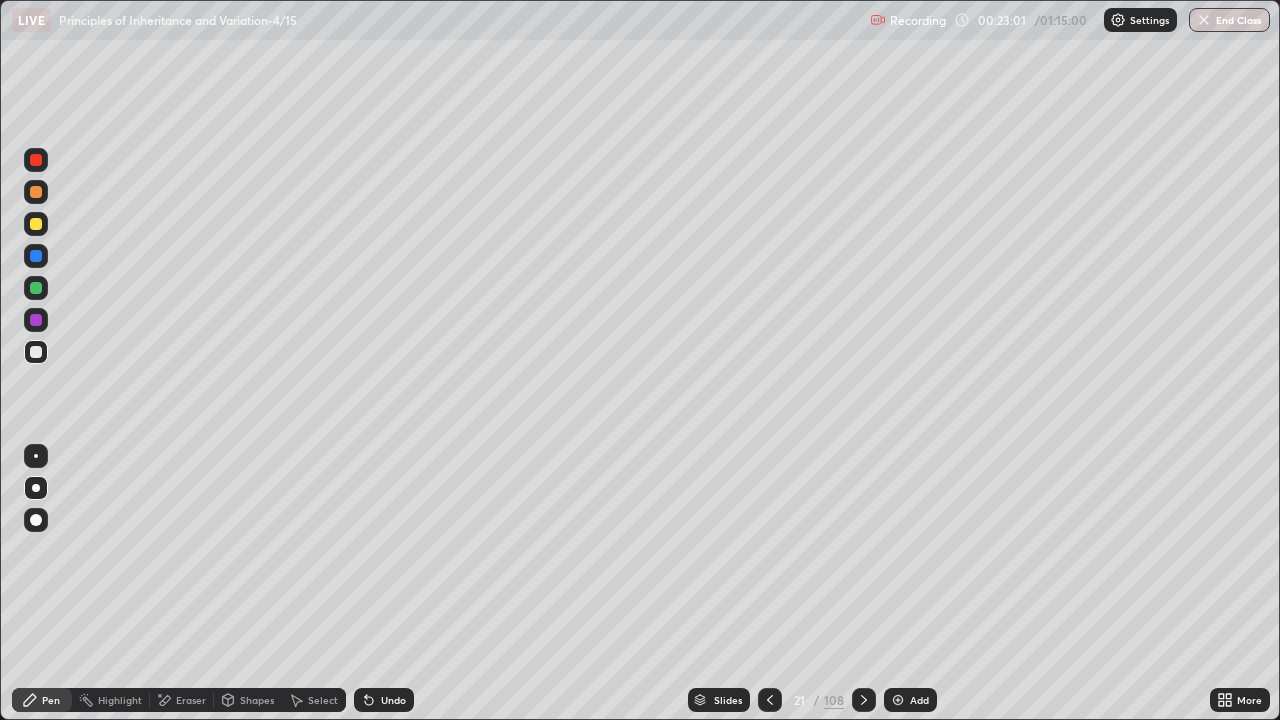 click on "Eraser" at bounding box center [182, 700] 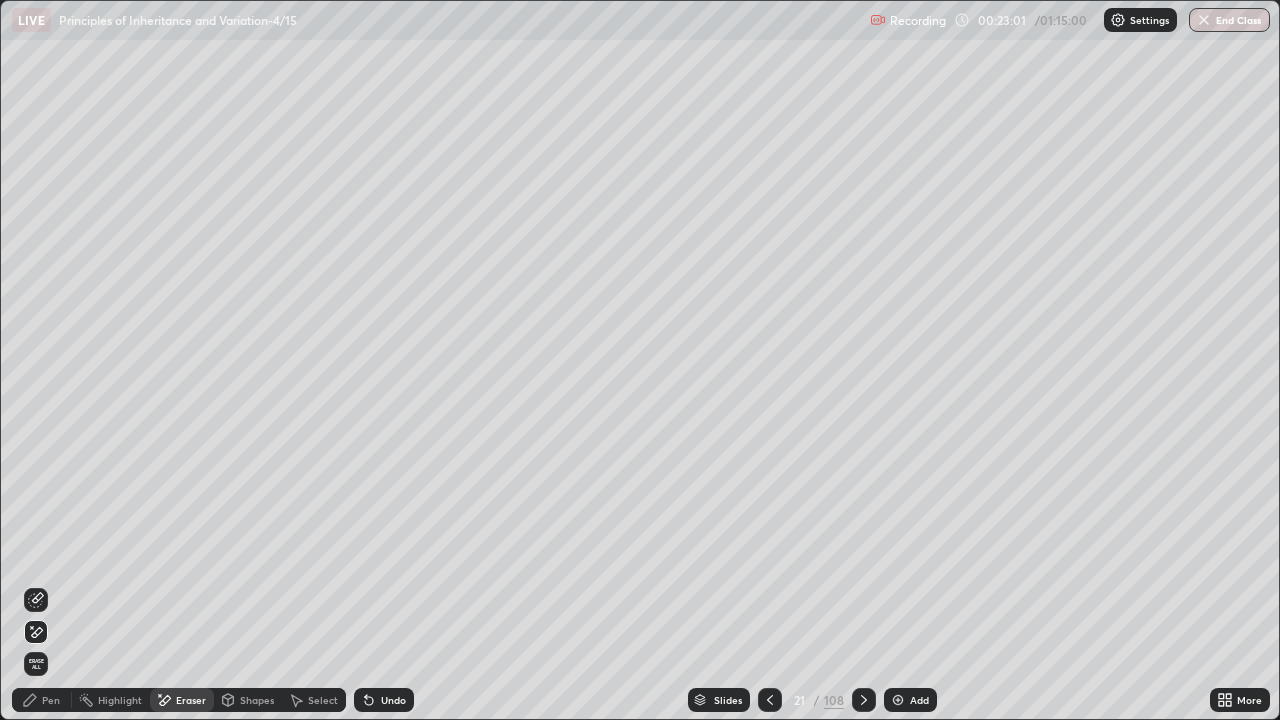 click at bounding box center (36, 632) 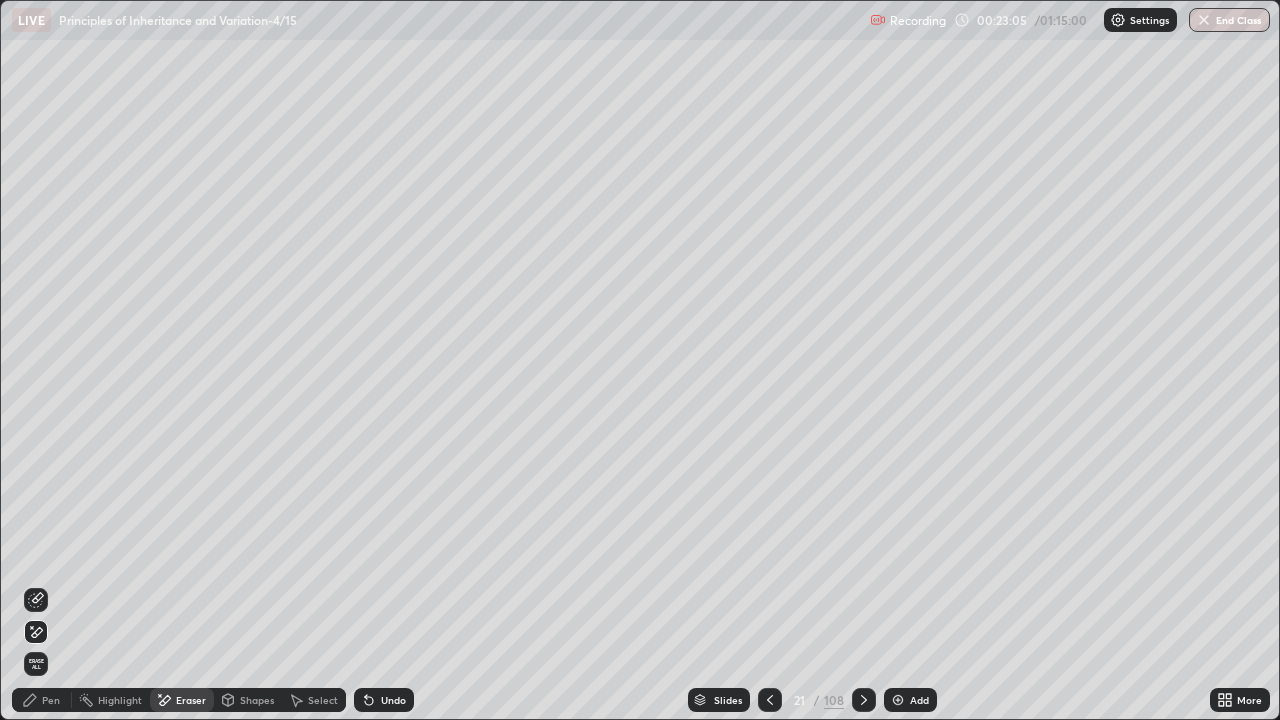 click on "Pen" at bounding box center (42, 700) 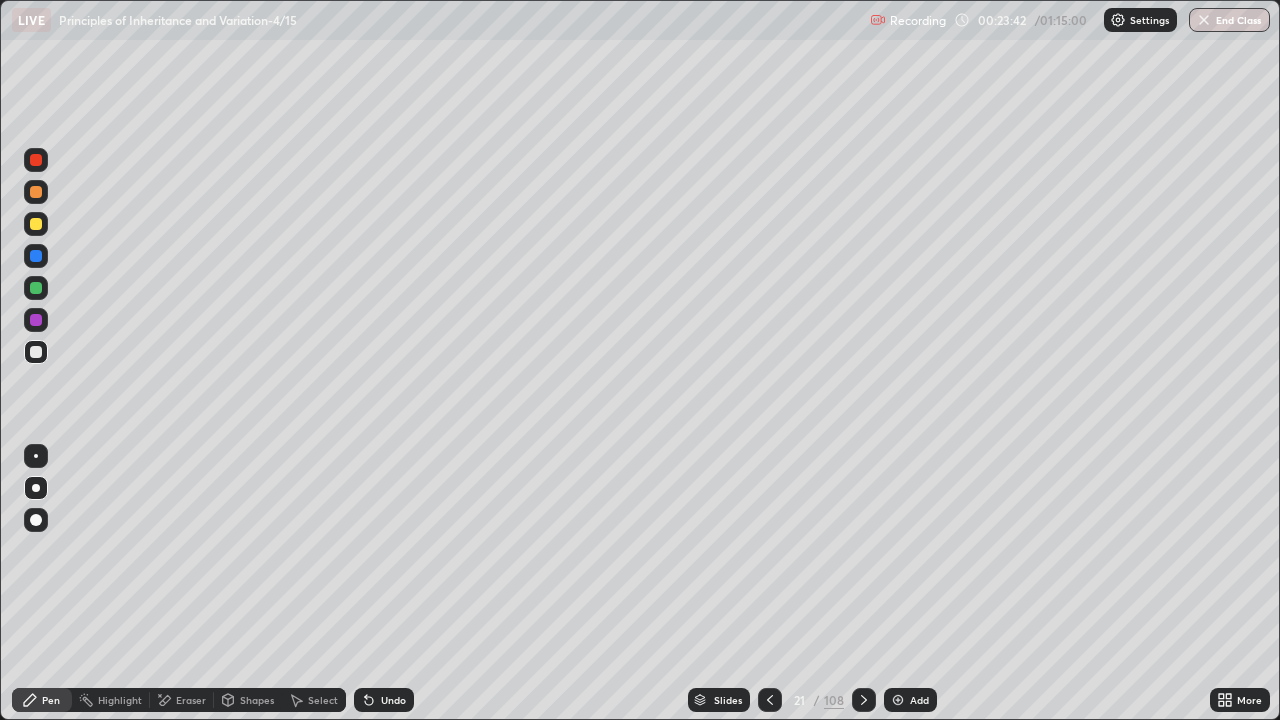 click at bounding box center (36, 224) 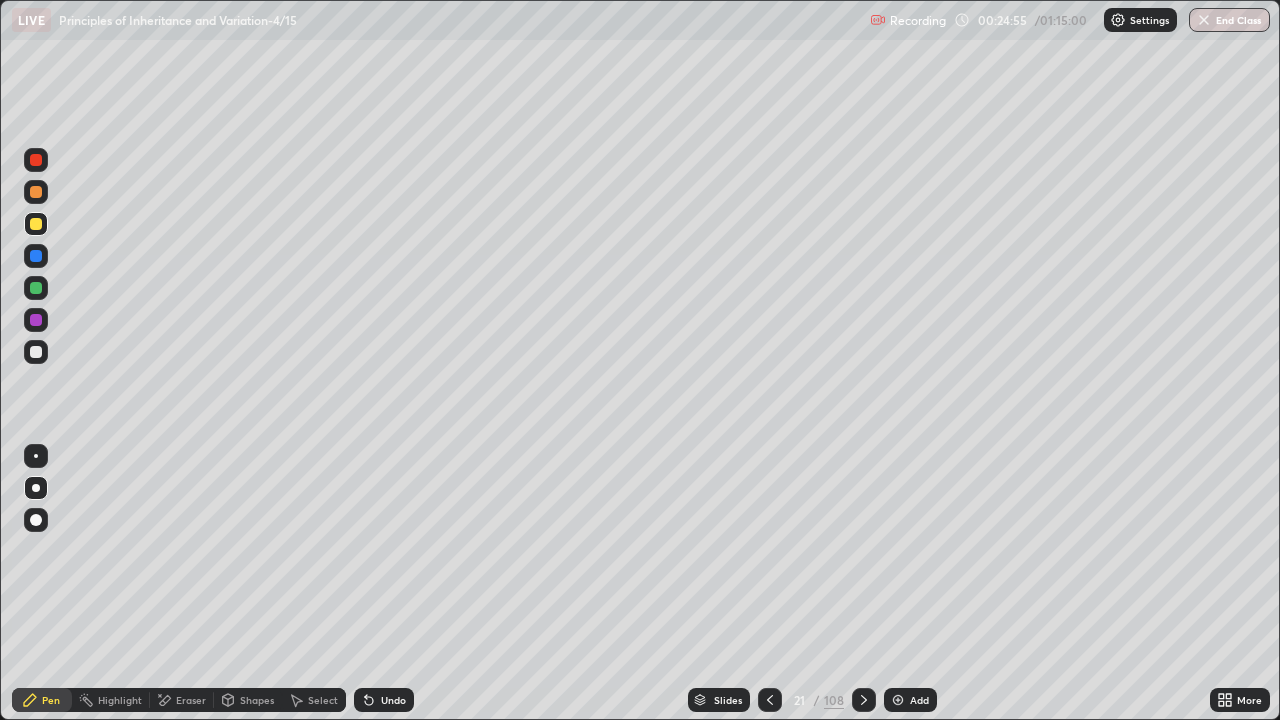click at bounding box center [36, 192] 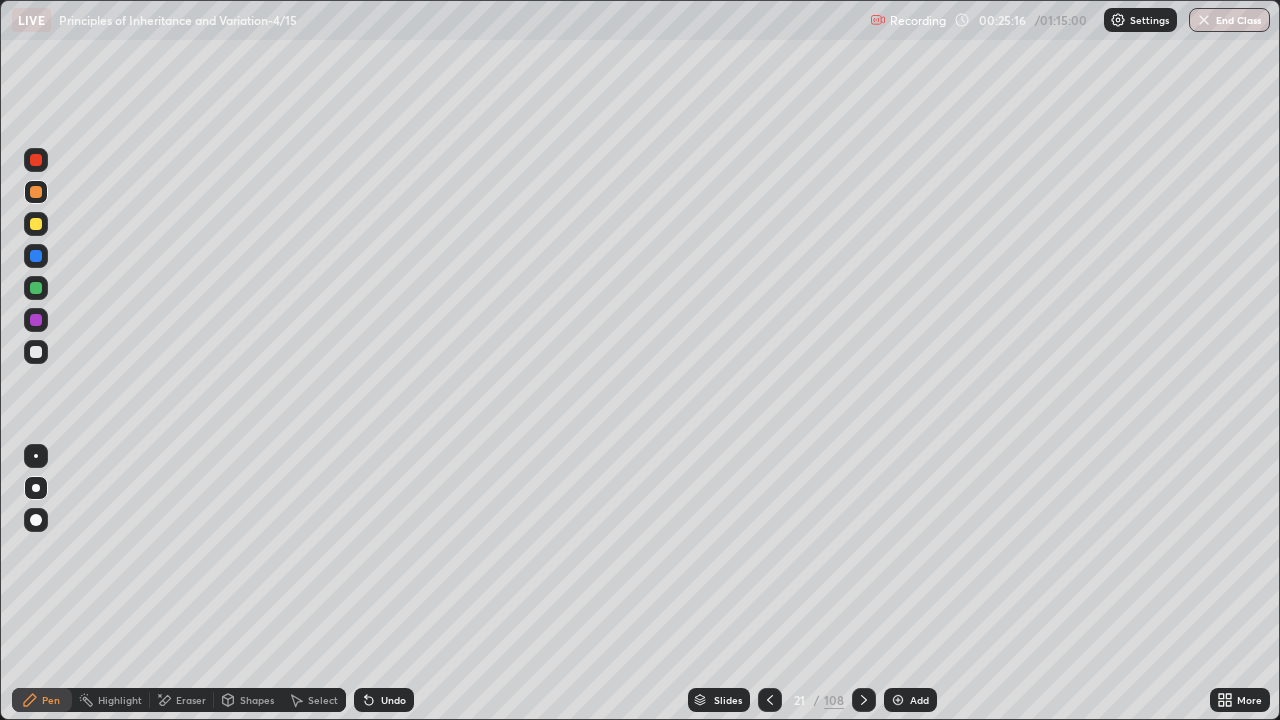 click on "Add" at bounding box center [910, 700] 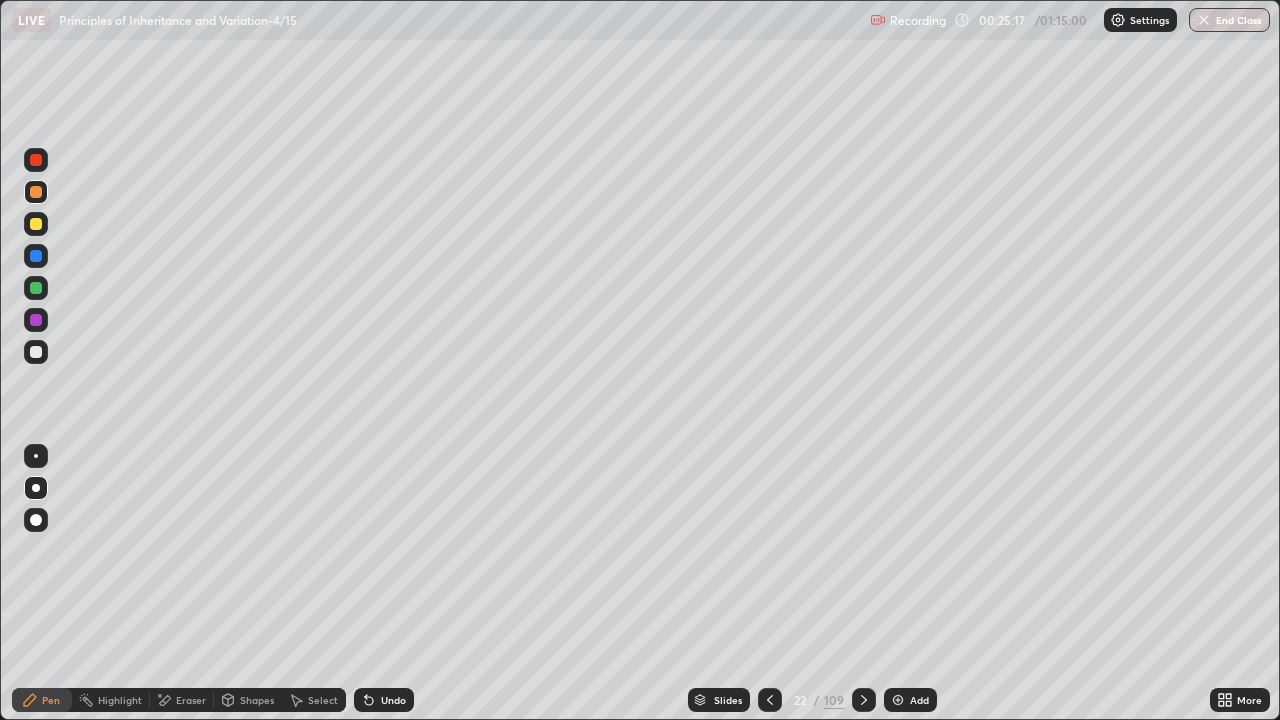 click at bounding box center (36, 224) 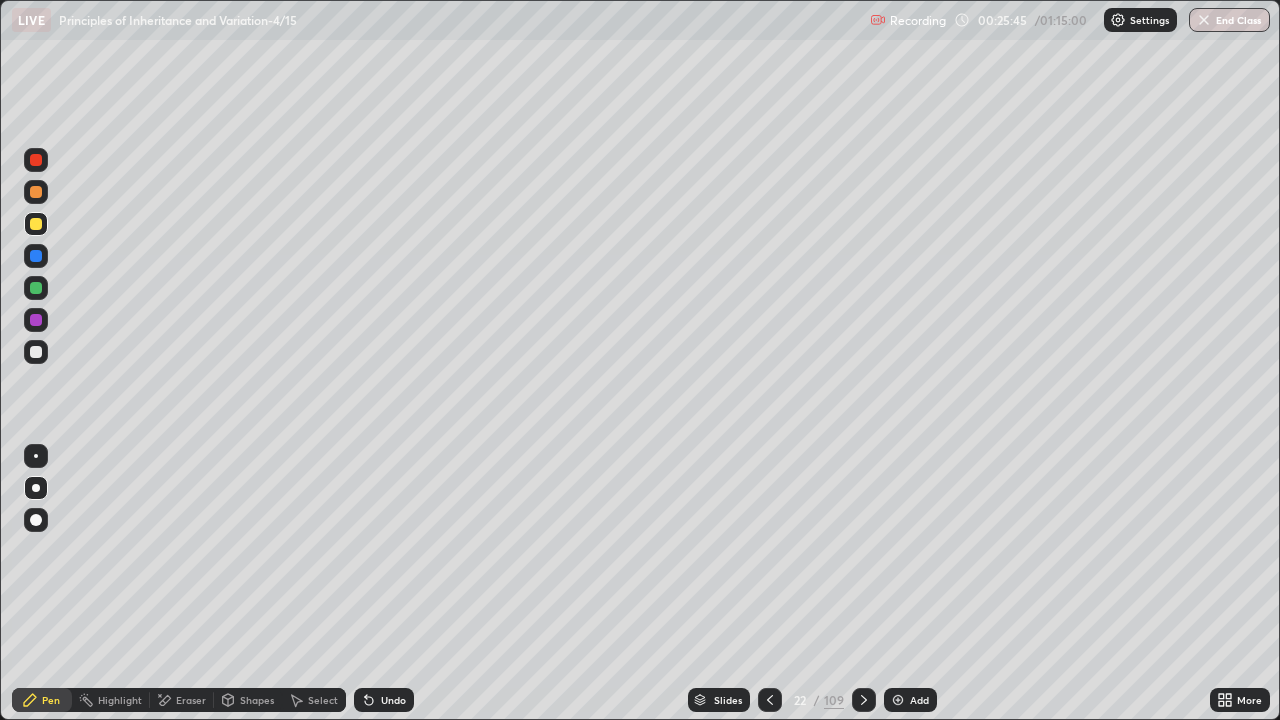 click at bounding box center (36, 160) 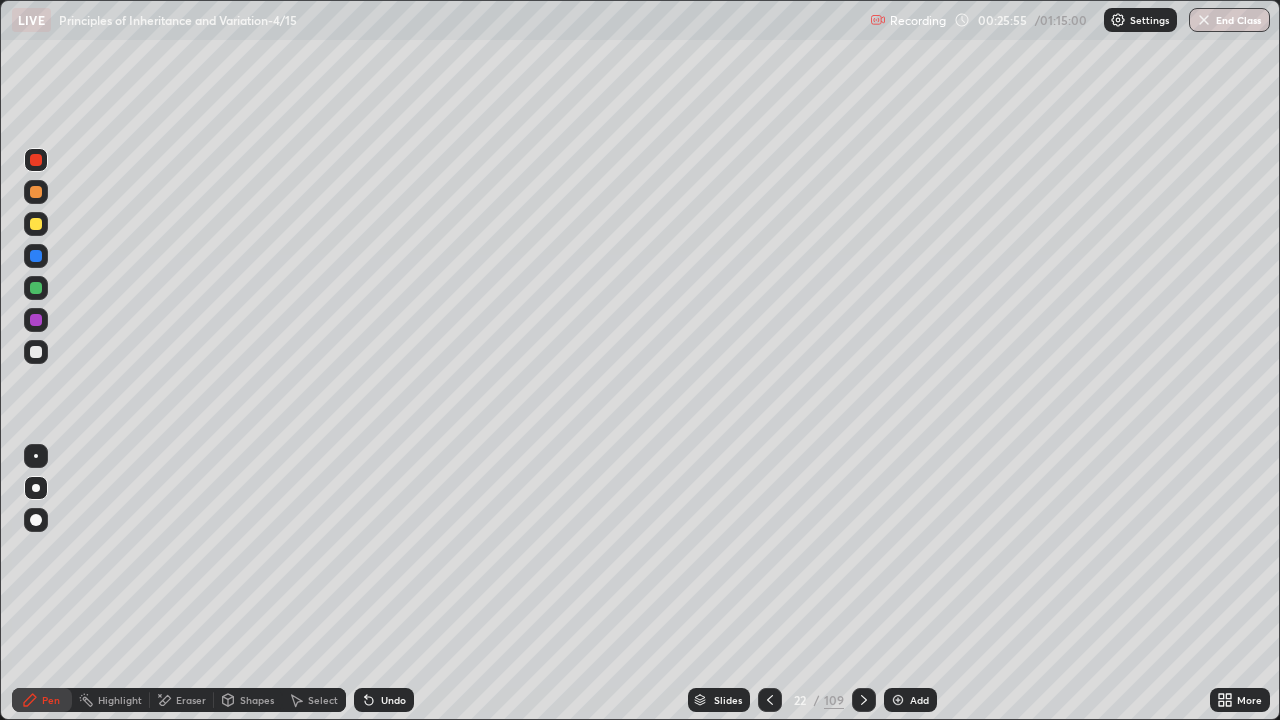 click on "Undo" at bounding box center [384, 700] 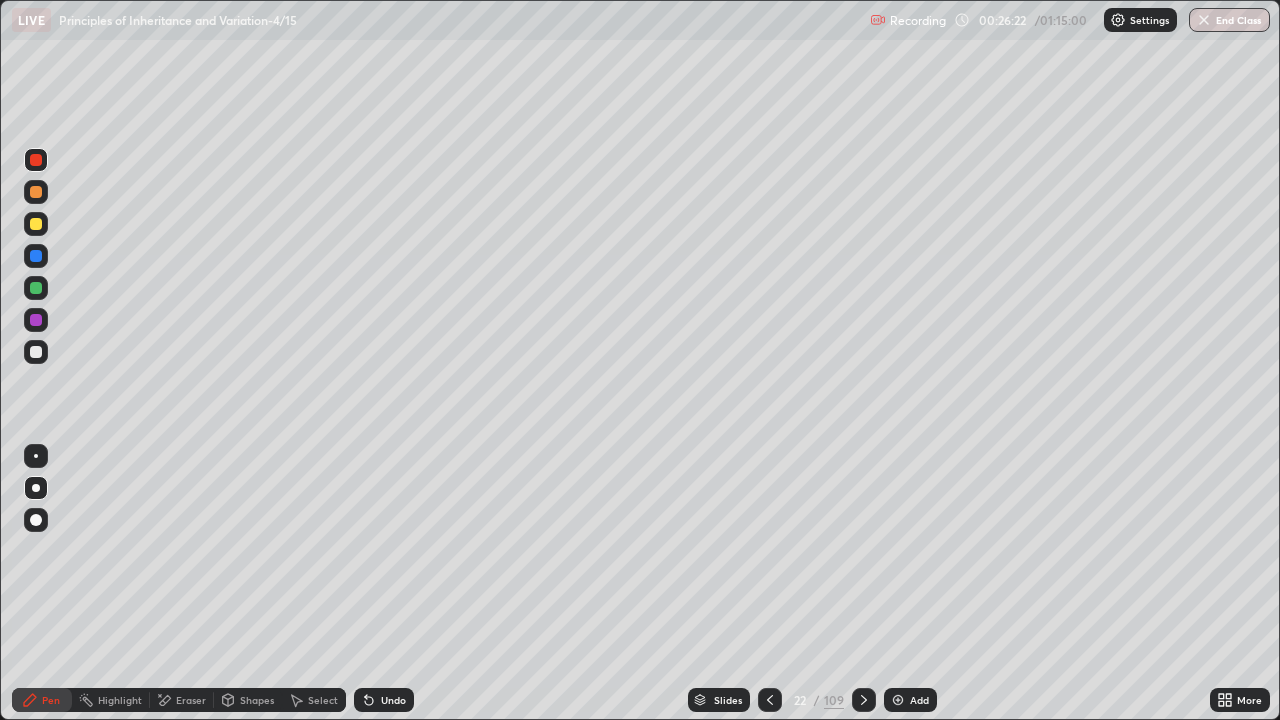 click at bounding box center [36, 352] 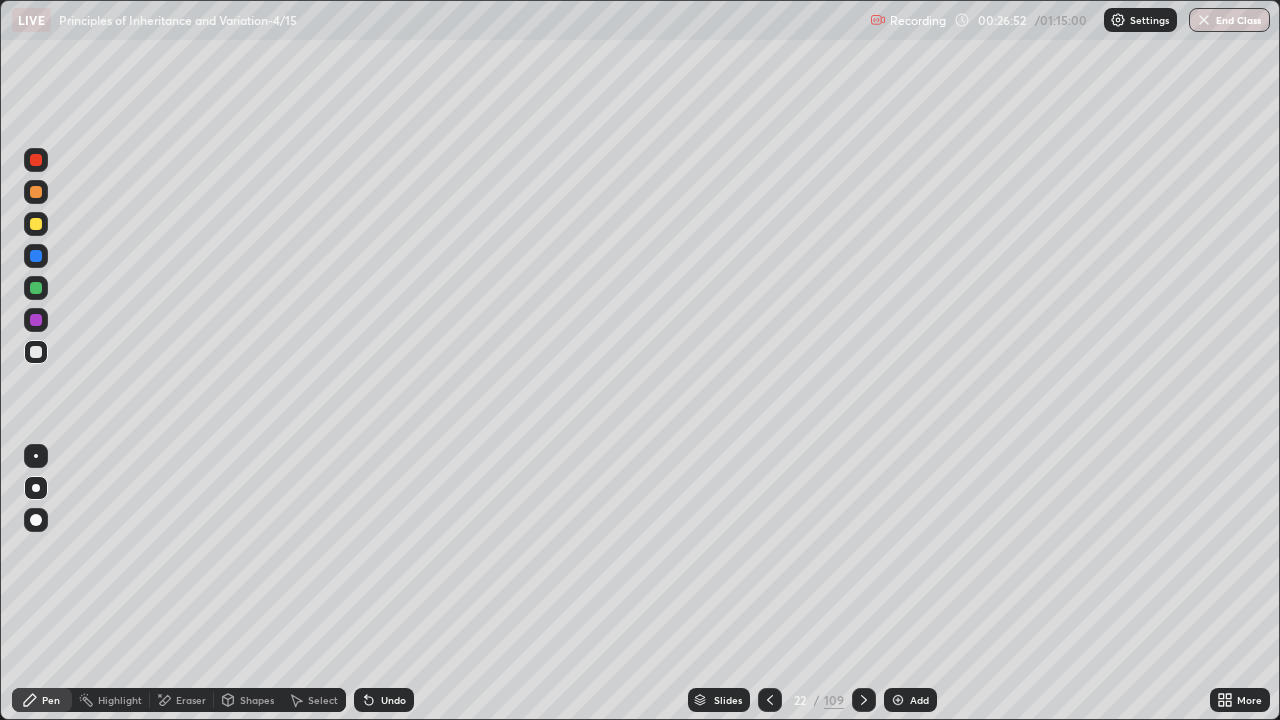 click at bounding box center (36, 320) 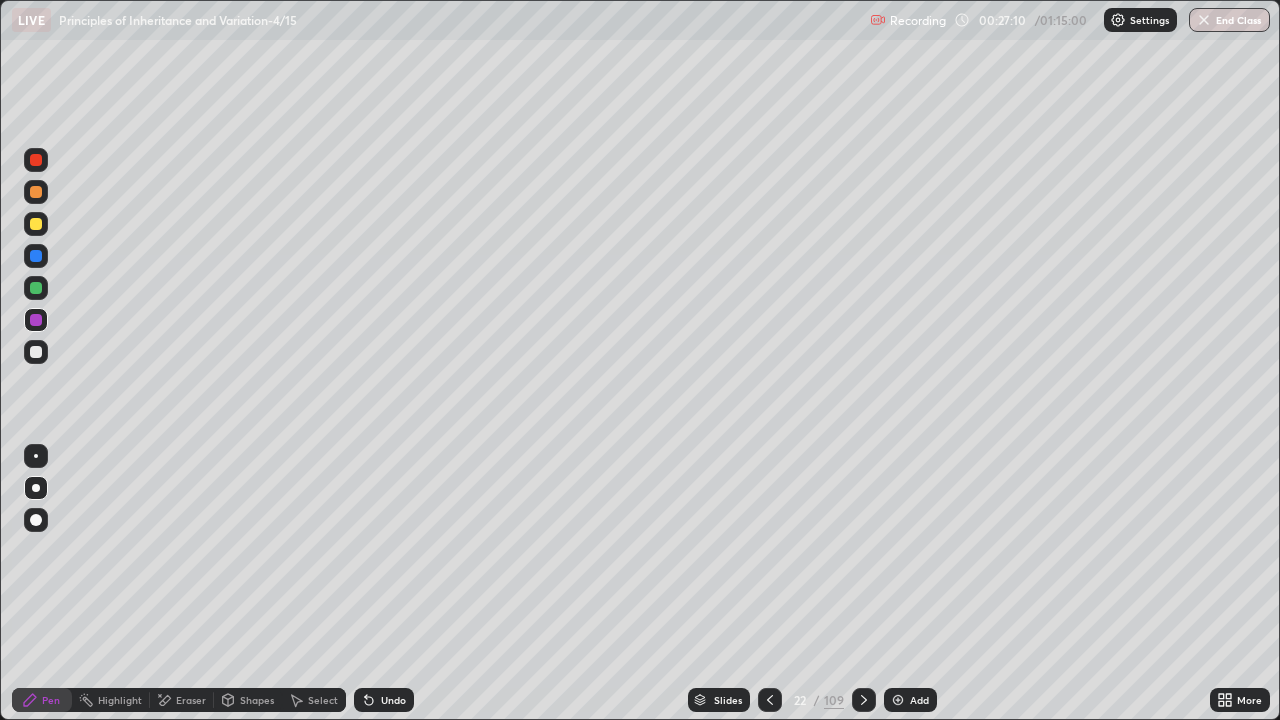 click at bounding box center (36, 352) 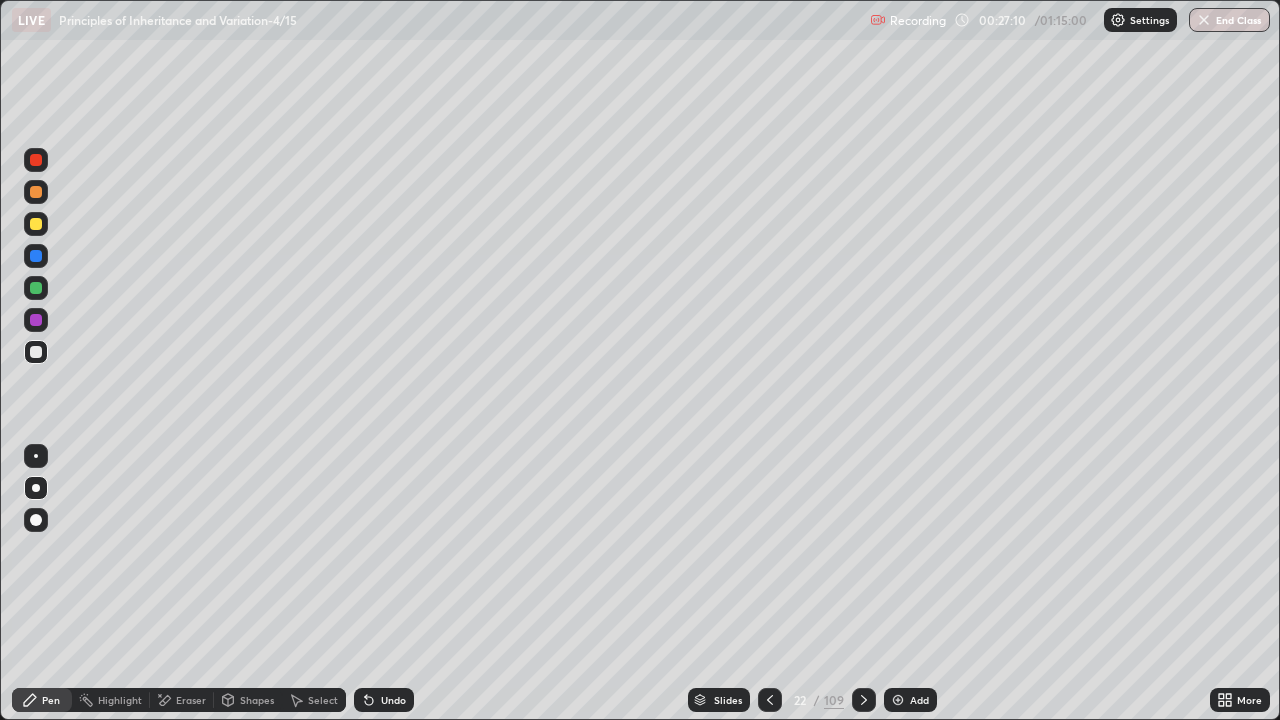 click at bounding box center (36, 320) 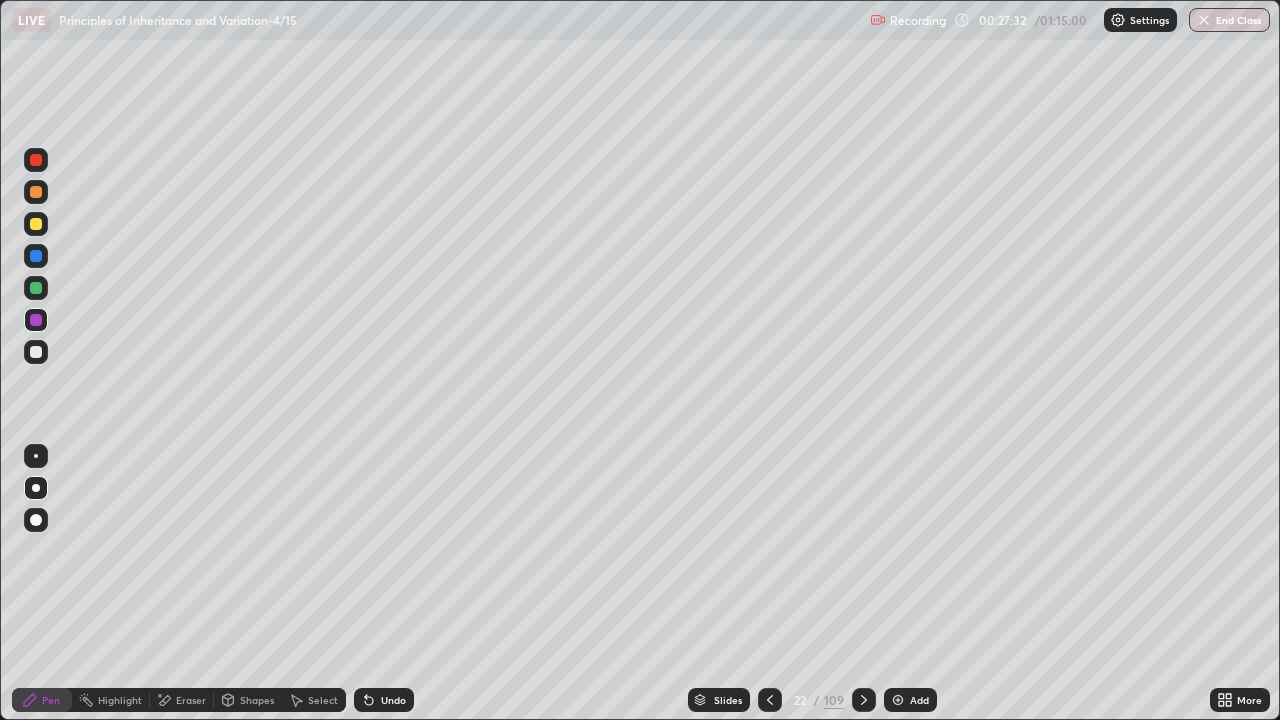 click at bounding box center [36, 352] 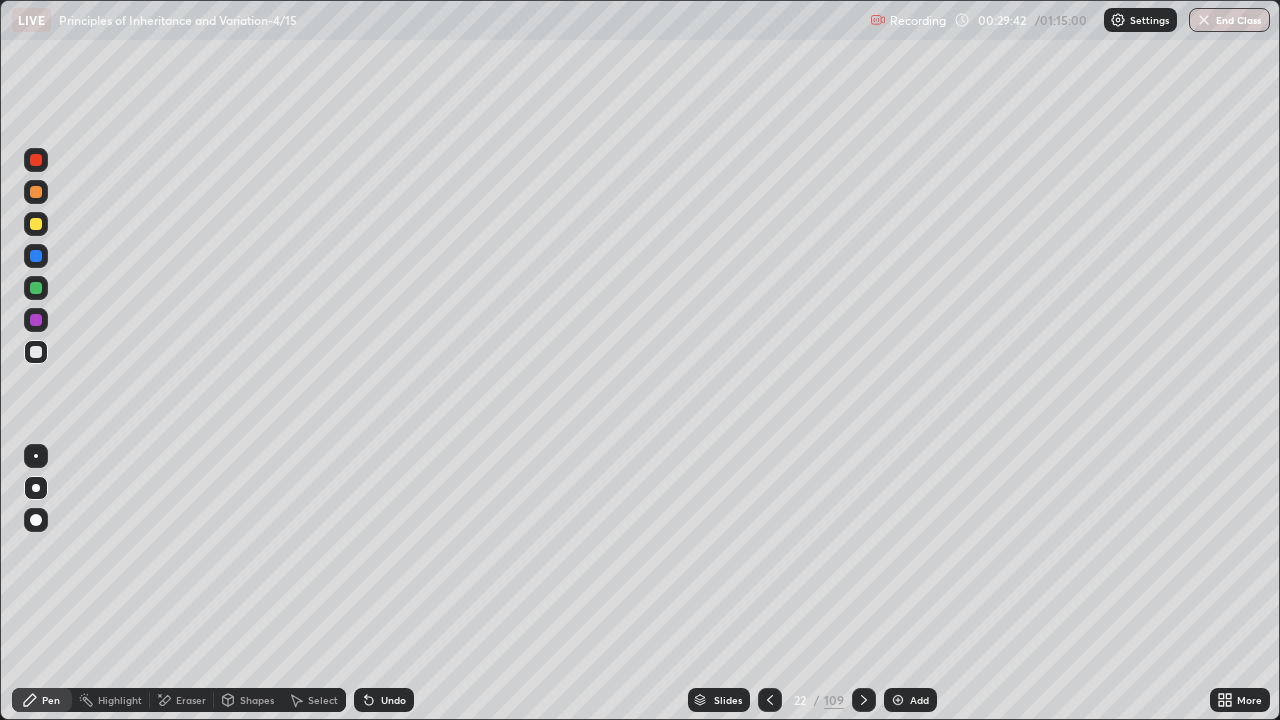 click on "Add" at bounding box center [910, 700] 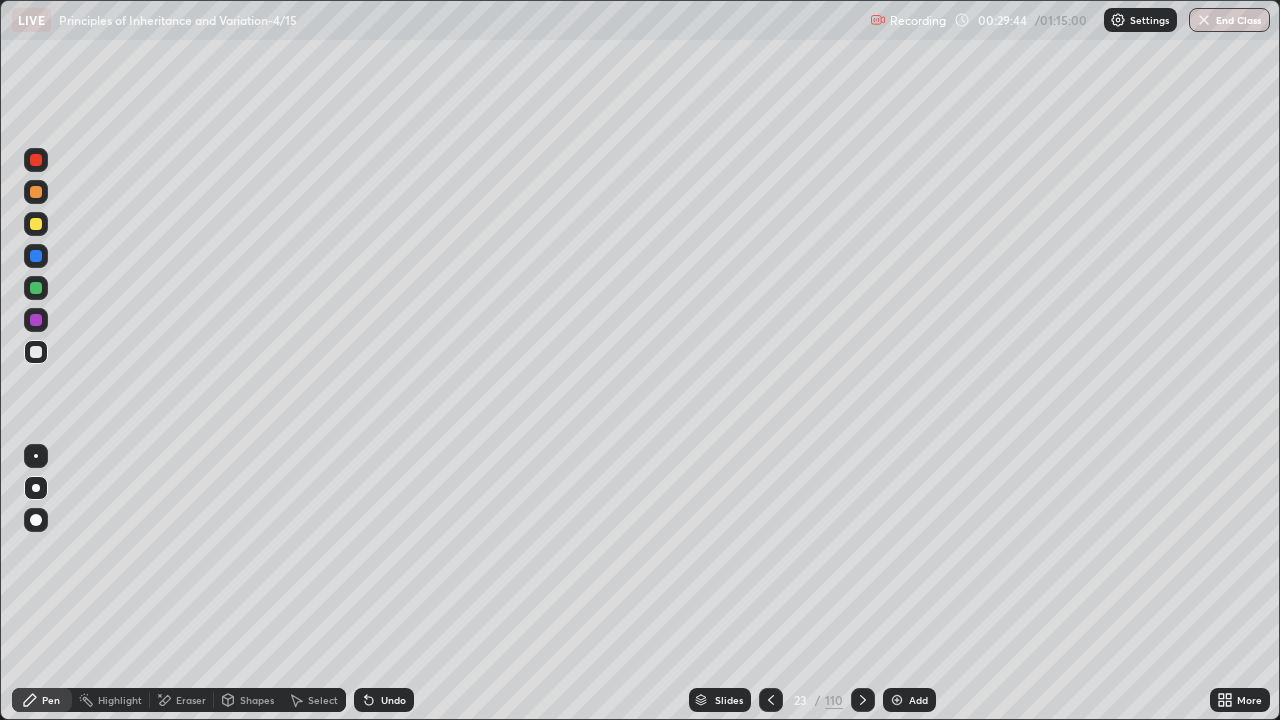 click at bounding box center (36, 224) 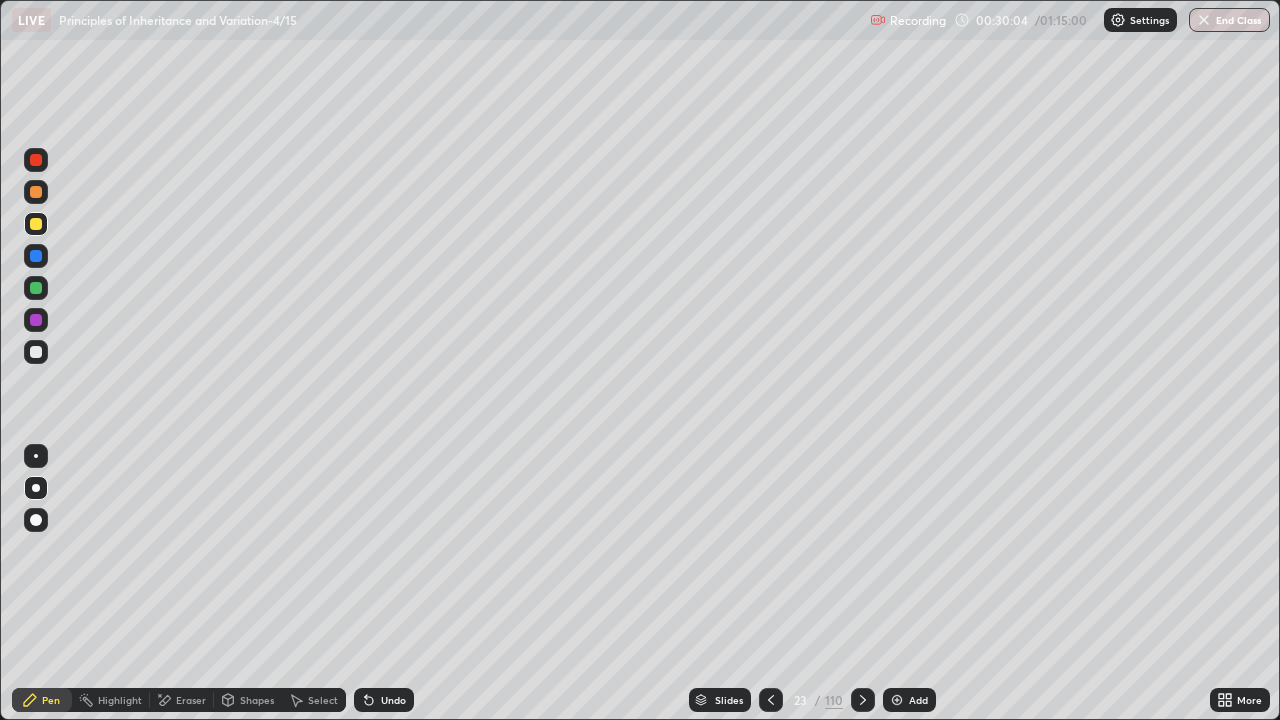 click at bounding box center [36, 160] 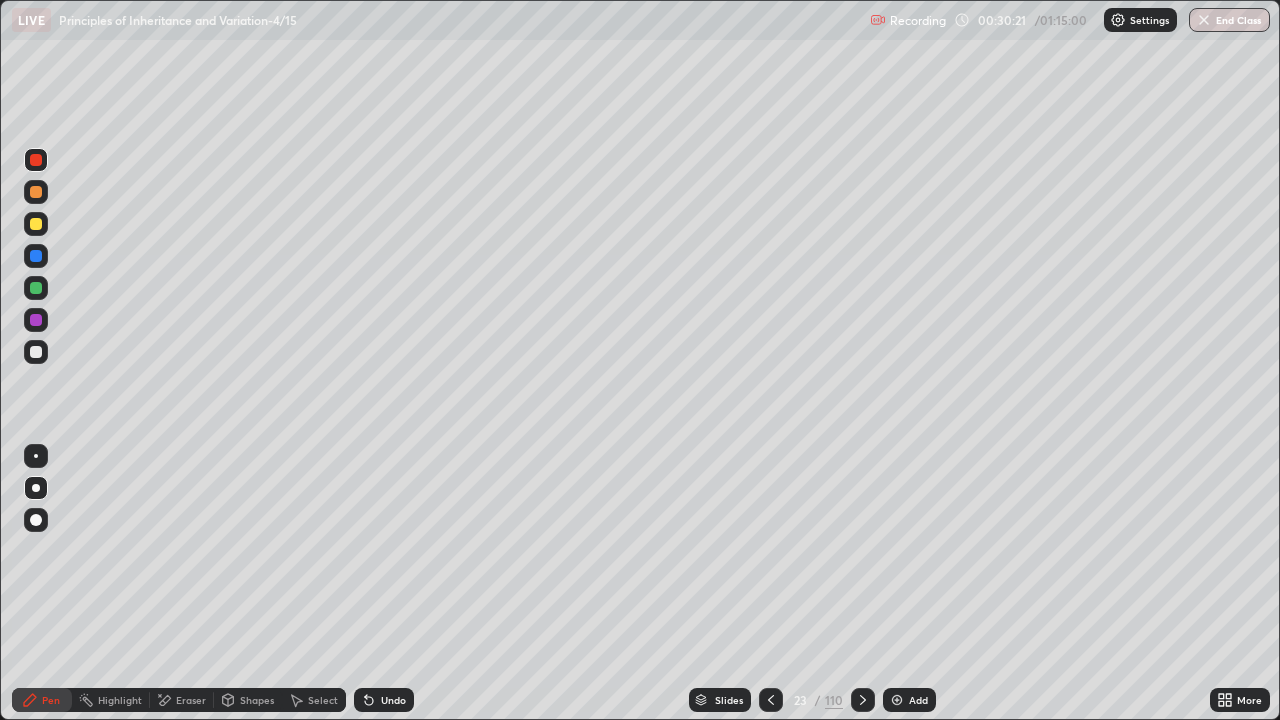 click at bounding box center [36, 352] 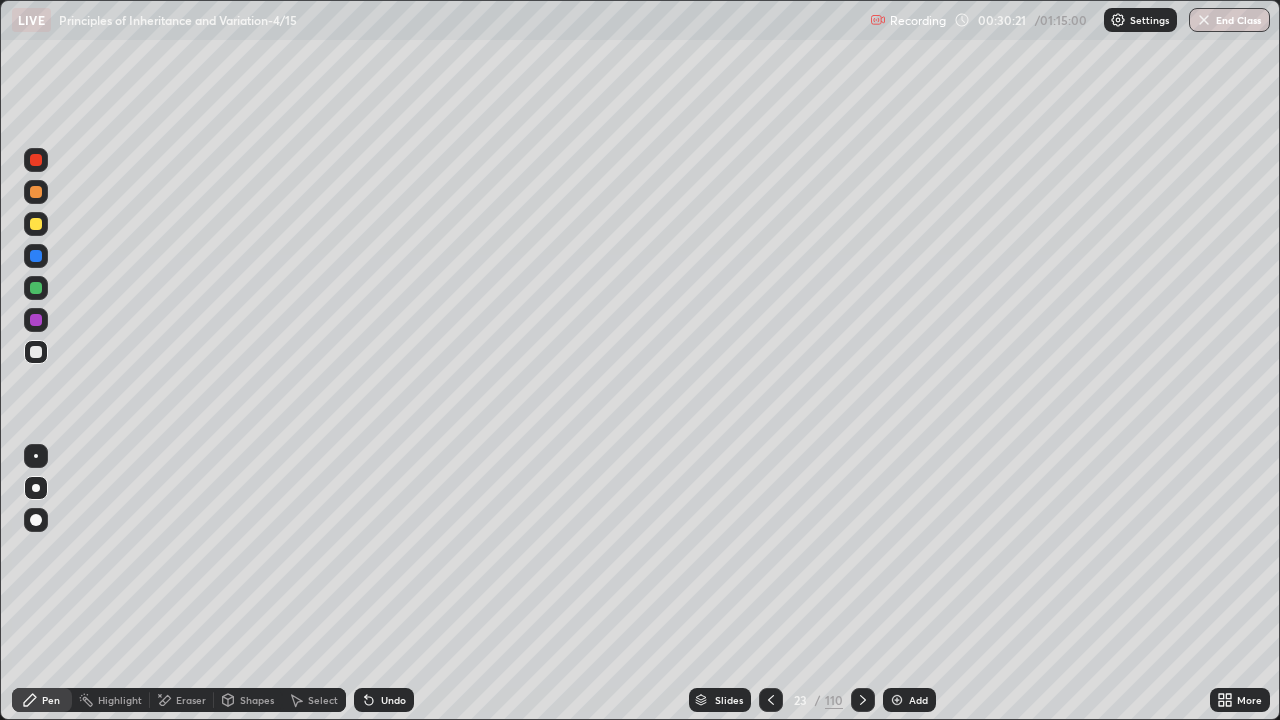 click at bounding box center [36, 352] 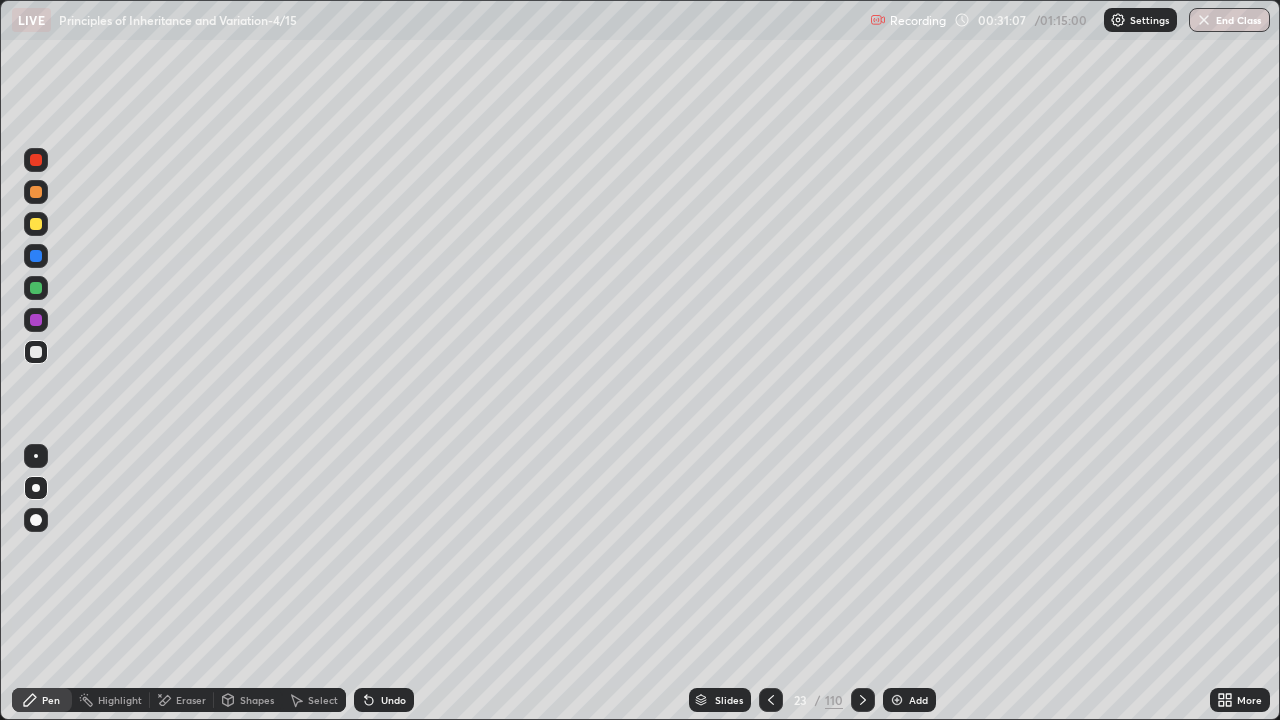 click on "Select" at bounding box center [323, 700] 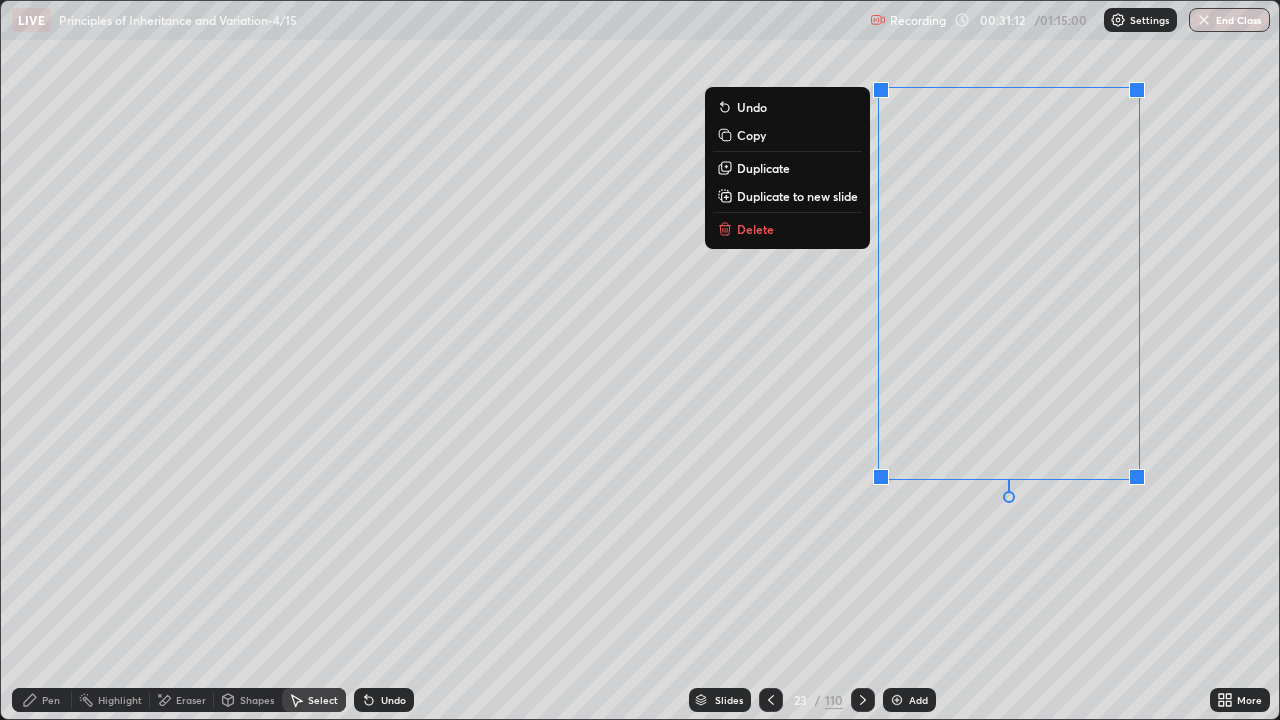 click on "Pen" at bounding box center [42, 700] 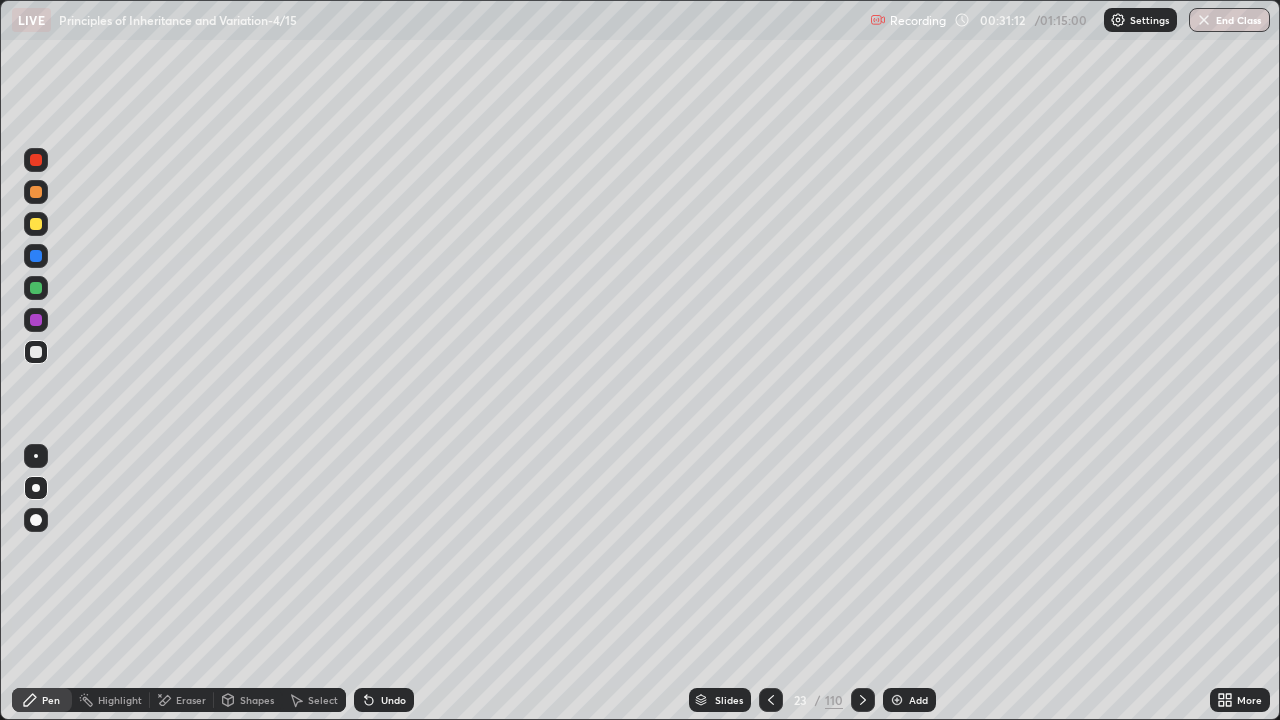 click at bounding box center [36, 288] 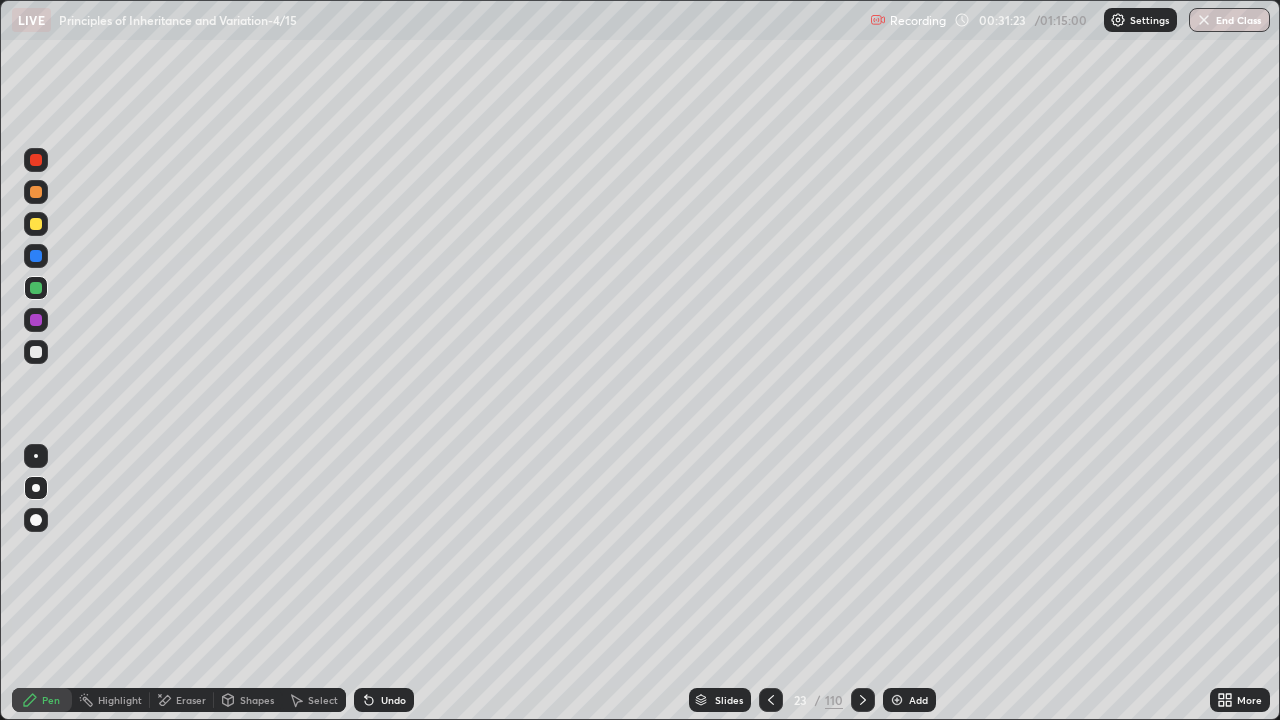 click at bounding box center [36, 160] 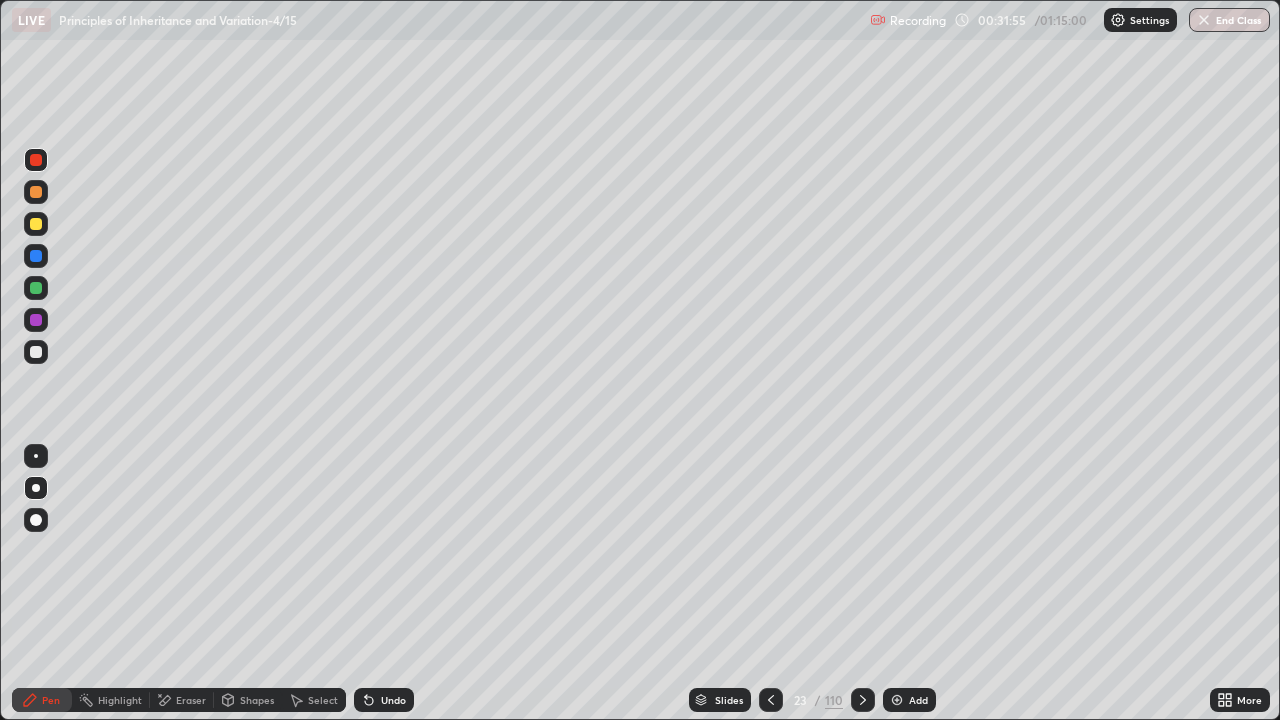 click on "Eraser" at bounding box center (191, 700) 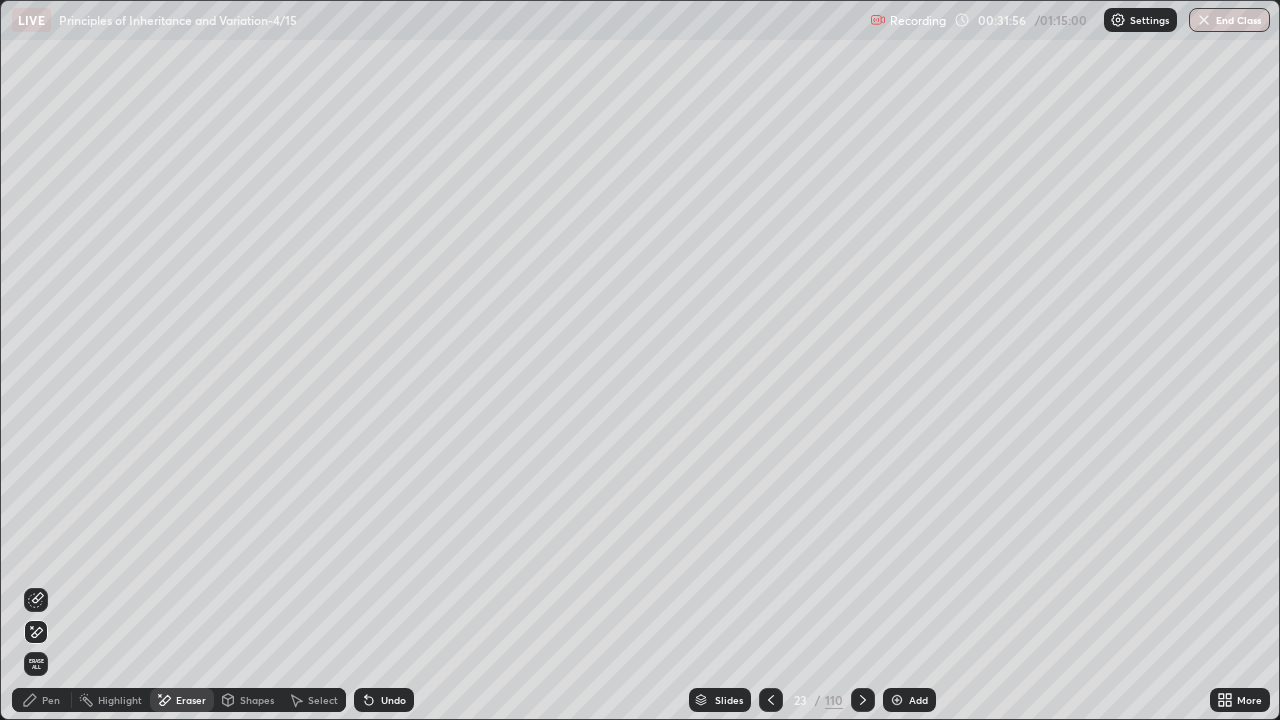 click 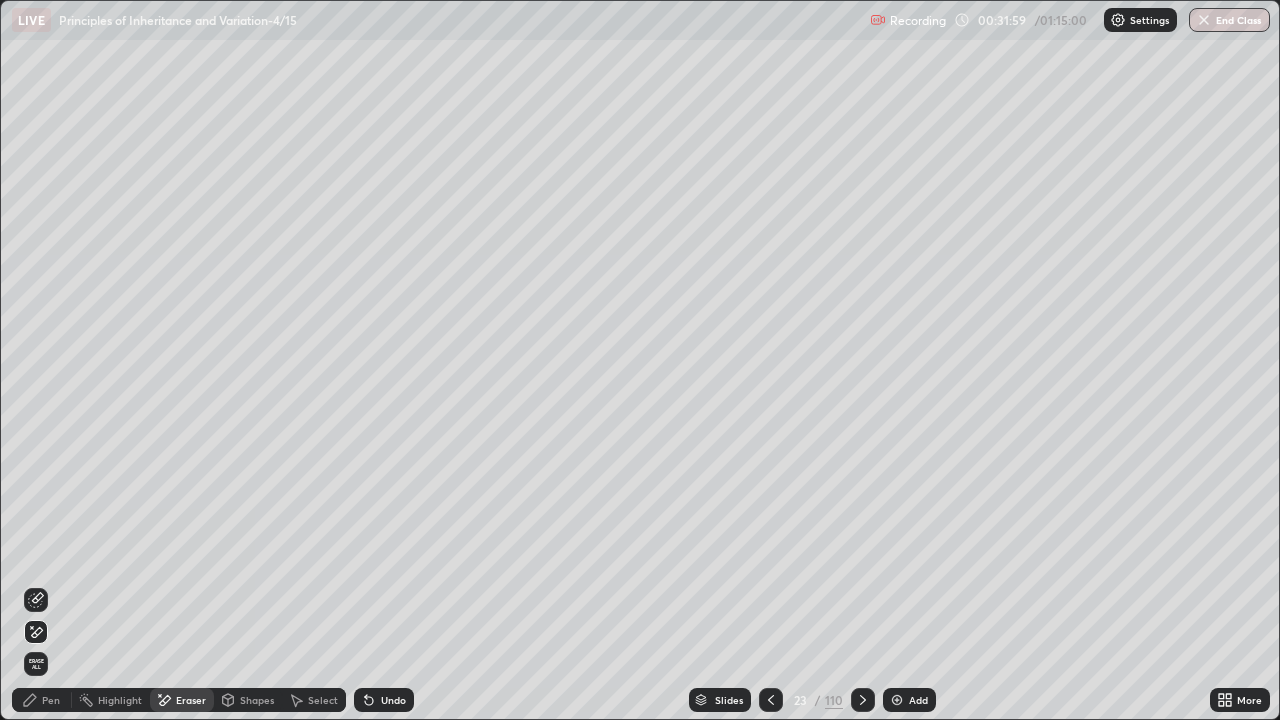 click on "Pen" at bounding box center (51, 700) 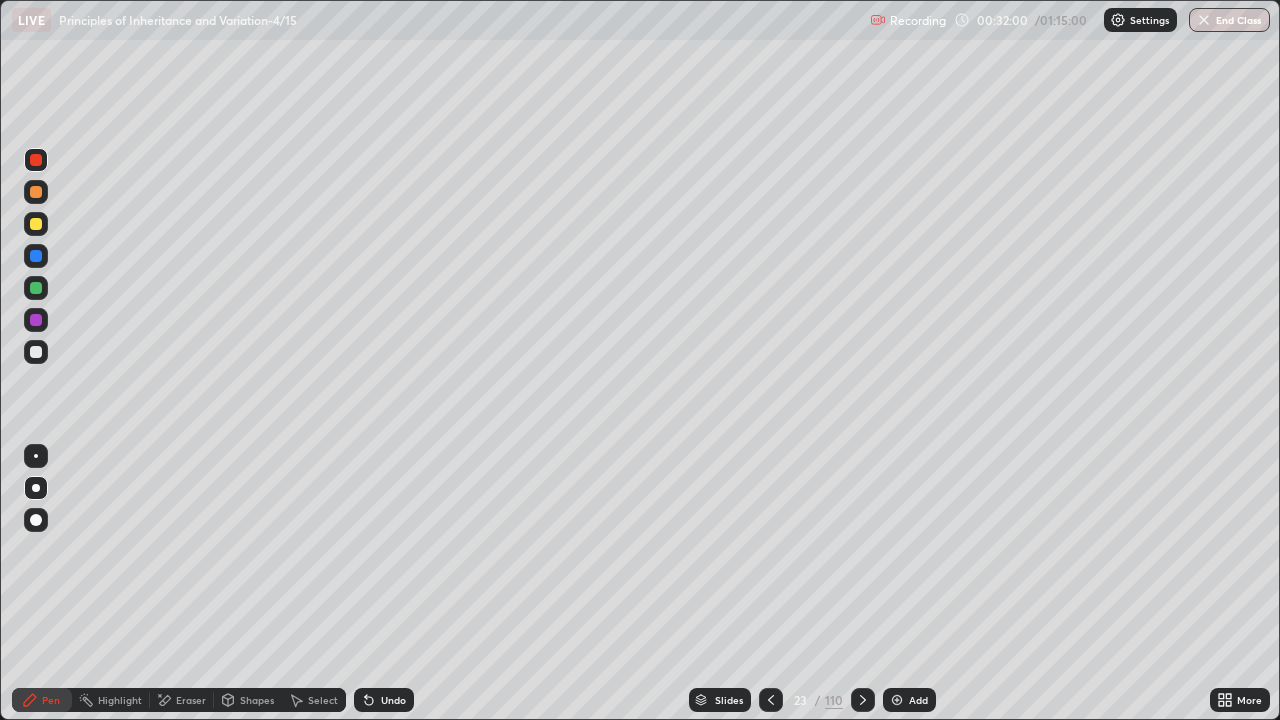 click at bounding box center [36, 352] 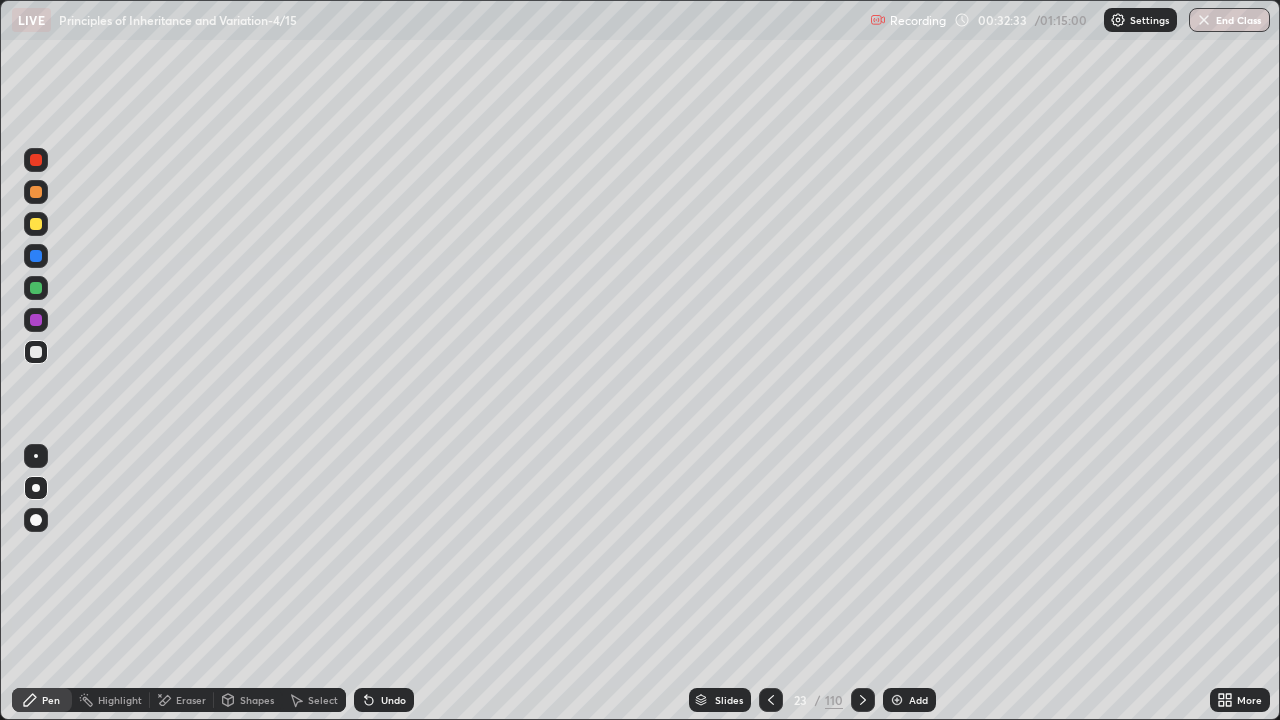 click at bounding box center [36, 320] 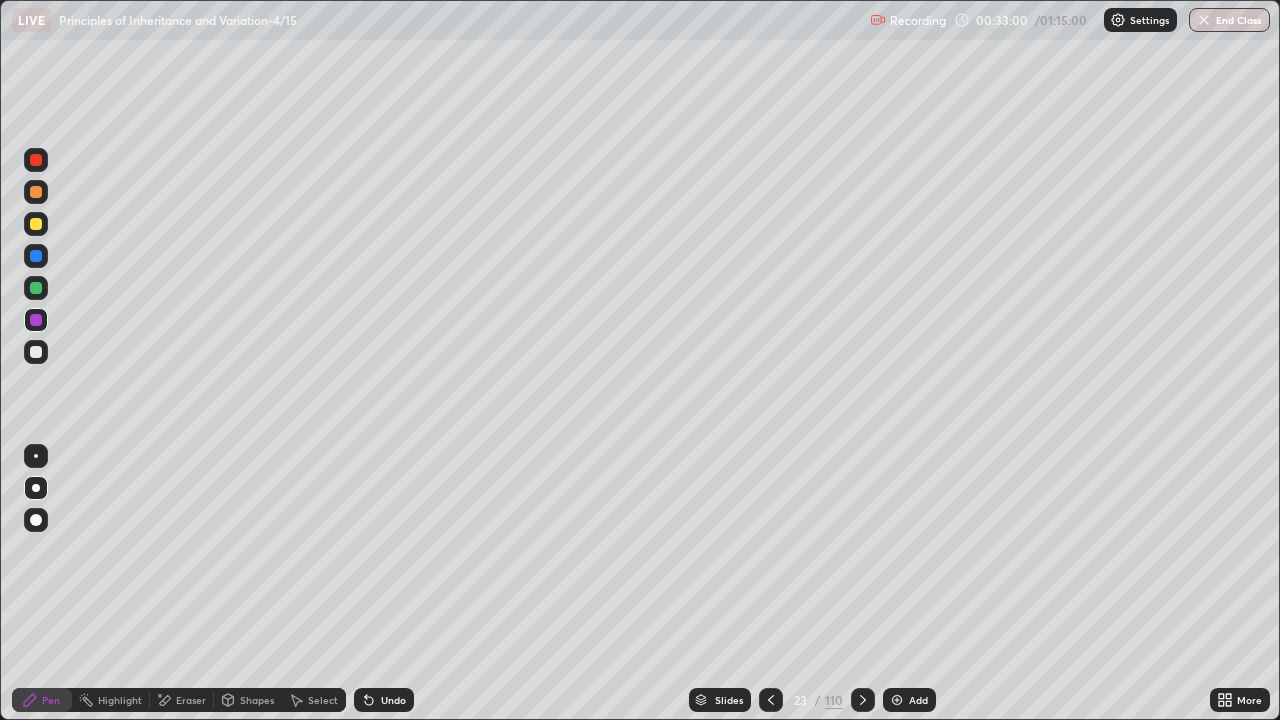 click at bounding box center (36, 320) 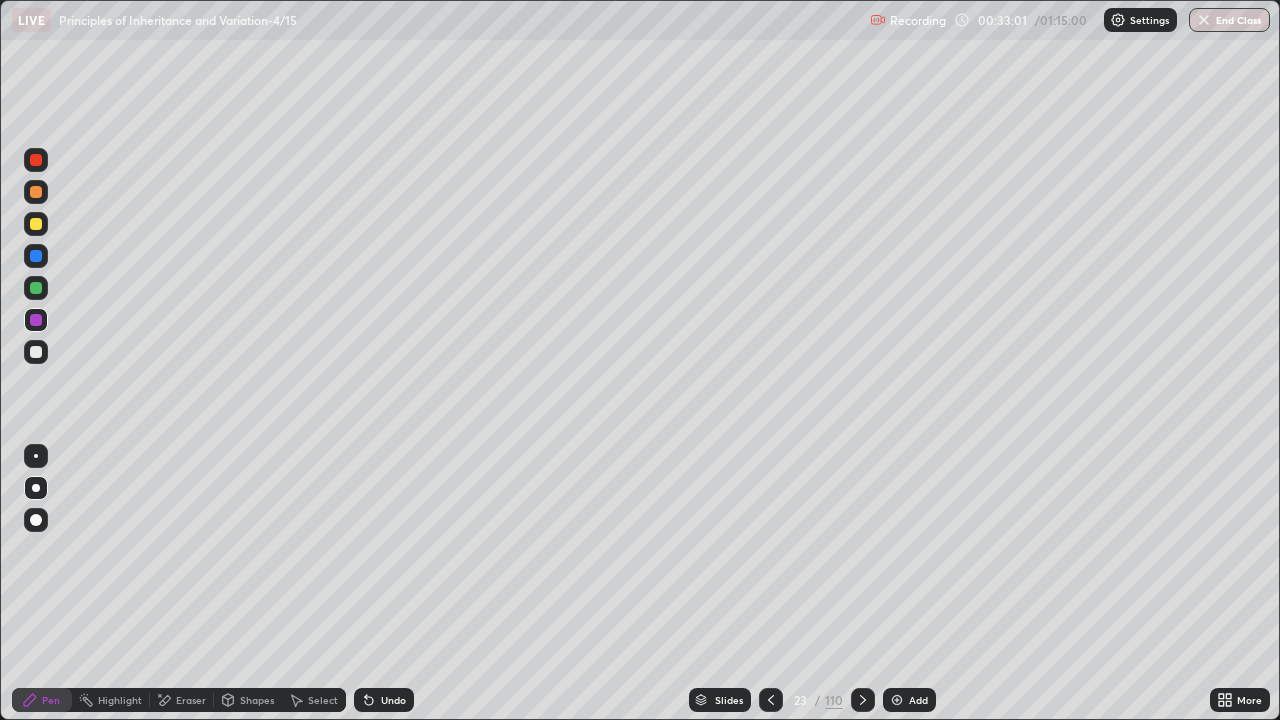 click at bounding box center (36, 288) 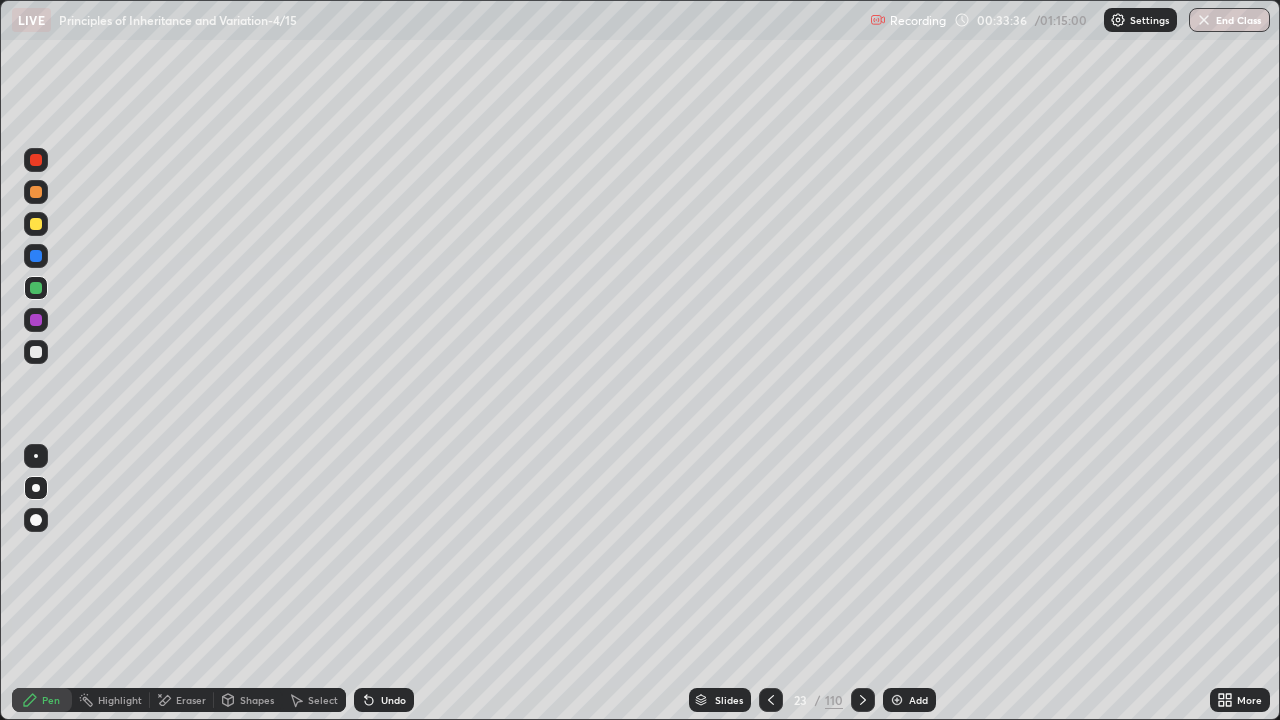 click at bounding box center (36, 160) 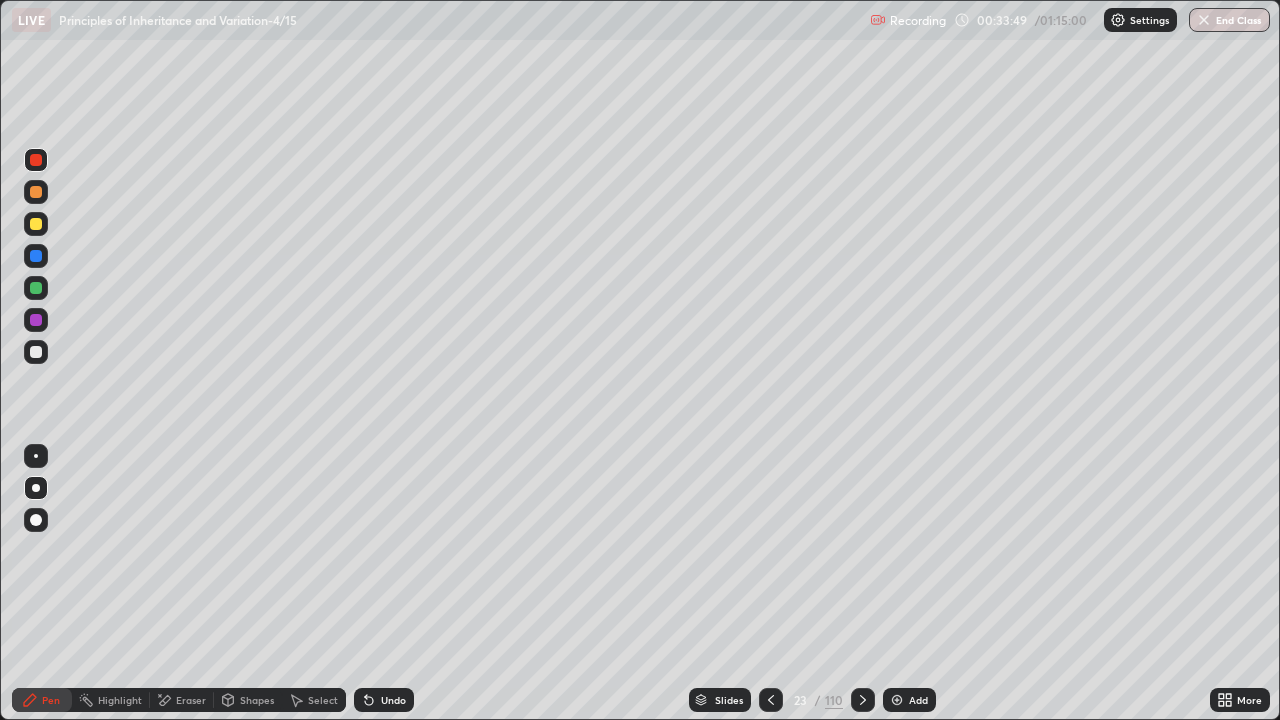 click at bounding box center [36, 224] 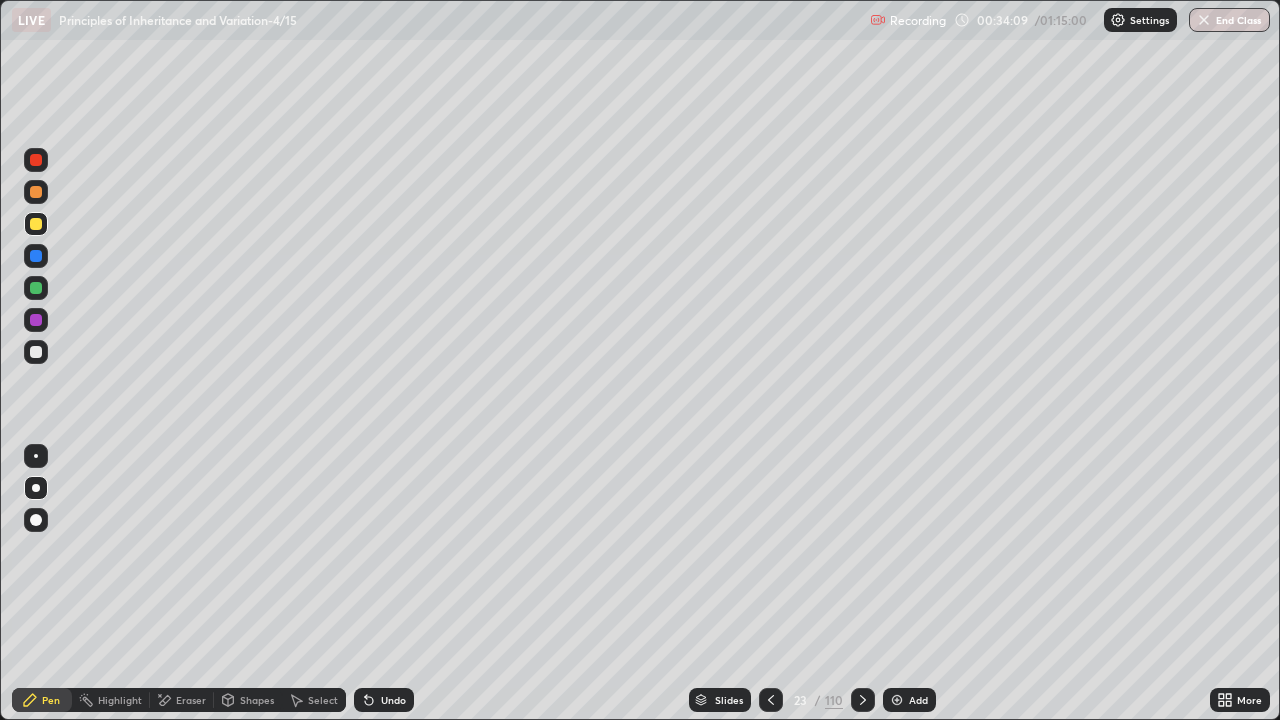 click 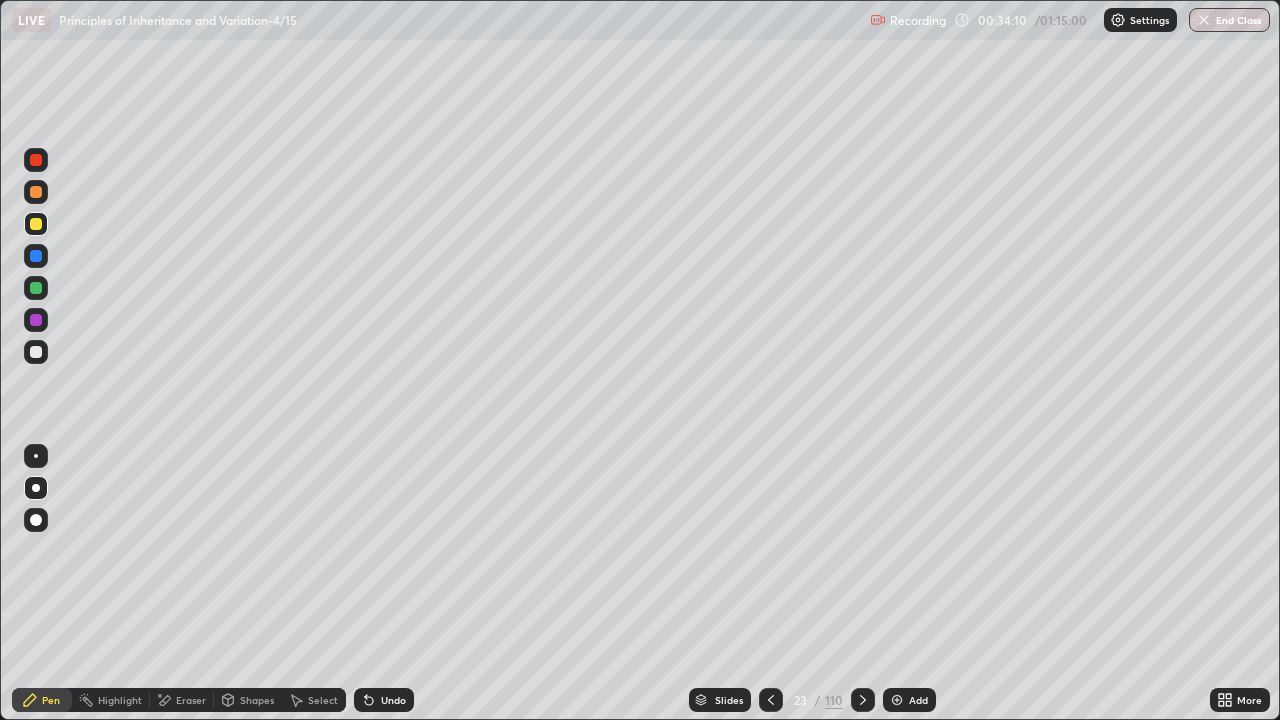 click on "Undo" at bounding box center [384, 700] 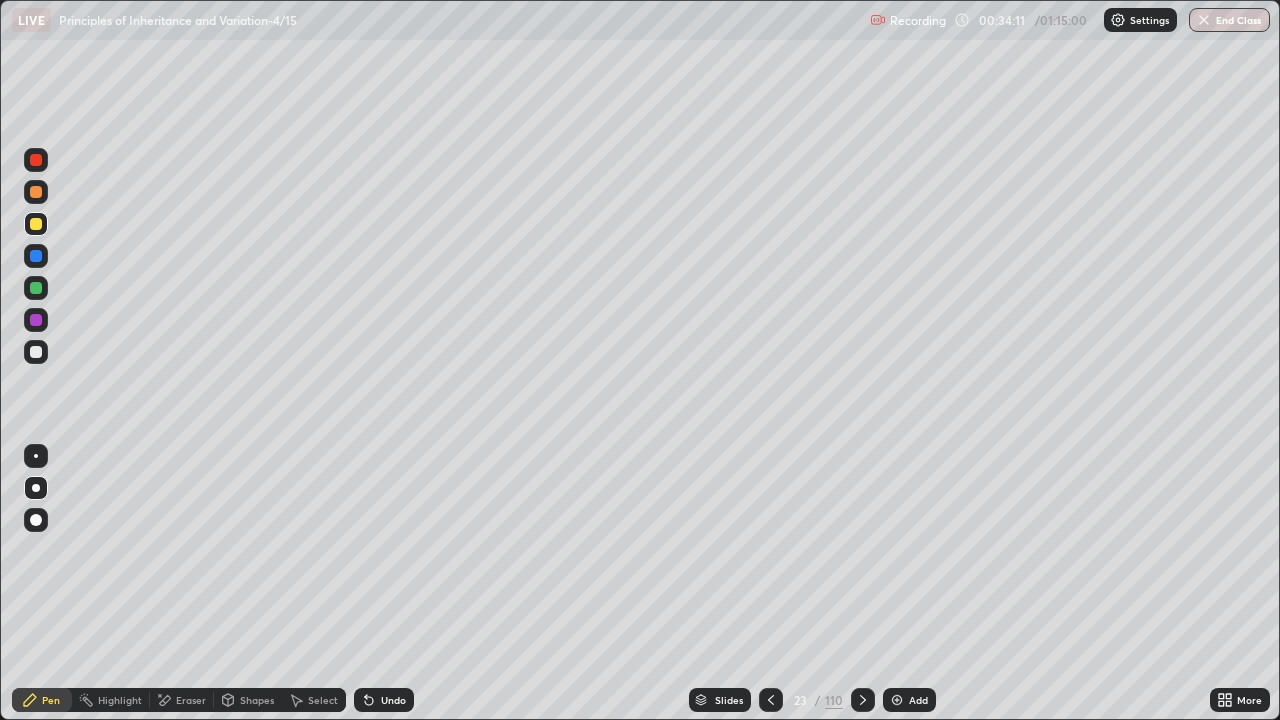 click on "Undo" at bounding box center [393, 700] 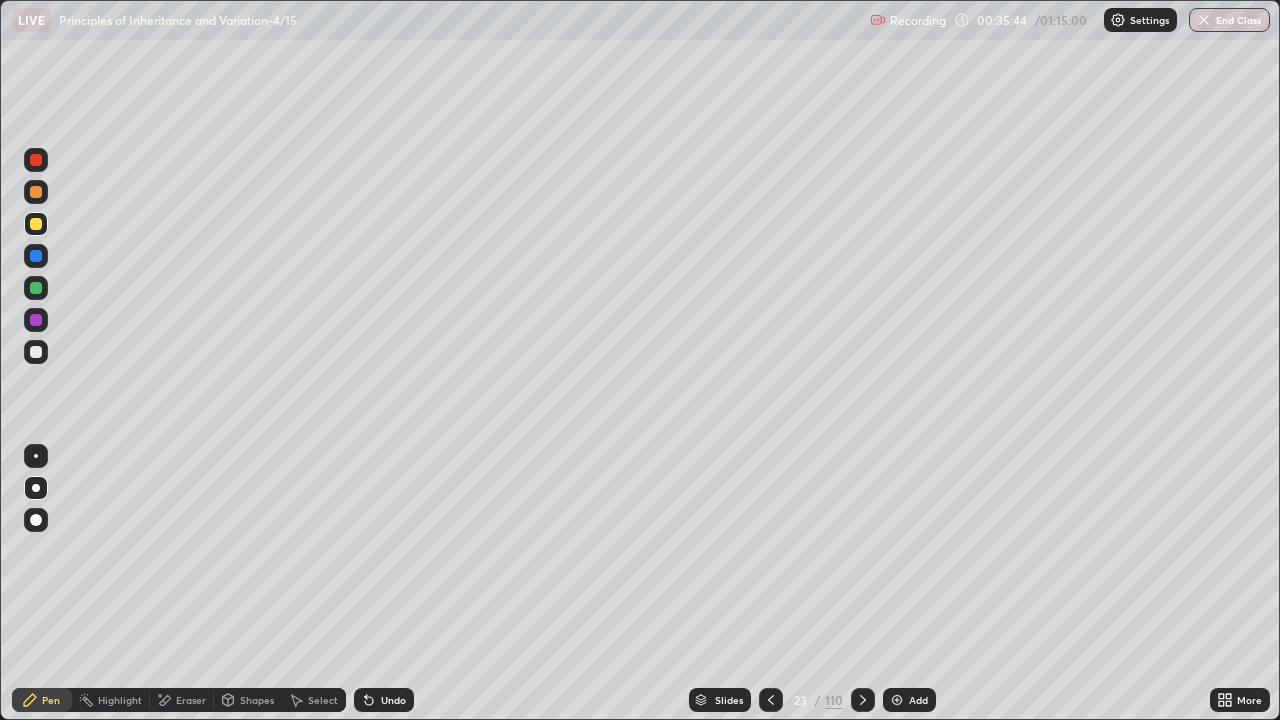 click 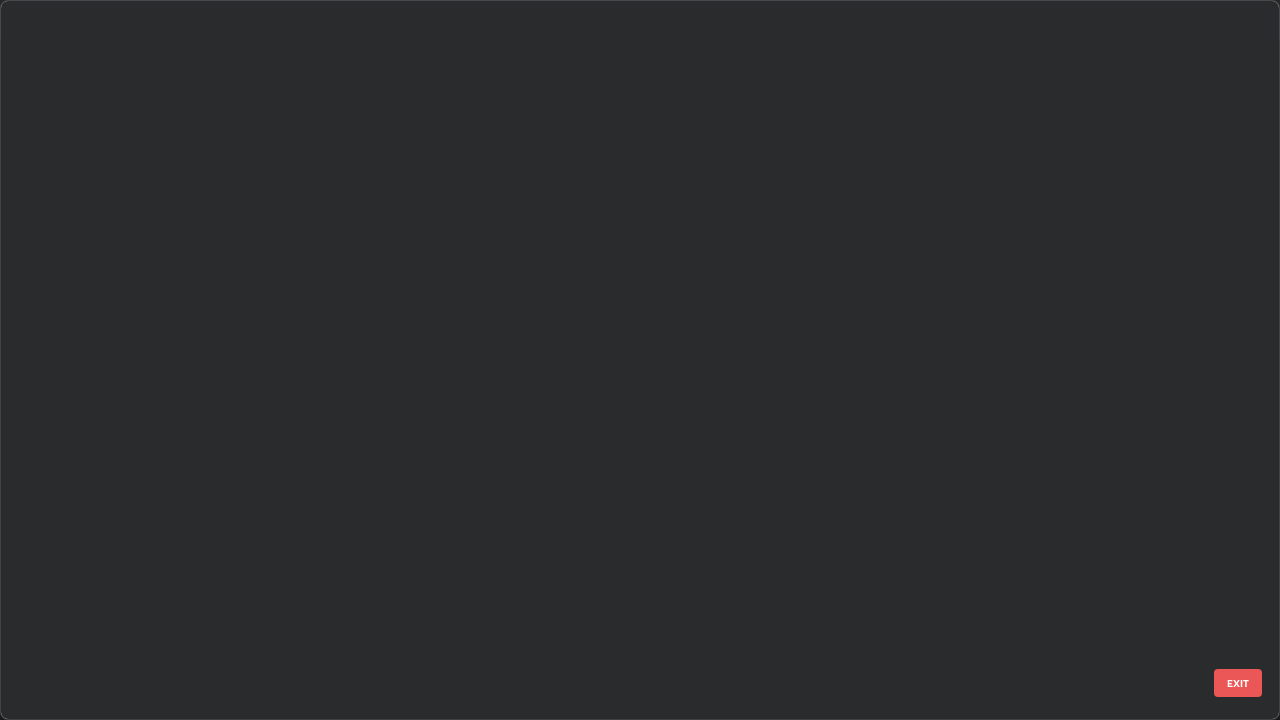 scroll, scrollTop: 1079, scrollLeft: 0, axis: vertical 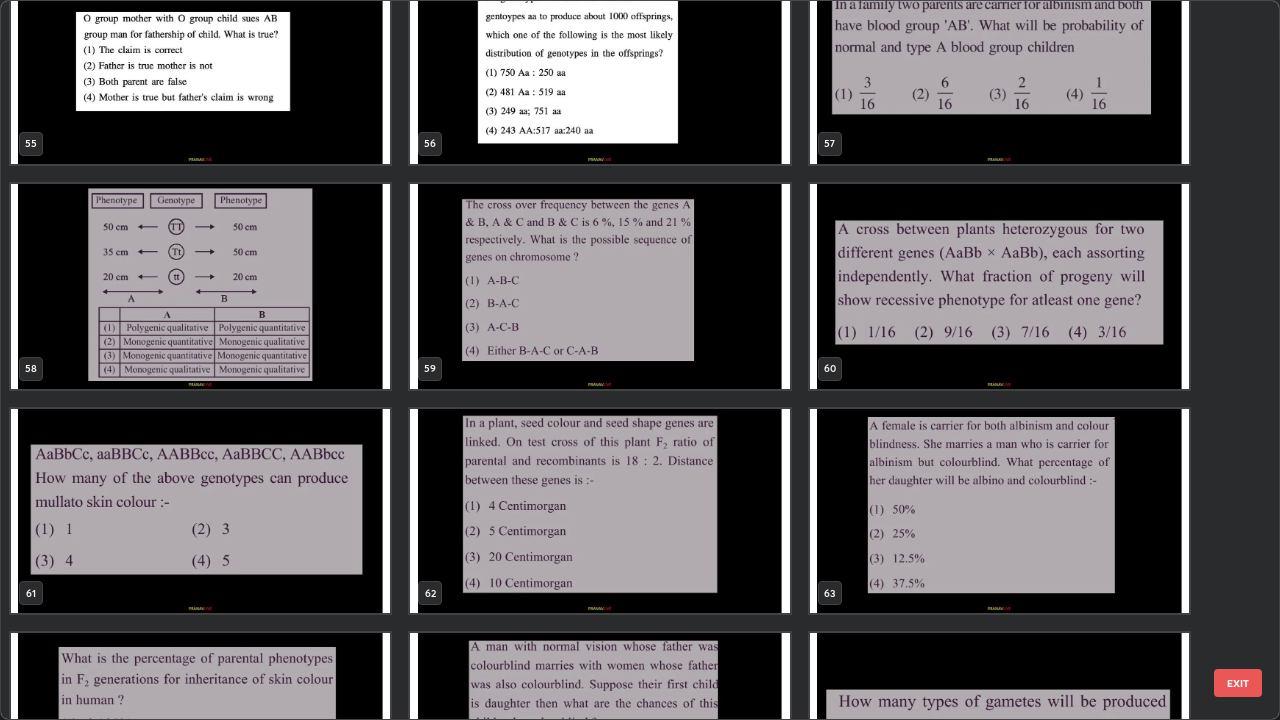 click at bounding box center (200, 511) 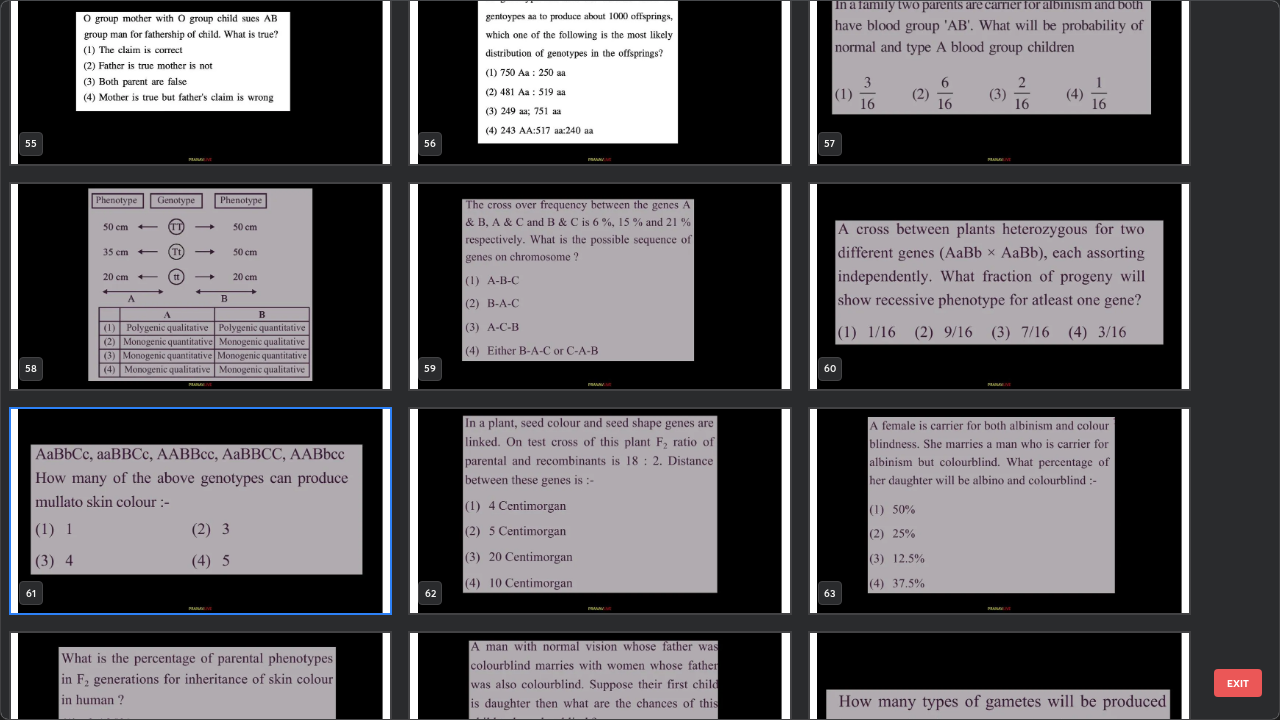 click at bounding box center (200, 511) 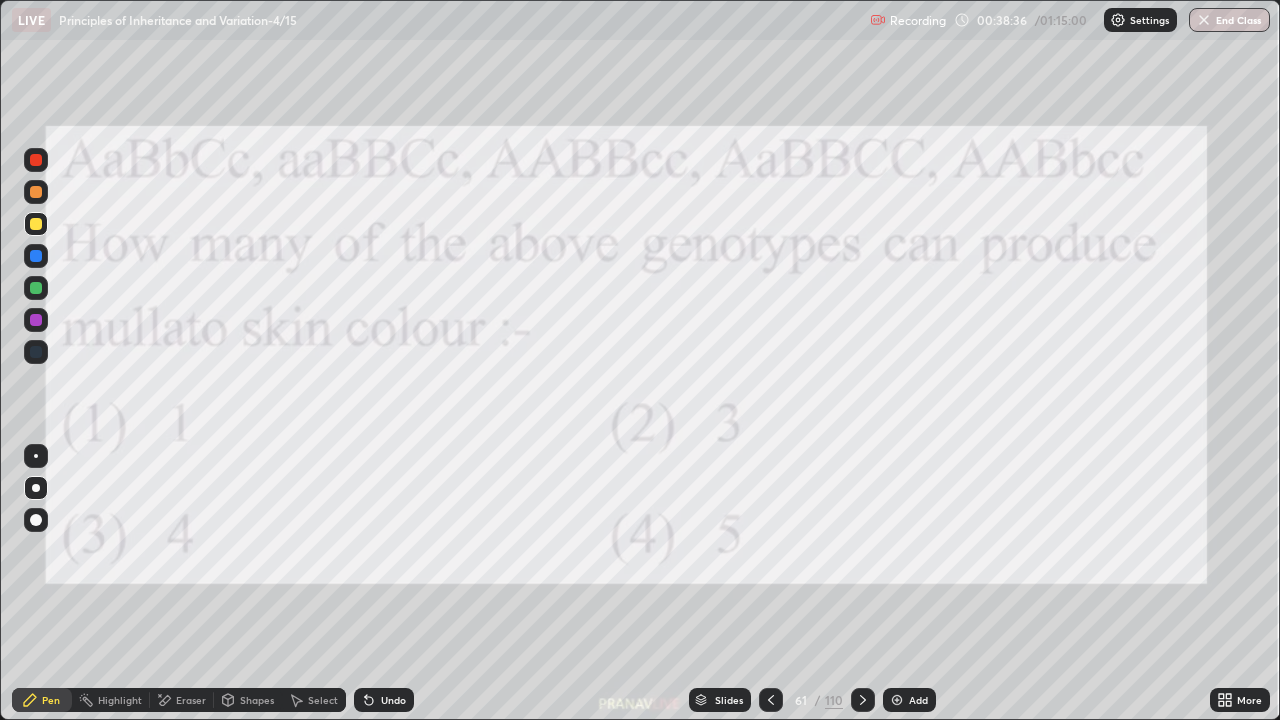 click on "Slides" at bounding box center (729, 700) 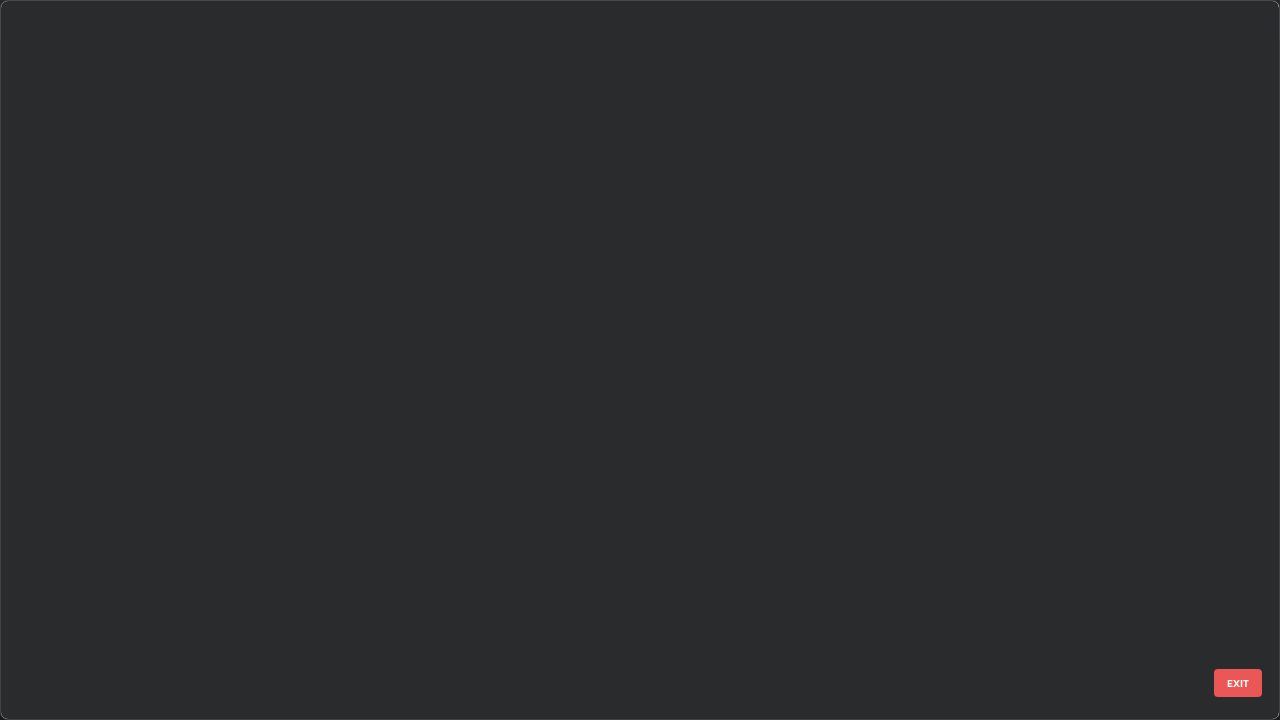 scroll, scrollTop: 3999, scrollLeft: 0, axis: vertical 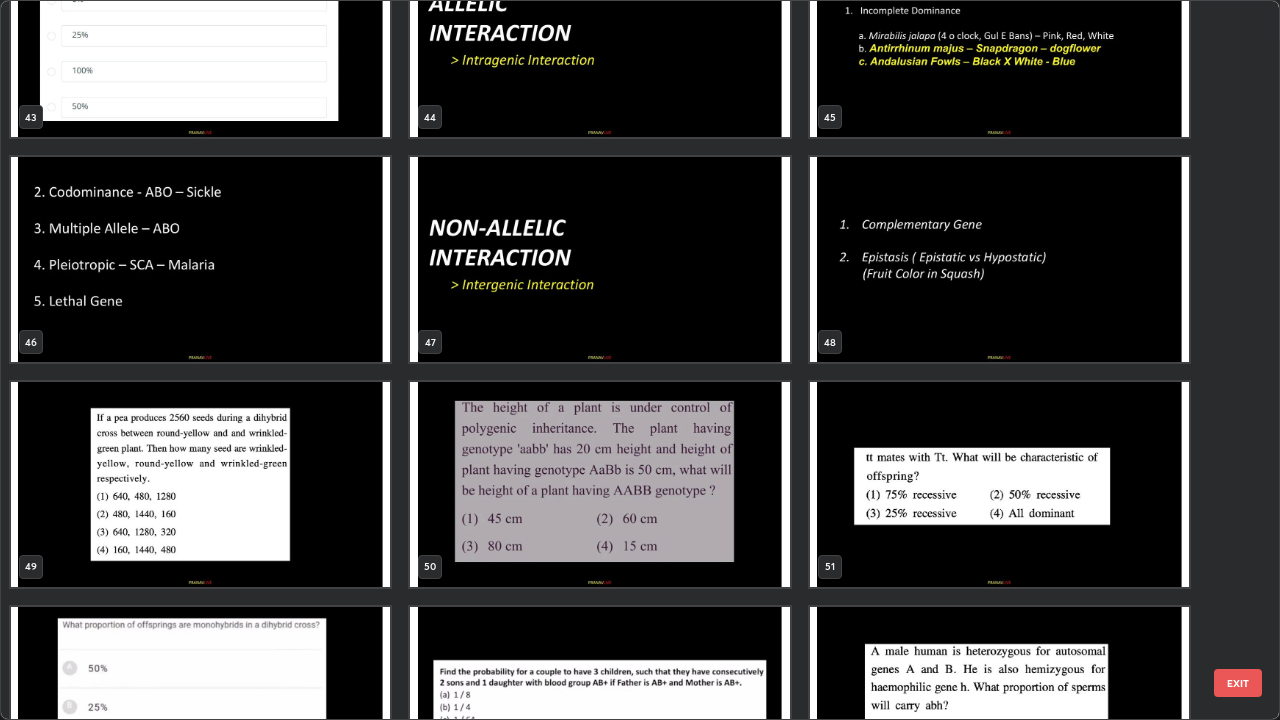 click at bounding box center (599, 484) 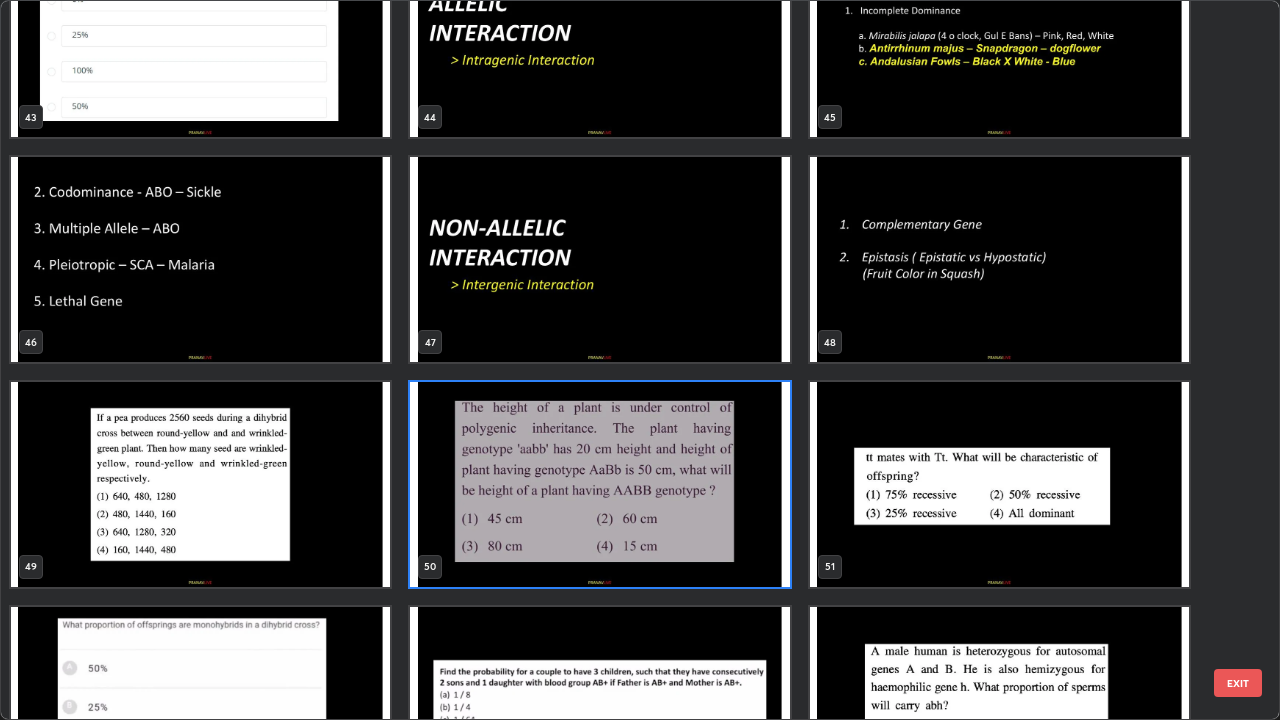 click at bounding box center (599, 484) 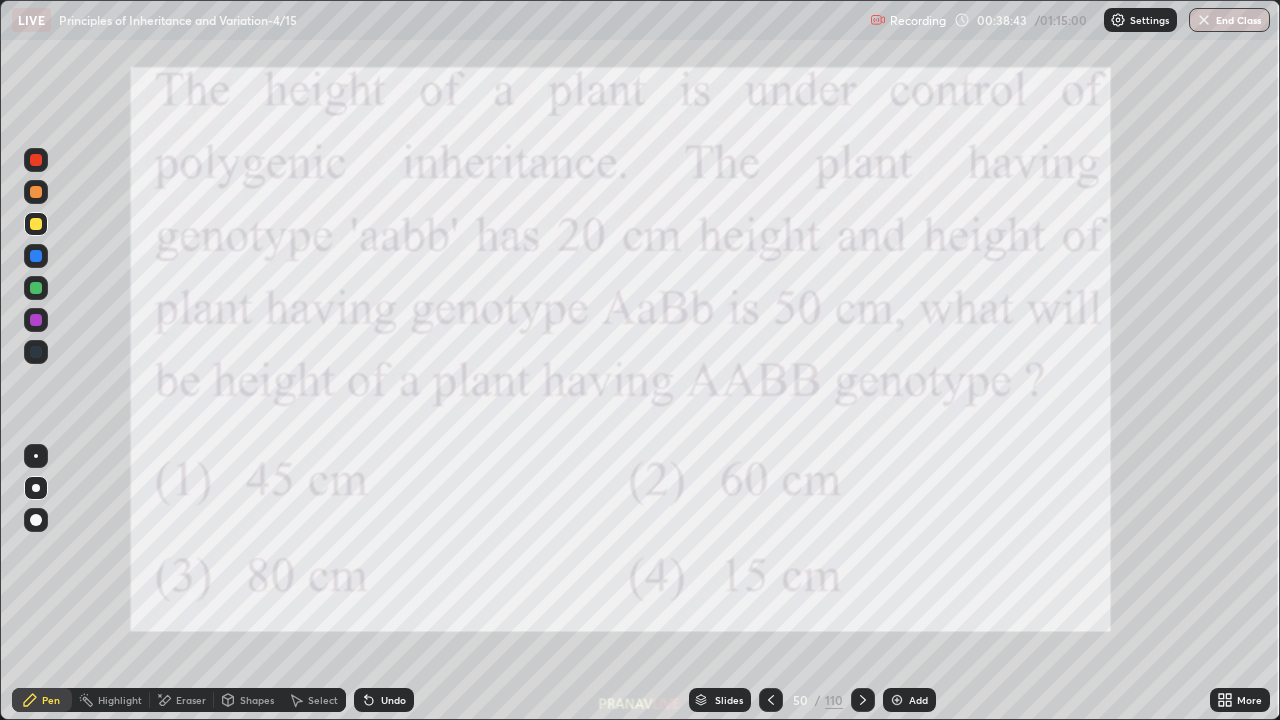 click at bounding box center [599, 484] 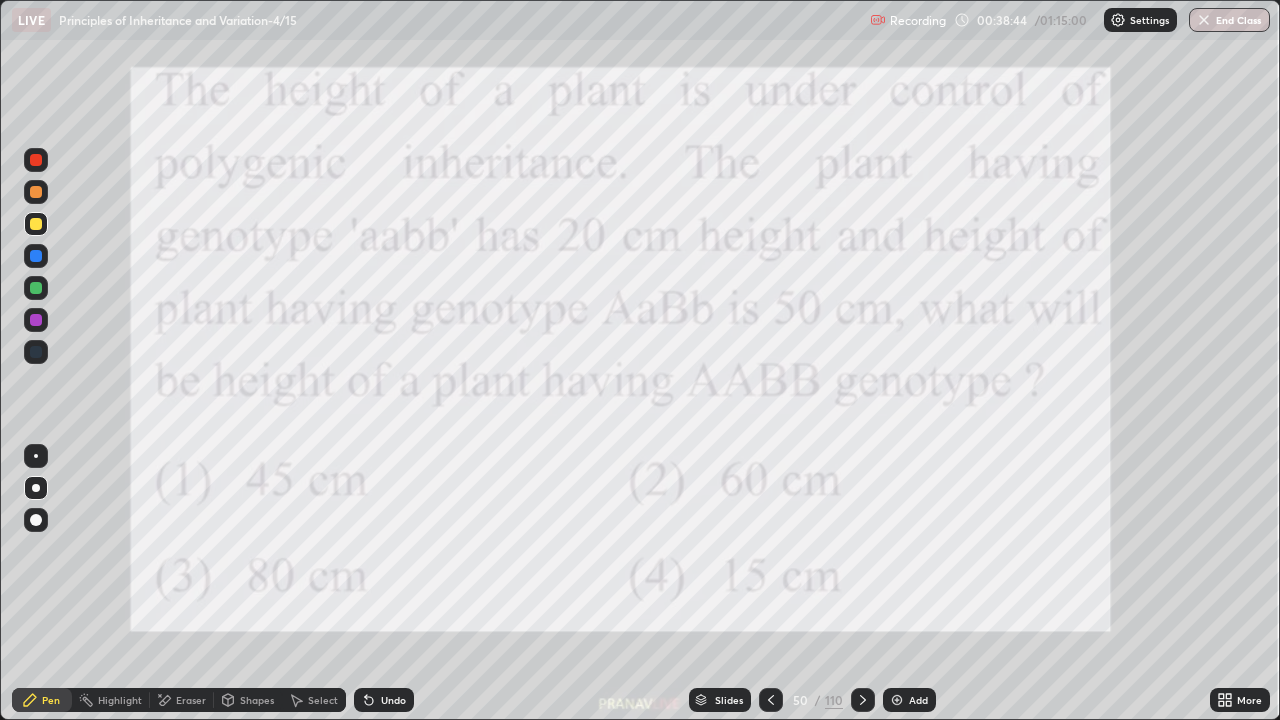 click at bounding box center [599, 484] 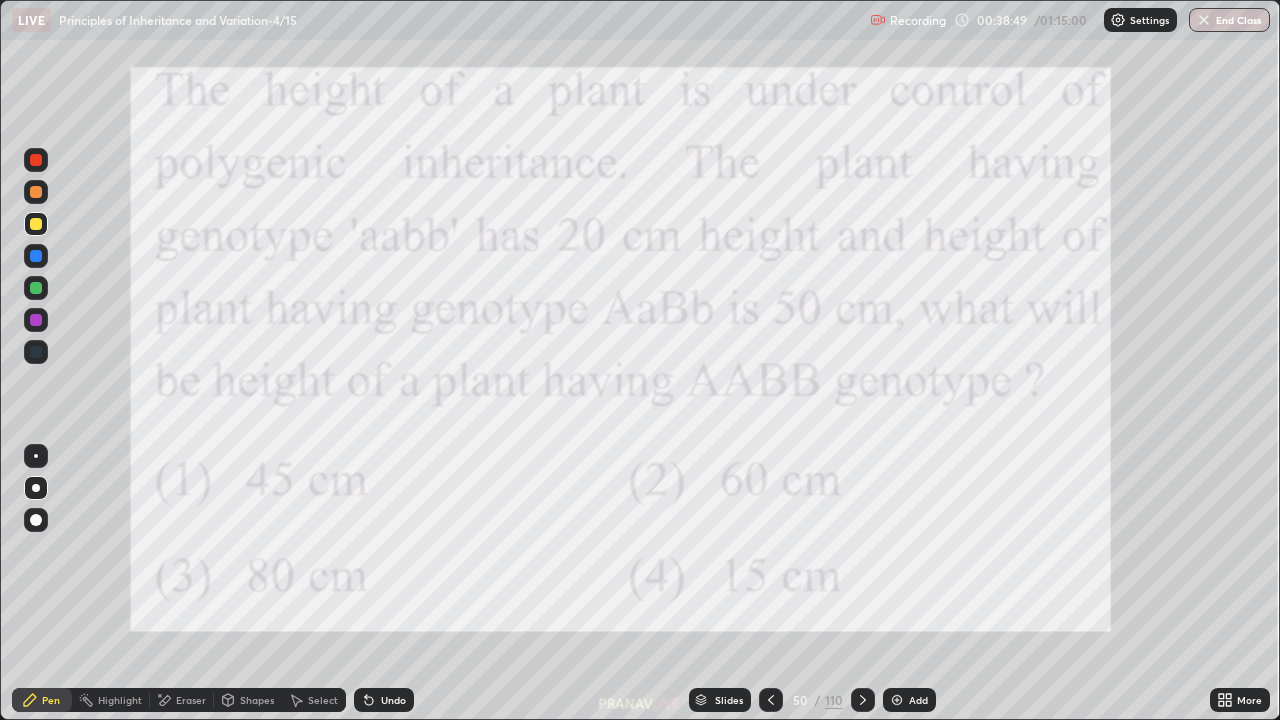 click on "Slides" at bounding box center (729, 700) 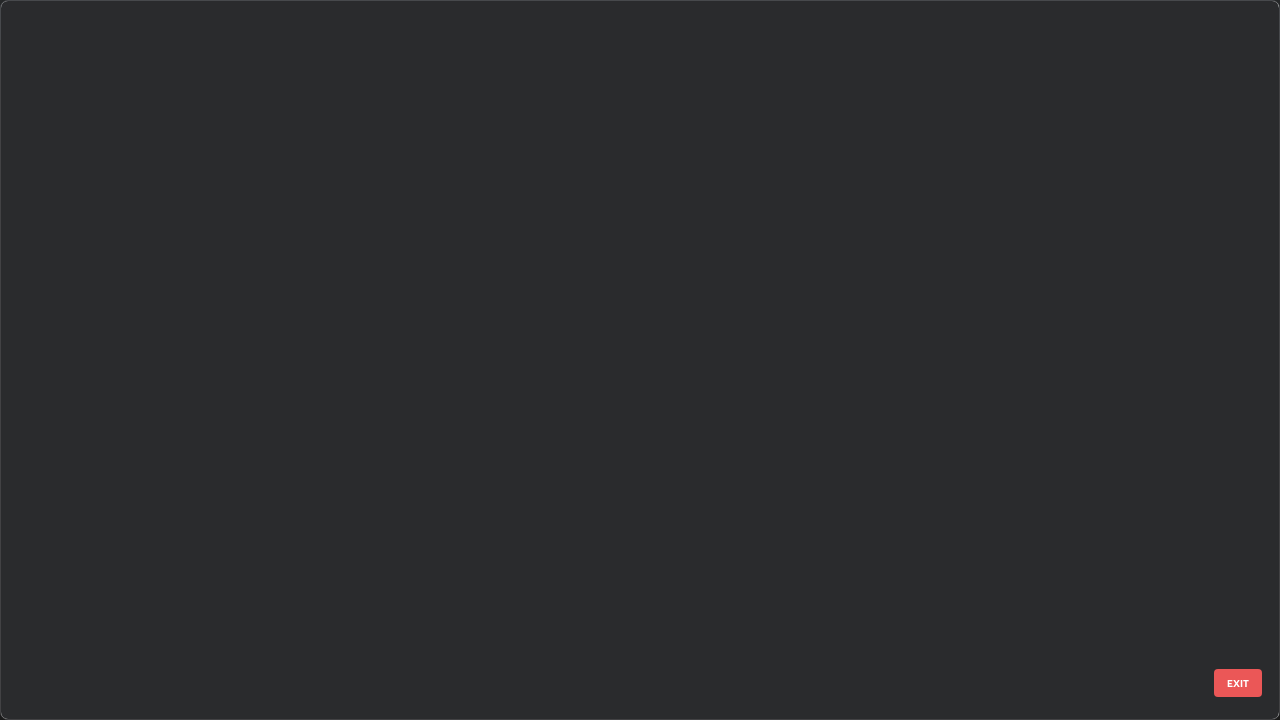 scroll, scrollTop: 3100, scrollLeft: 0, axis: vertical 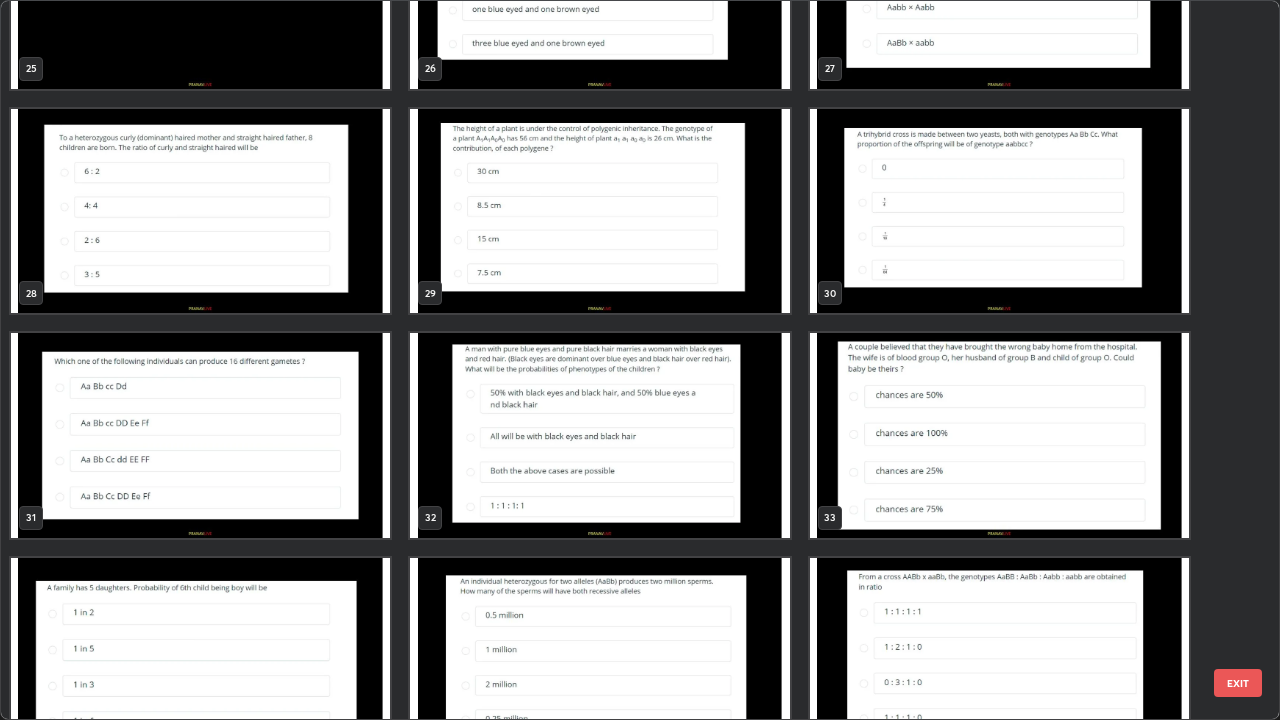 click at bounding box center (599, 211) 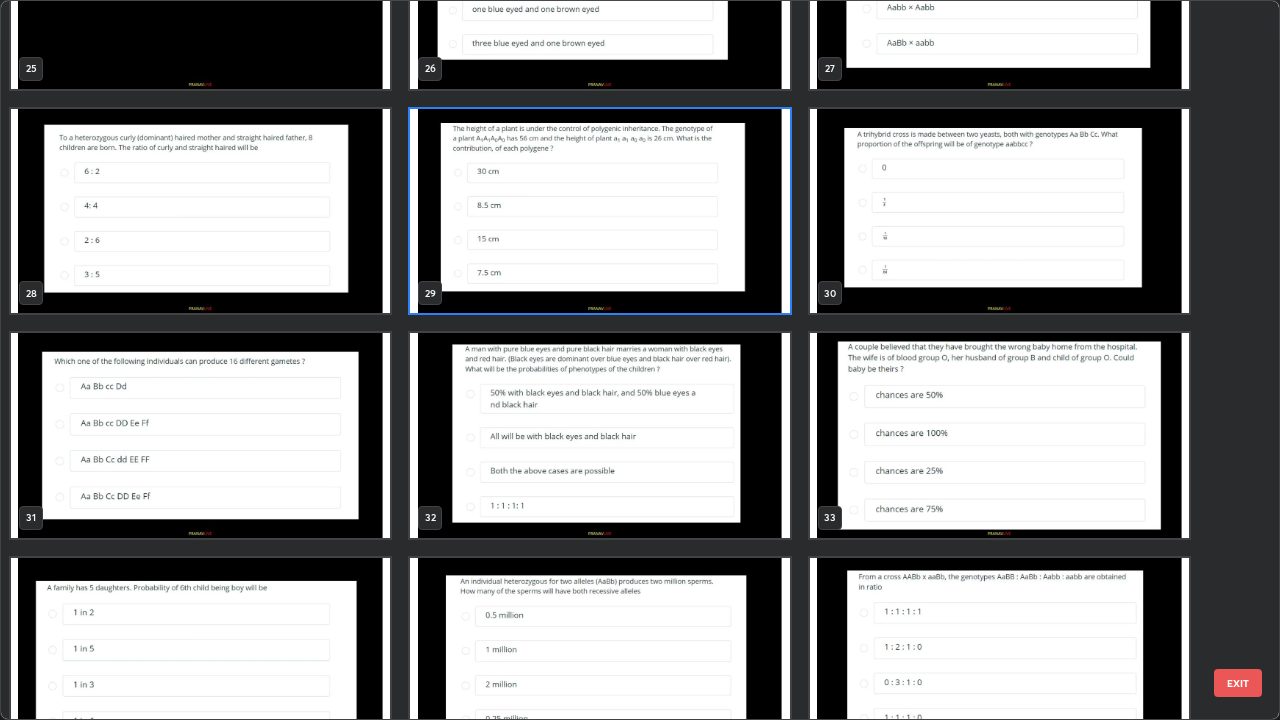 click at bounding box center (599, 211) 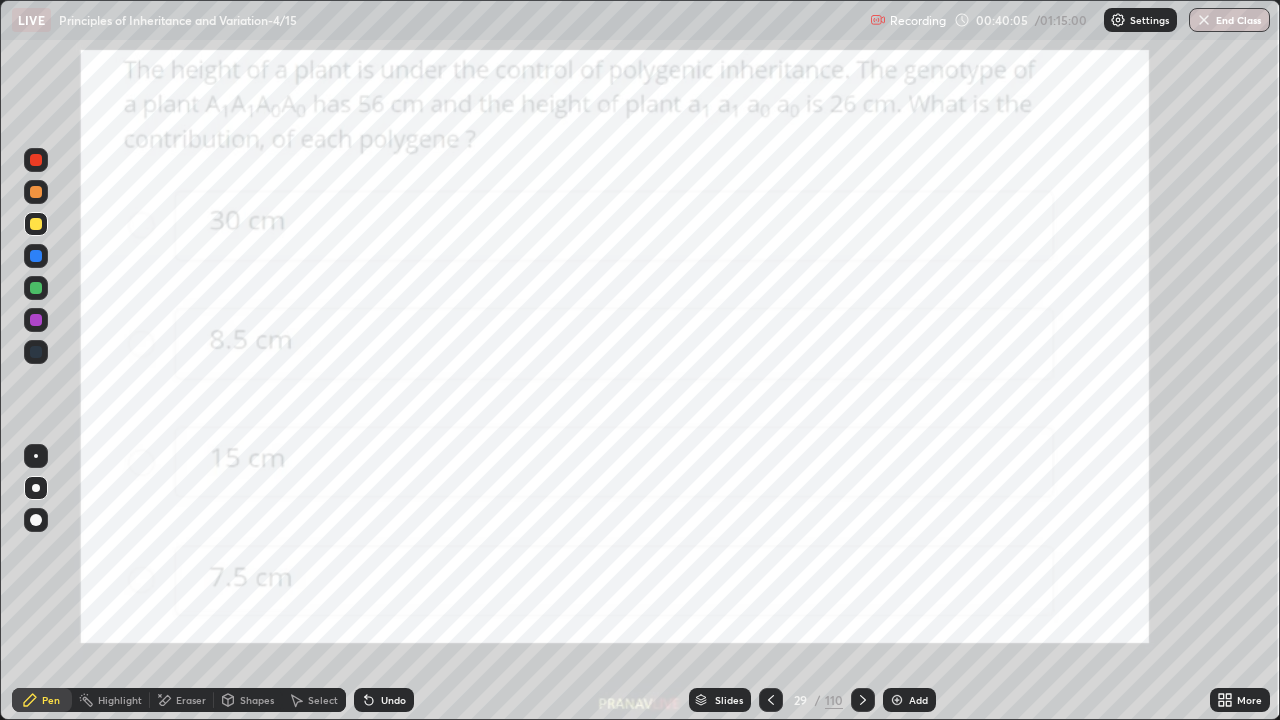 click at bounding box center (36, 160) 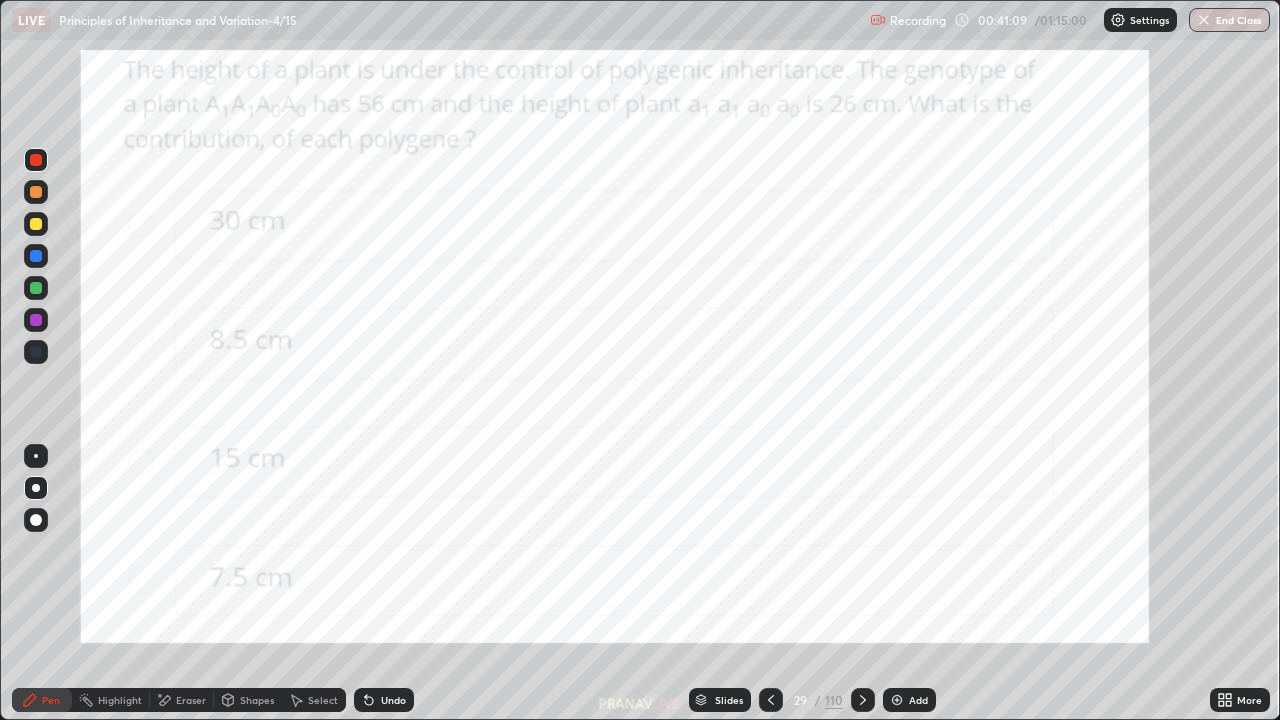 click on "Eraser" at bounding box center [182, 700] 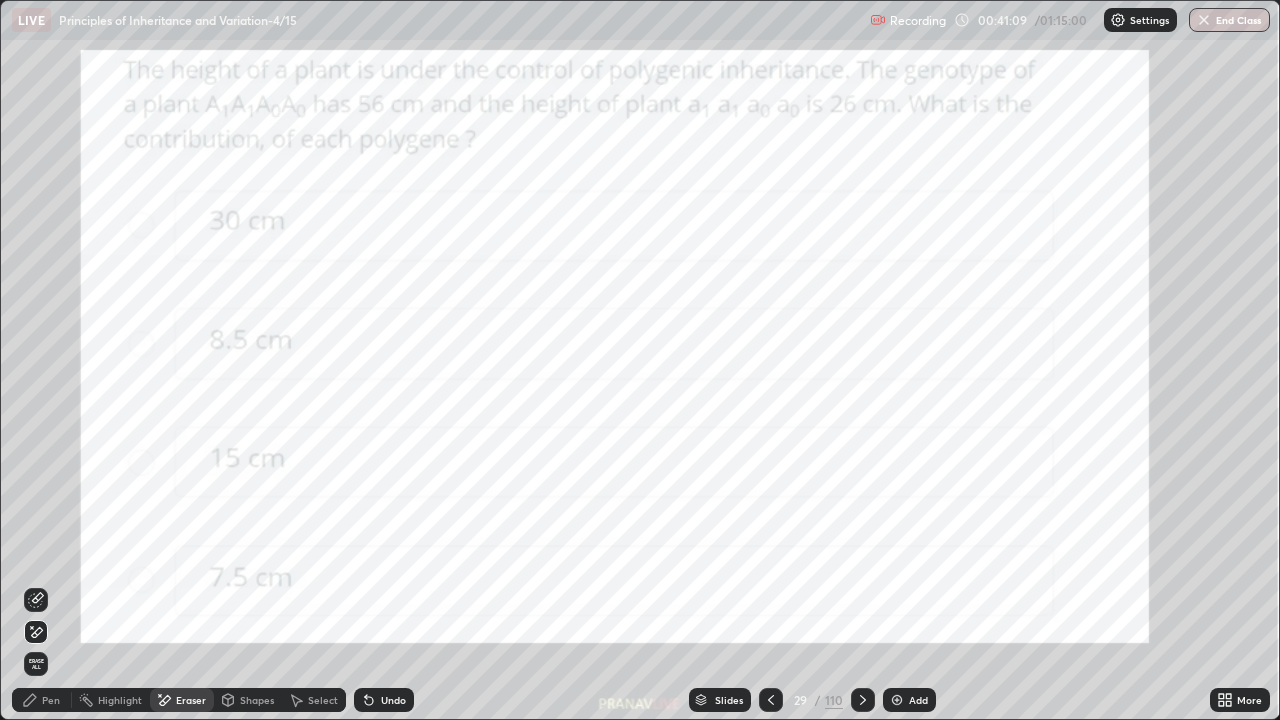 click on "Erase all" at bounding box center (36, 664) 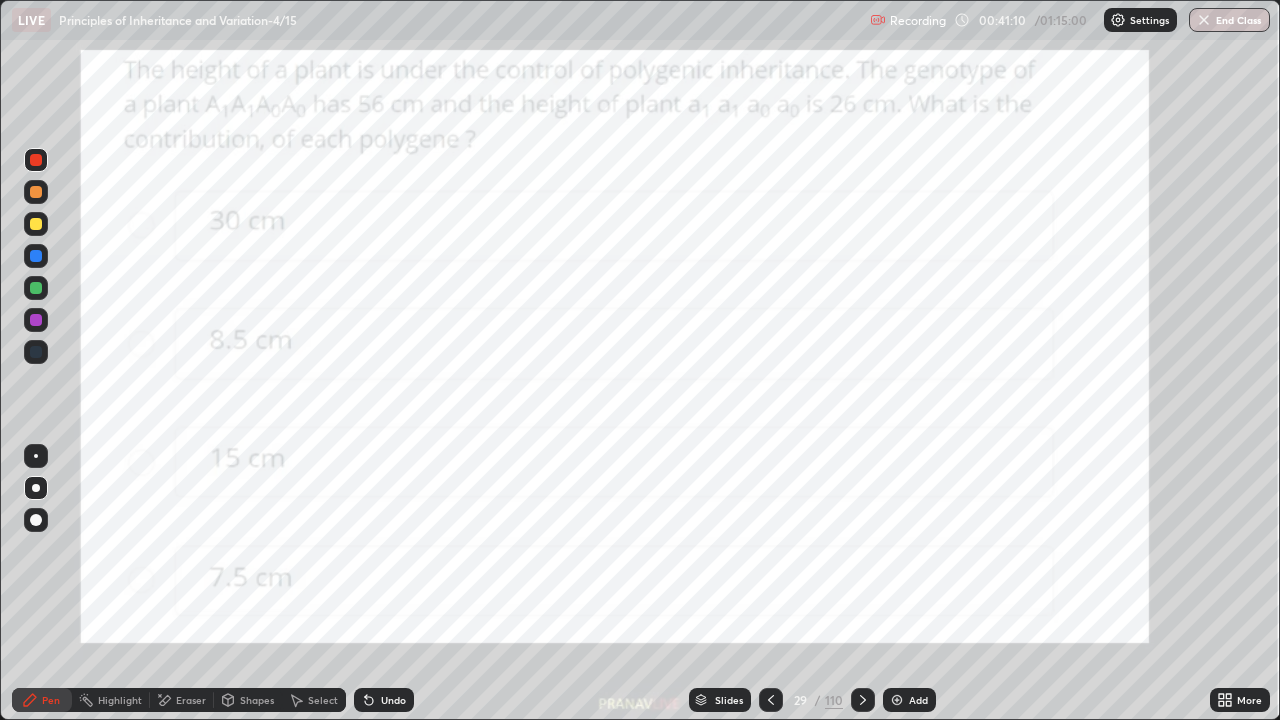 click on "Pen" at bounding box center (42, 700) 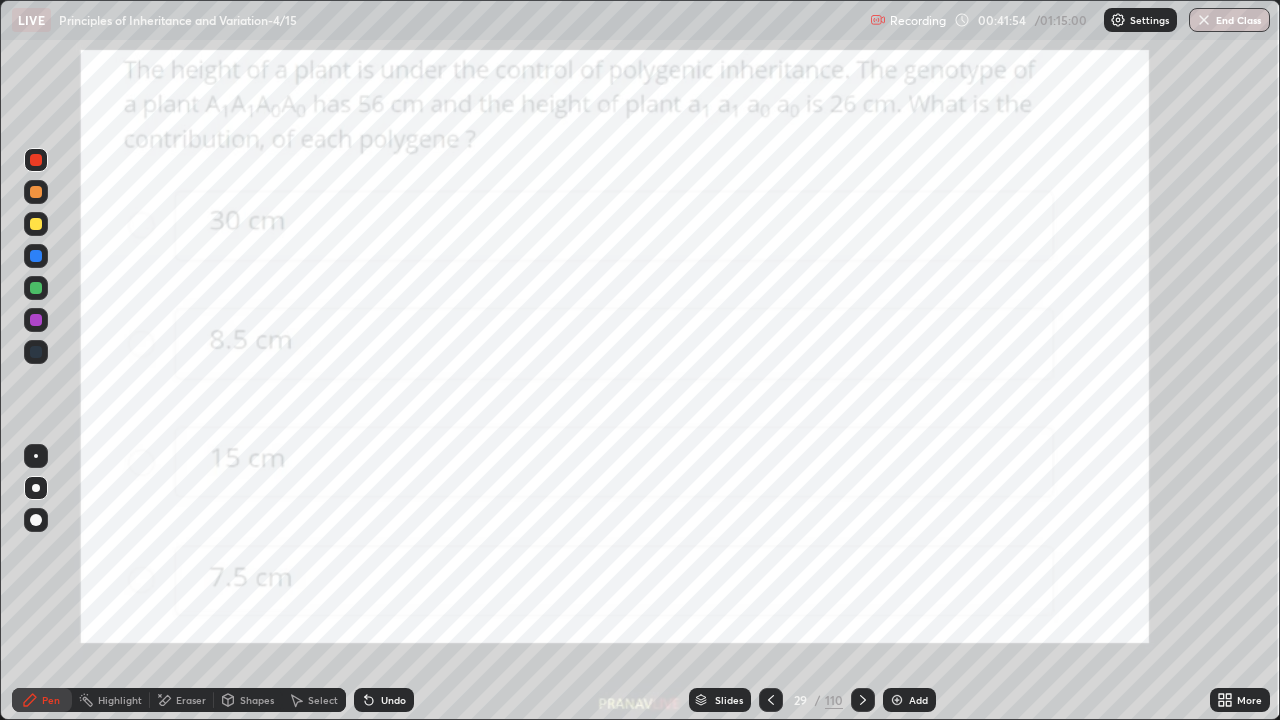 click at bounding box center (36, 352) 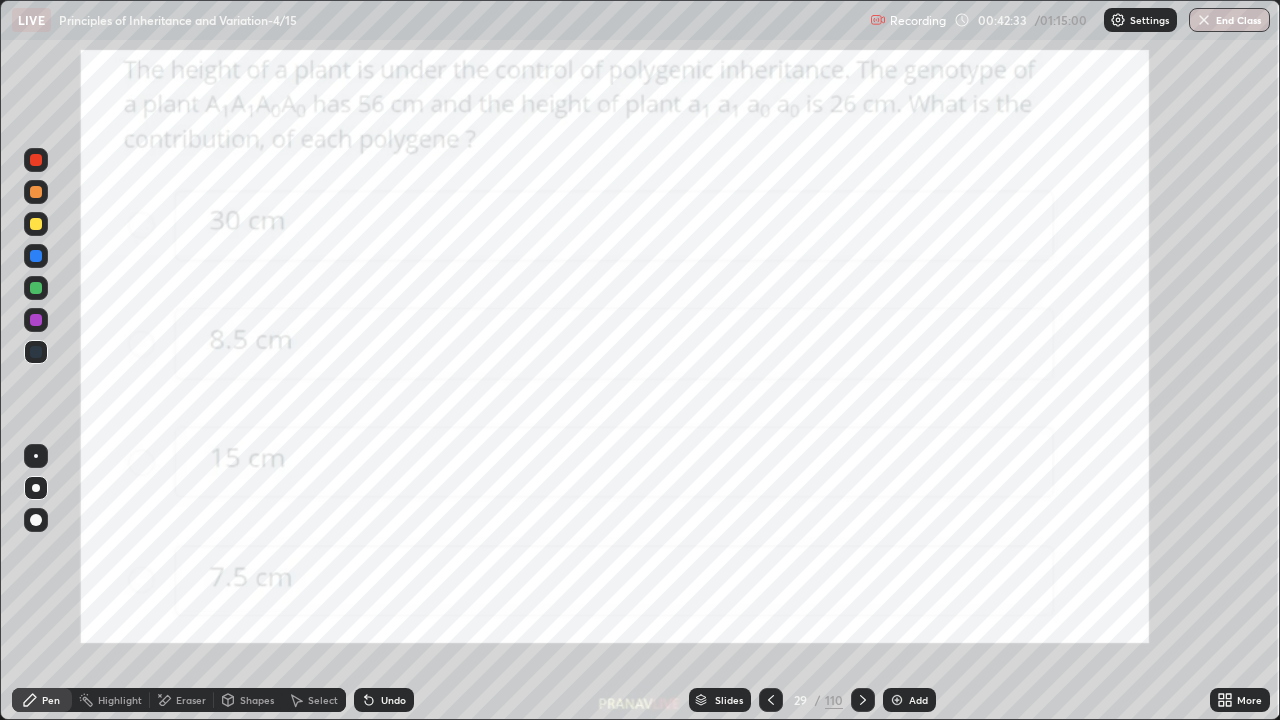 click on "Add" at bounding box center [909, 700] 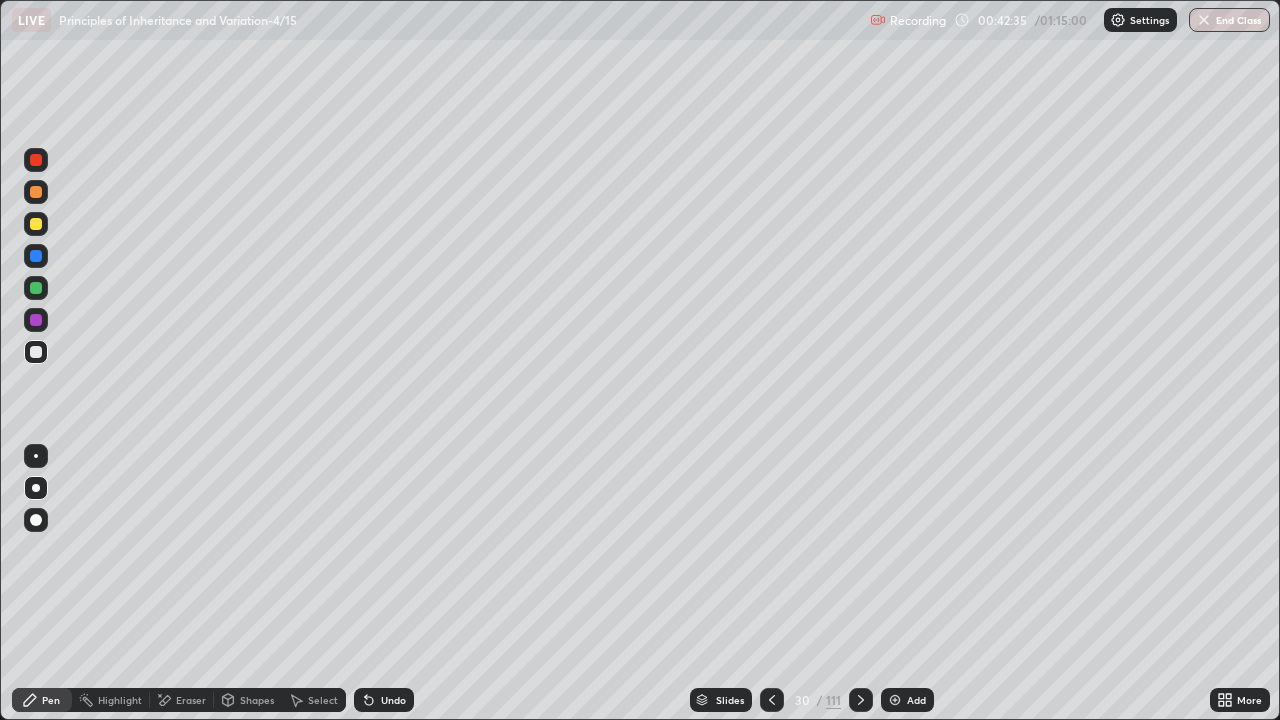 click at bounding box center (36, 224) 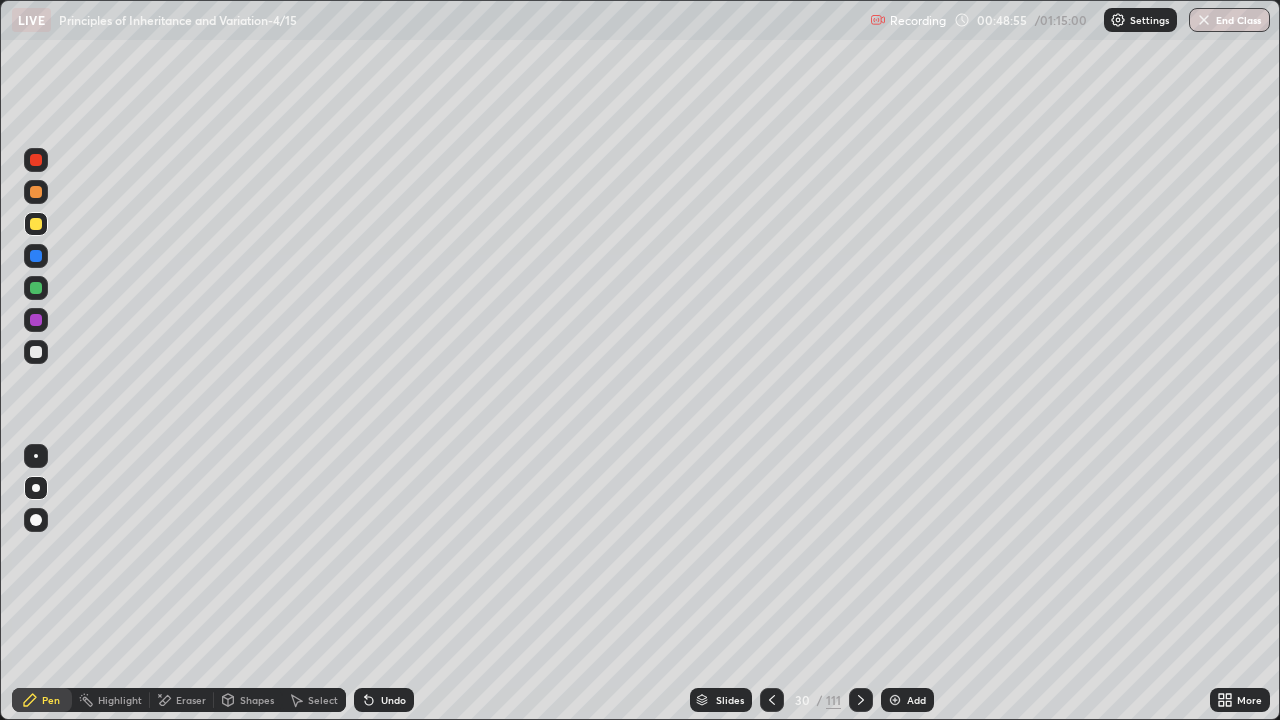 click on "Eraser" at bounding box center [191, 700] 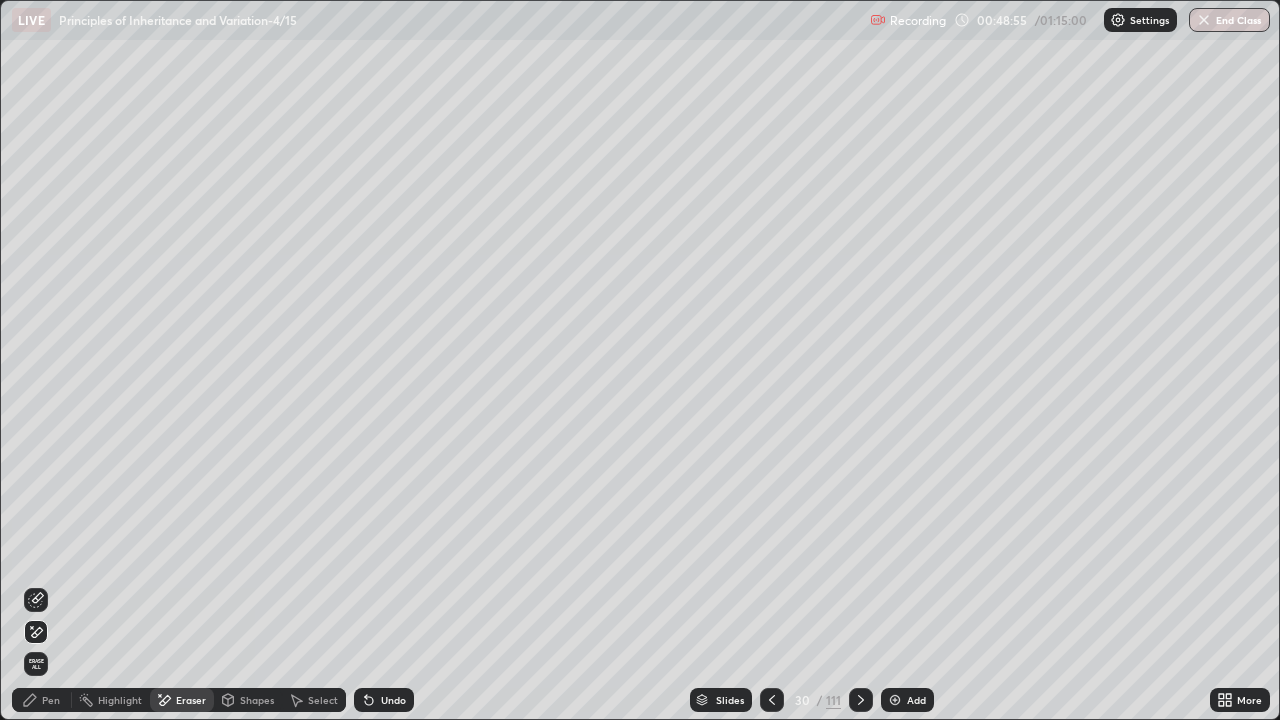 click at bounding box center [36, 632] 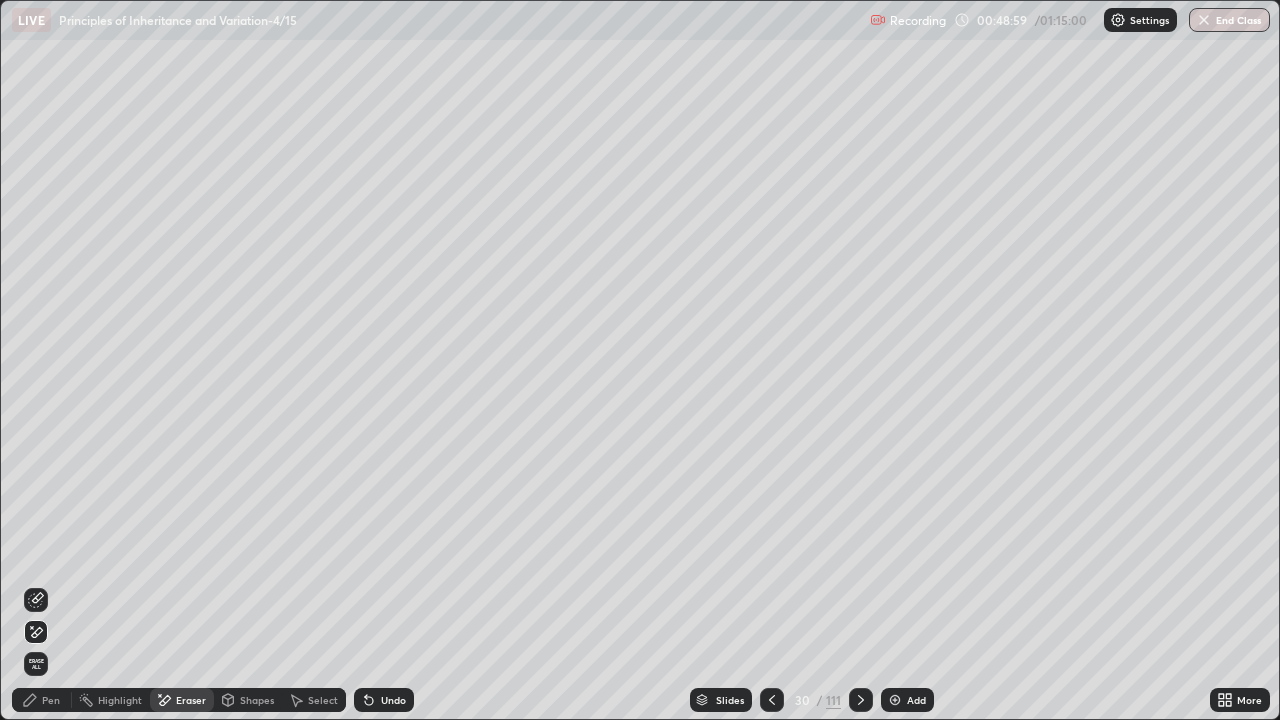 click on "Pen" at bounding box center (42, 700) 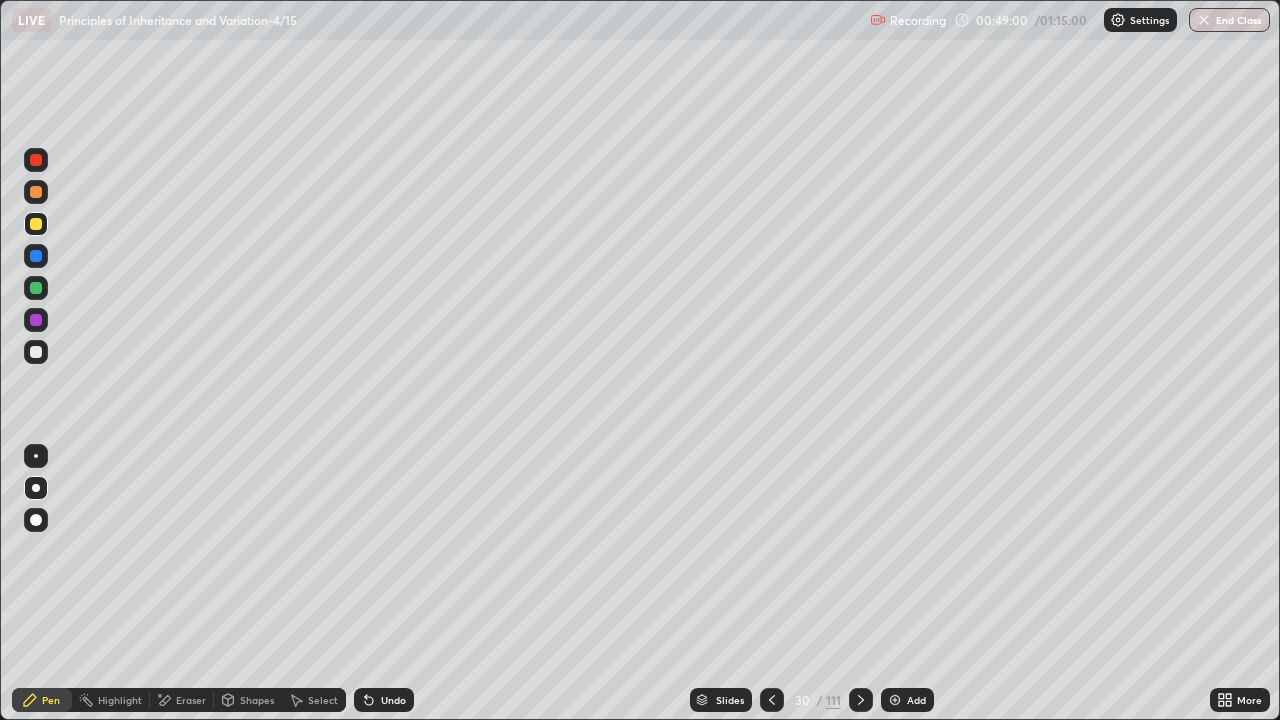 click at bounding box center (36, 352) 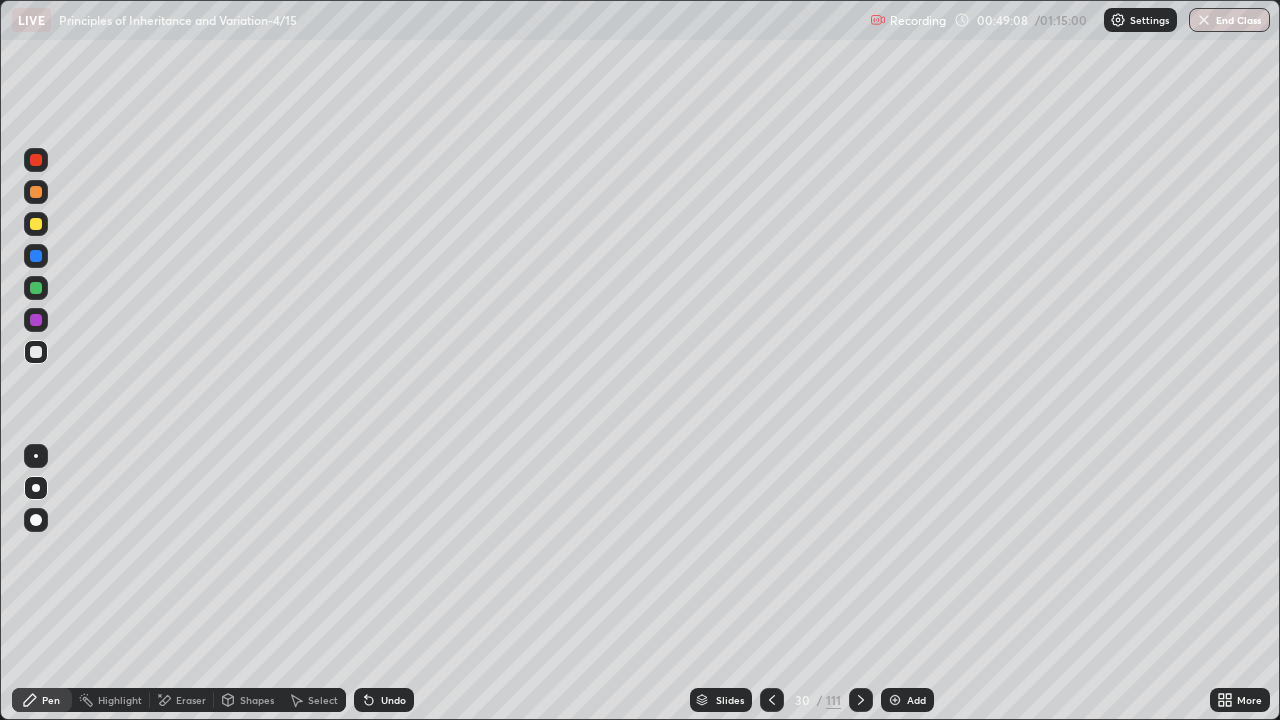 click at bounding box center (36, 160) 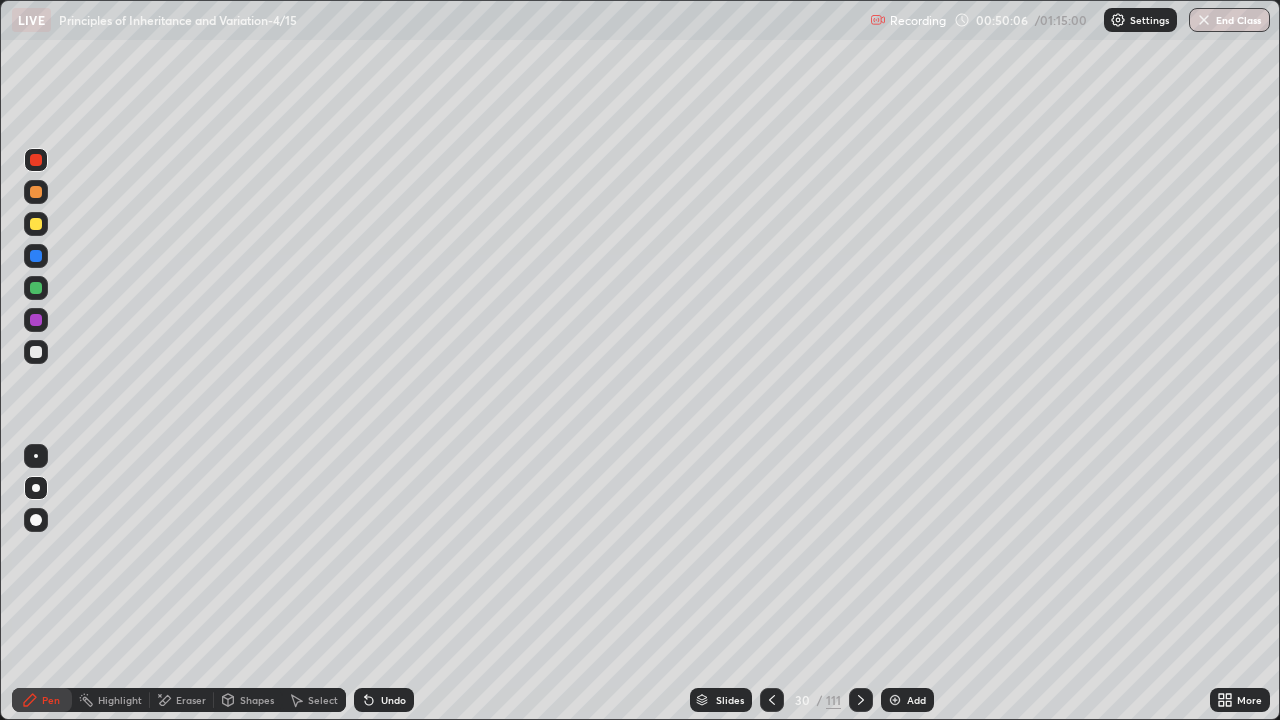 click at bounding box center (36, 160) 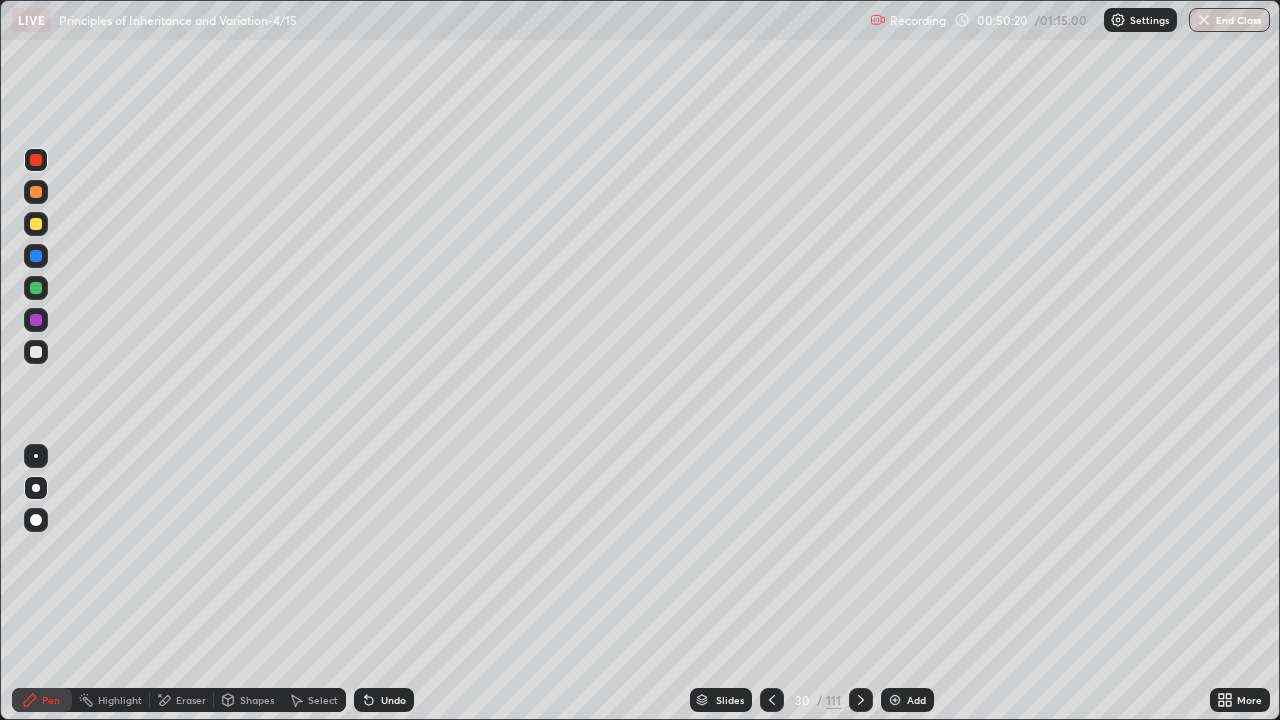 click at bounding box center (36, 352) 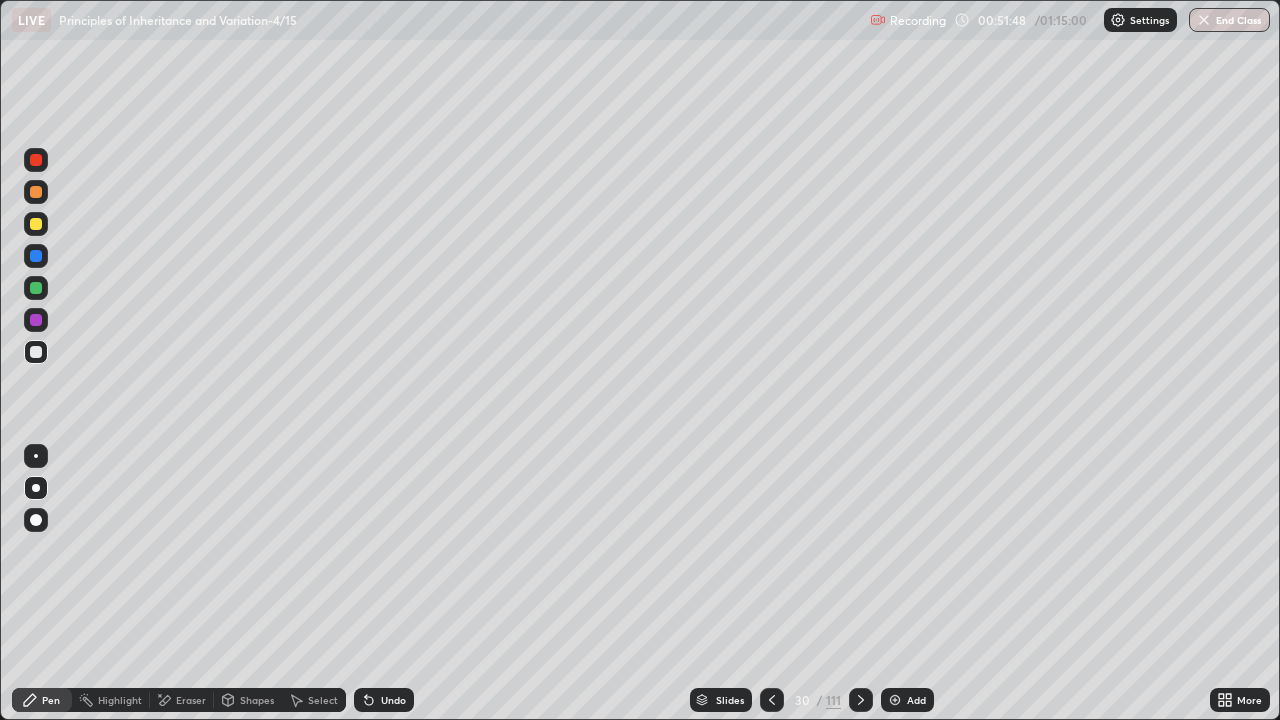 click on "Eraser" at bounding box center (182, 700) 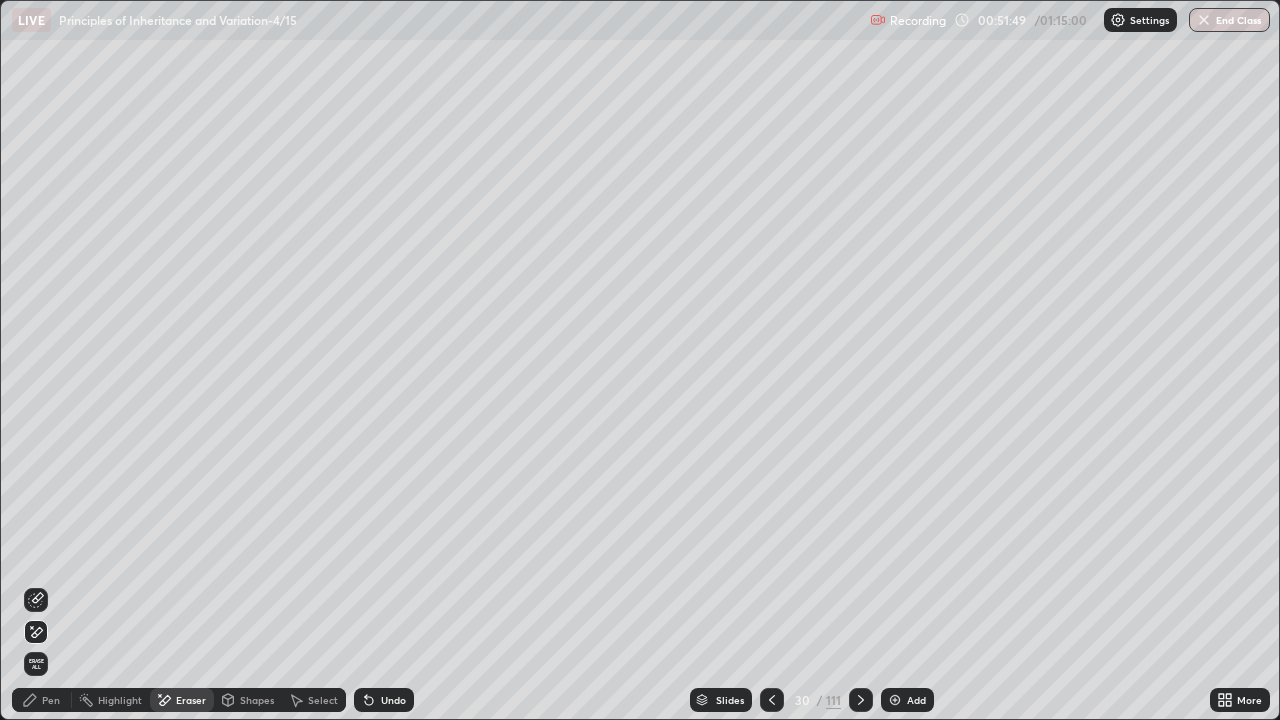 click on "Pen" at bounding box center [42, 700] 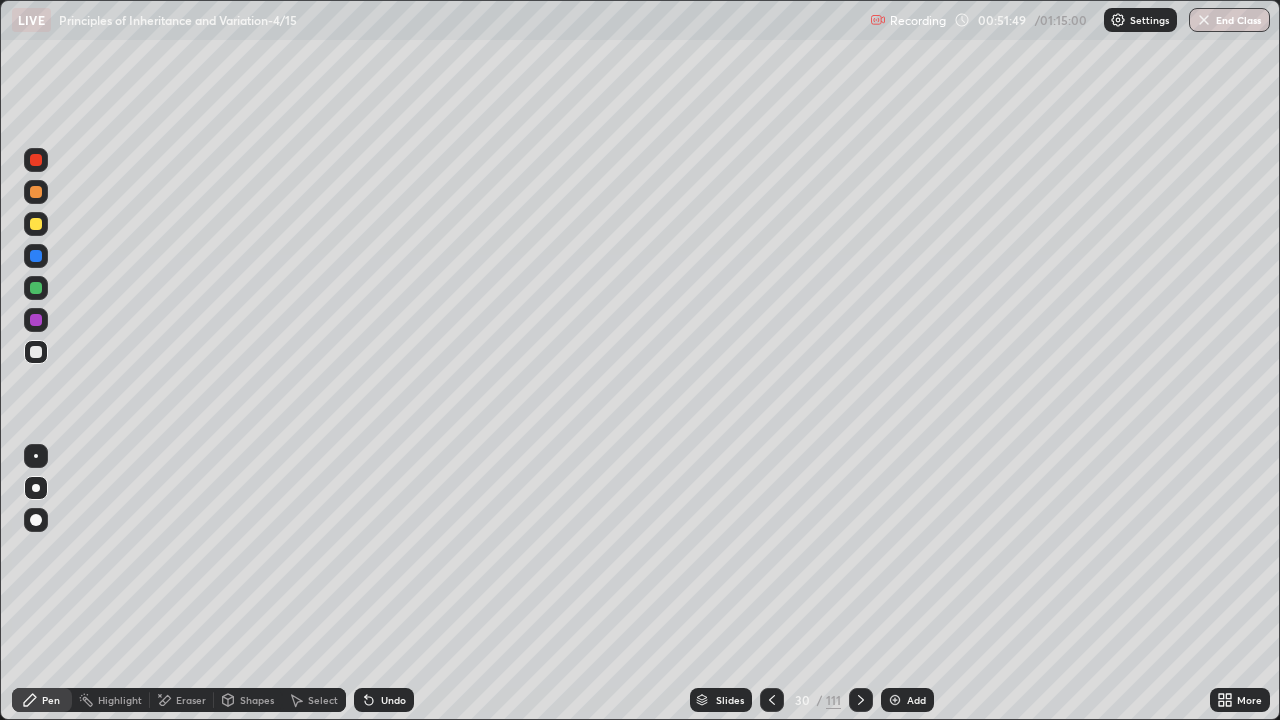 click on "Pen" at bounding box center (51, 700) 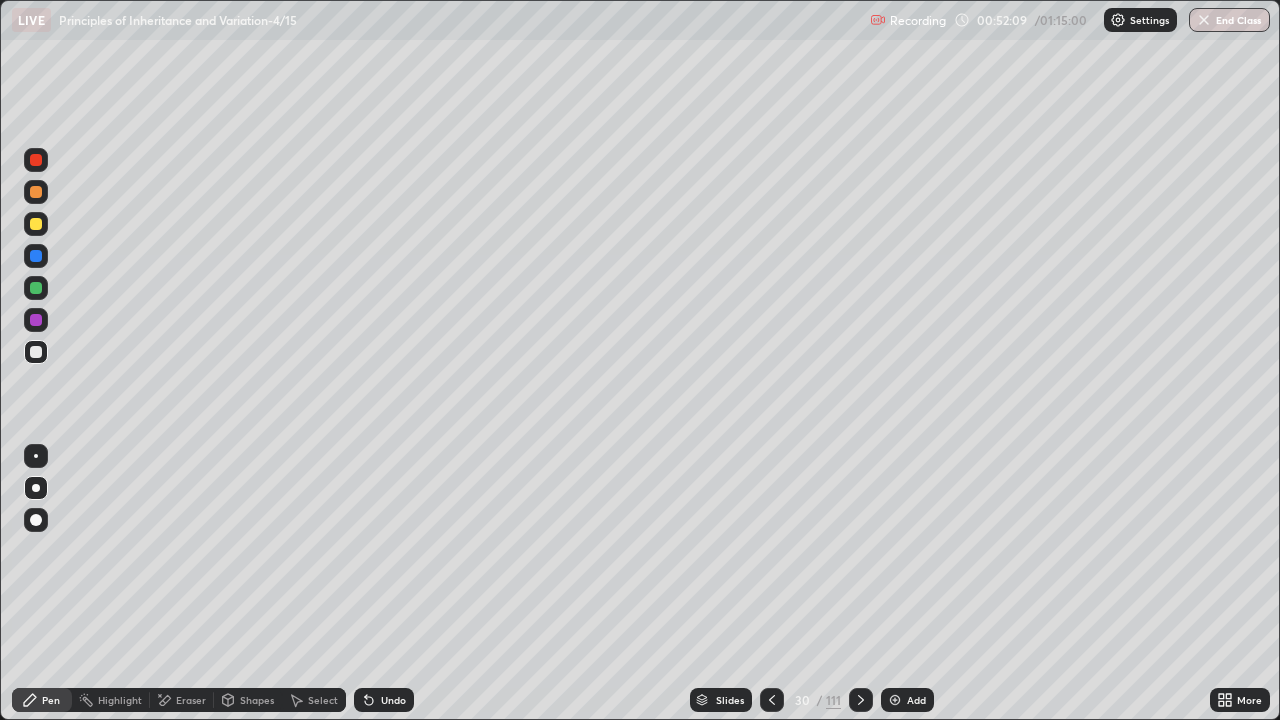 click on "Eraser" at bounding box center [191, 700] 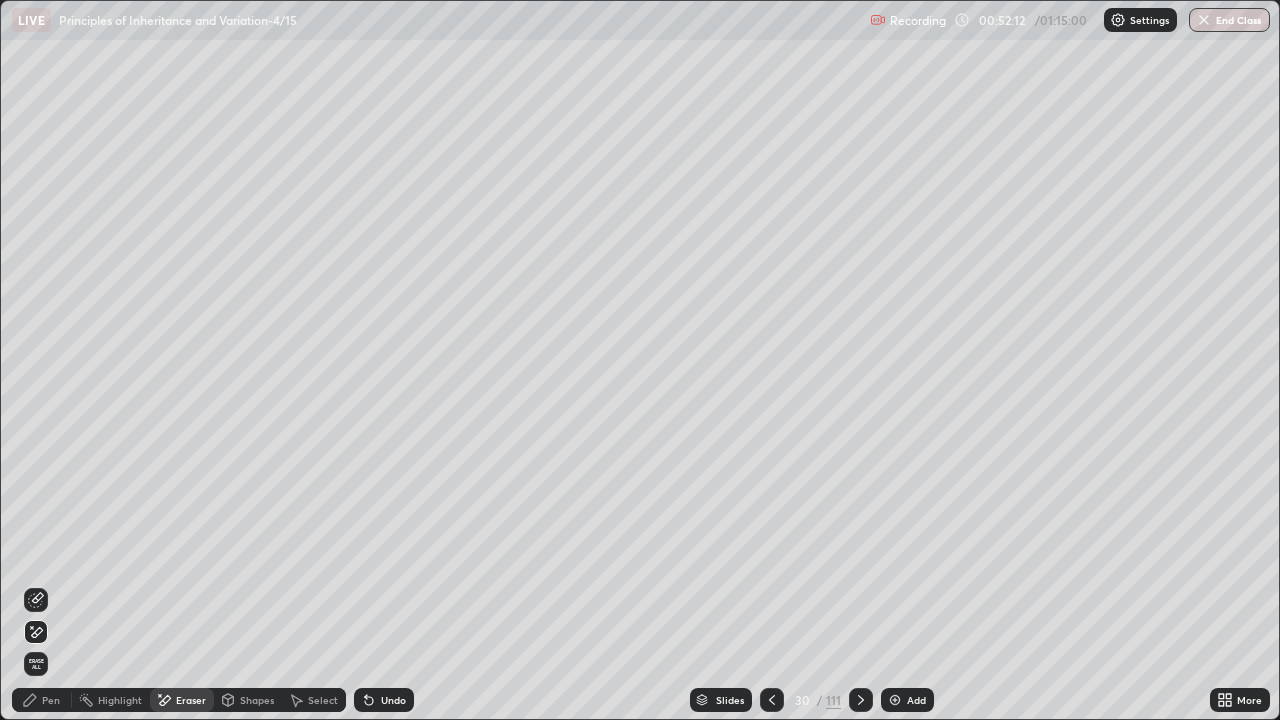 click on "Pen" at bounding box center (51, 700) 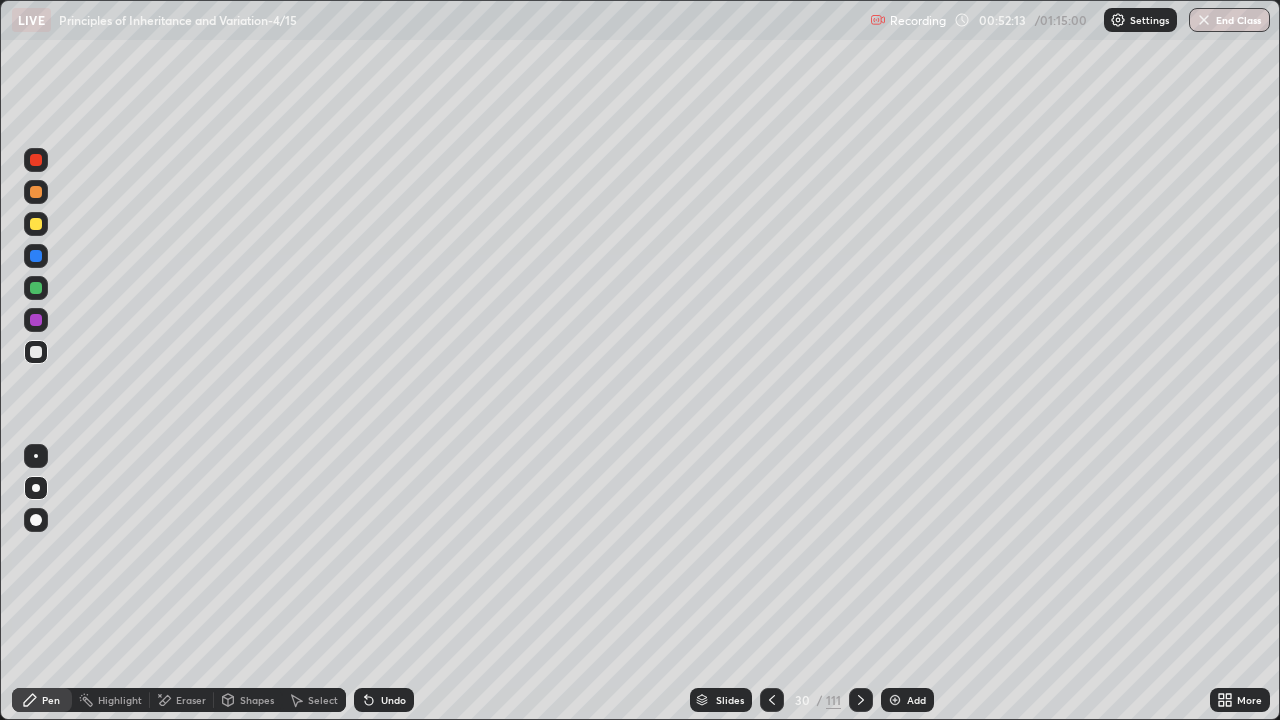 click at bounding box center [36, 320] 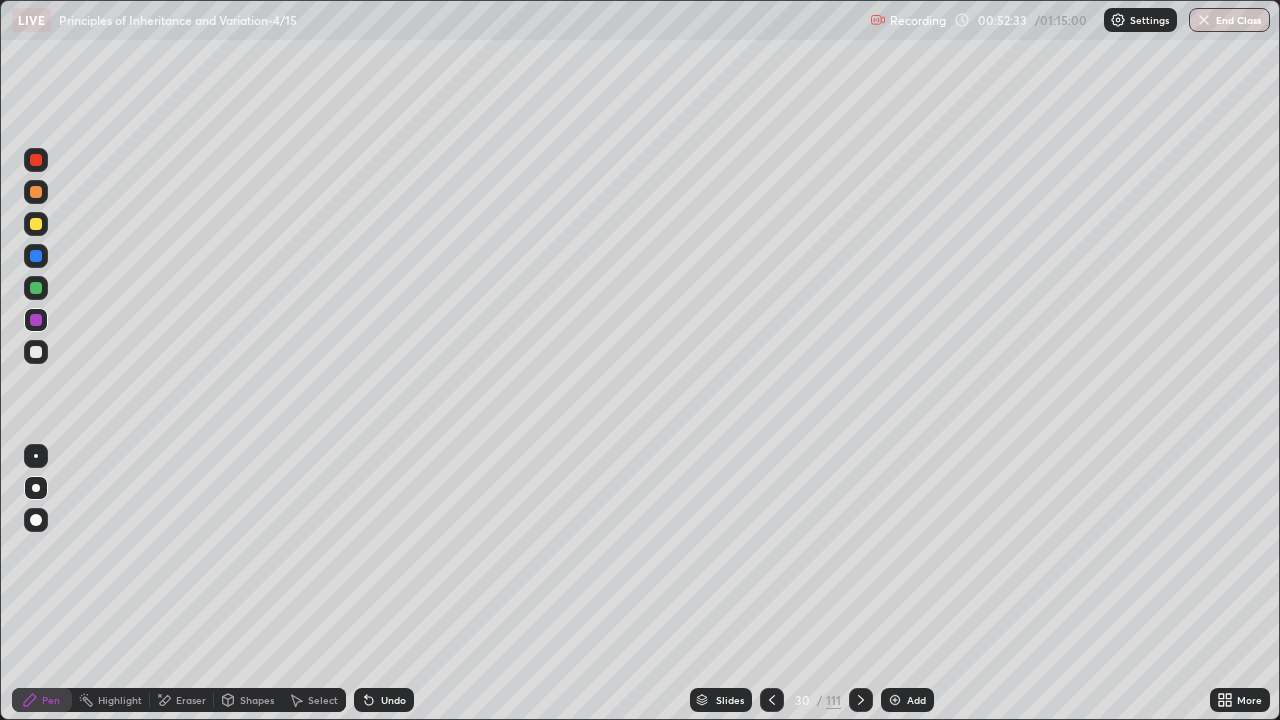 click at bounding box center [36, 160] 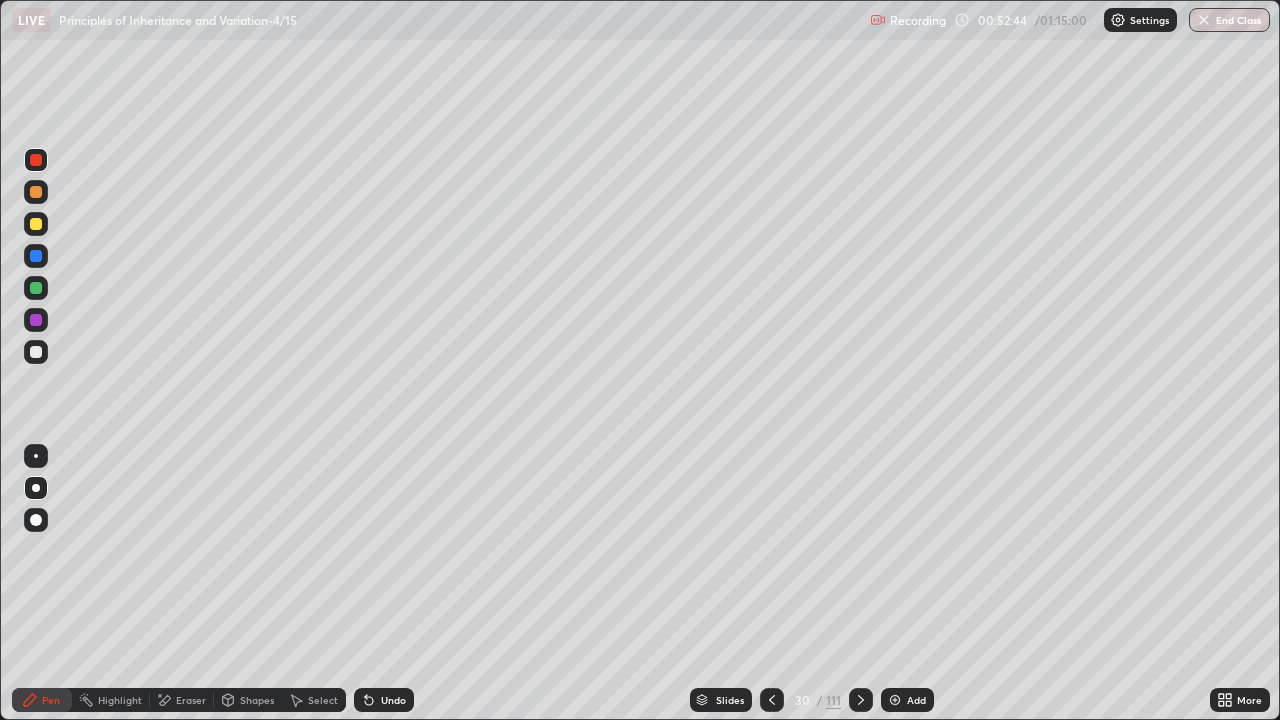 click at bounding box center [36, 288] 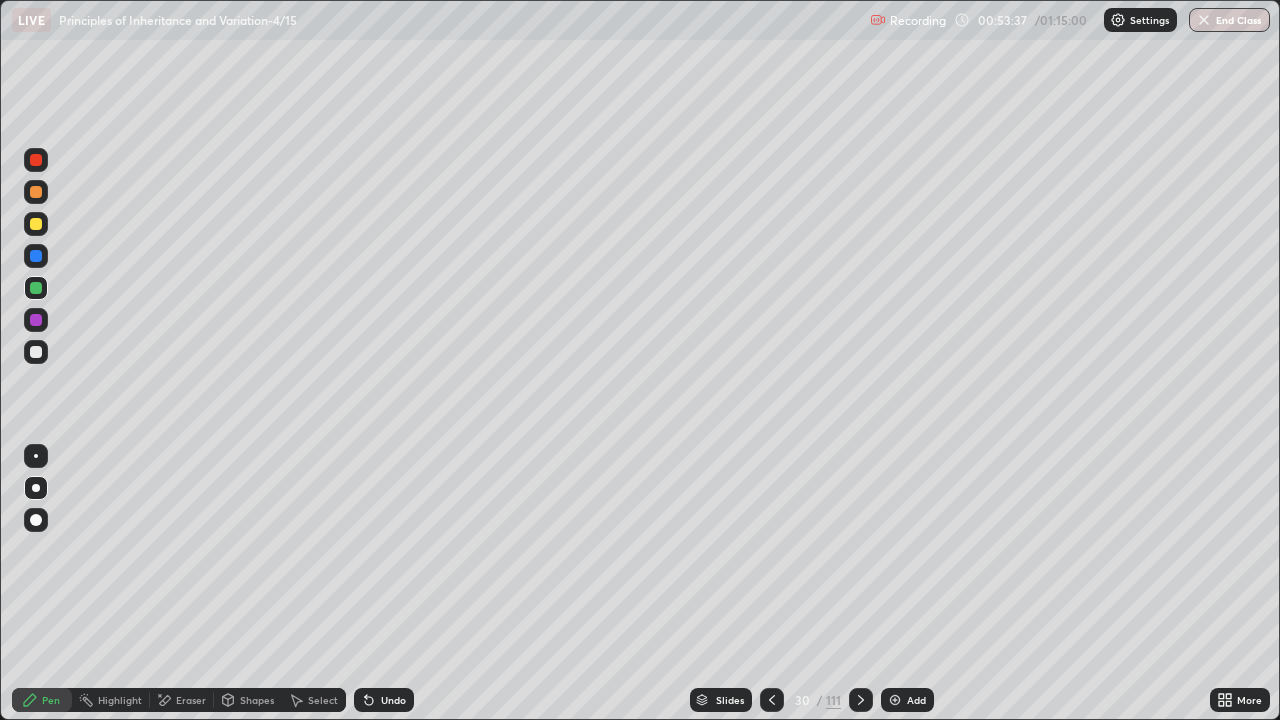 click at bounding box center (36, 160) 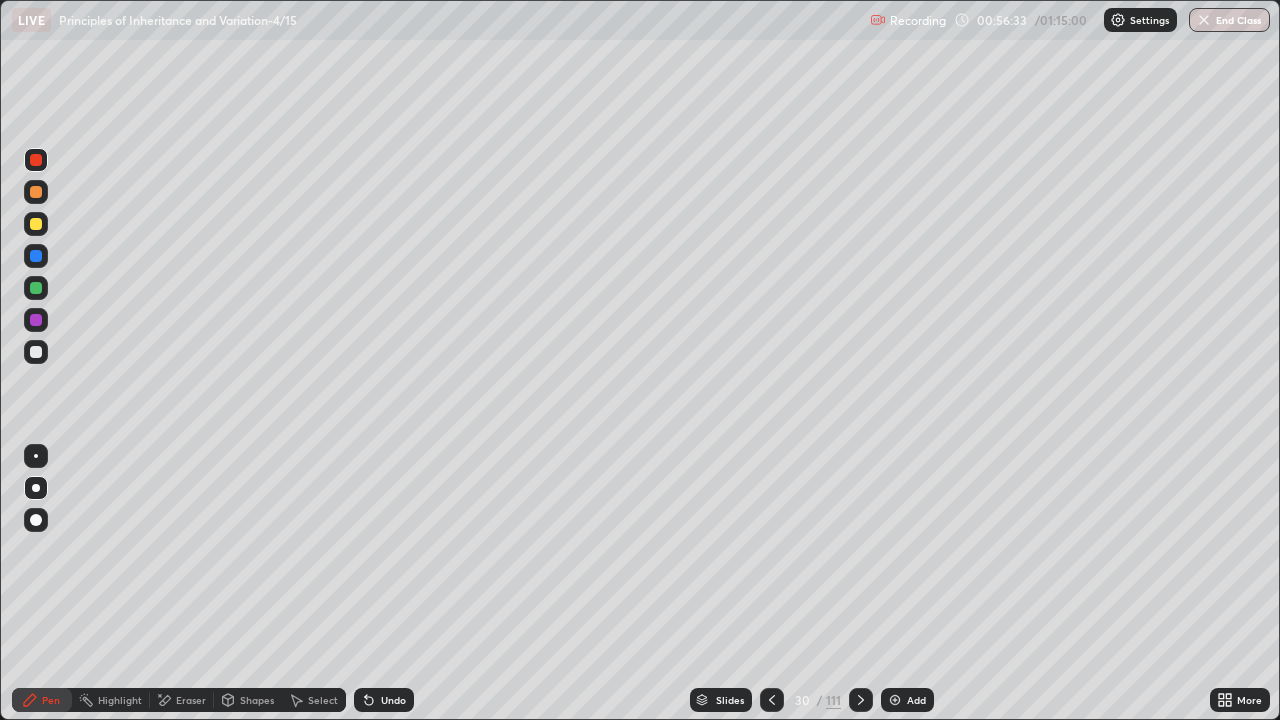 click on "Add" at bounding box center [916, 700] 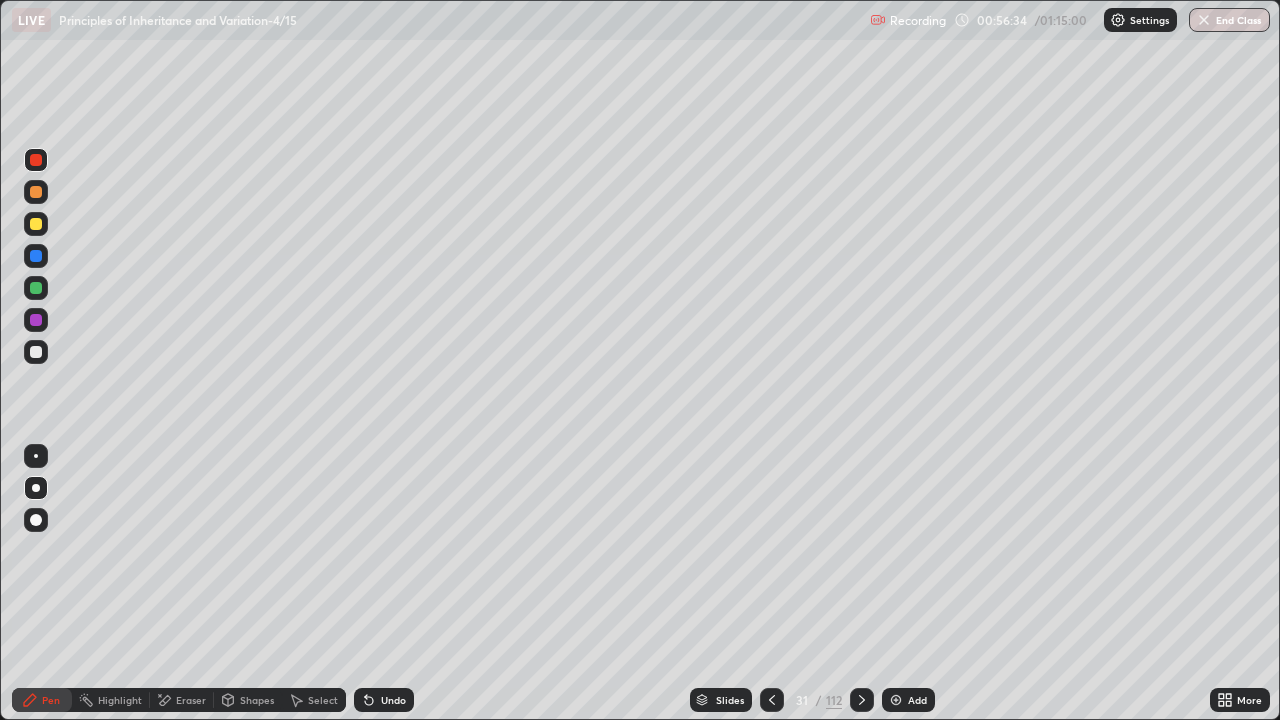 click at bounding box center (36, 224) 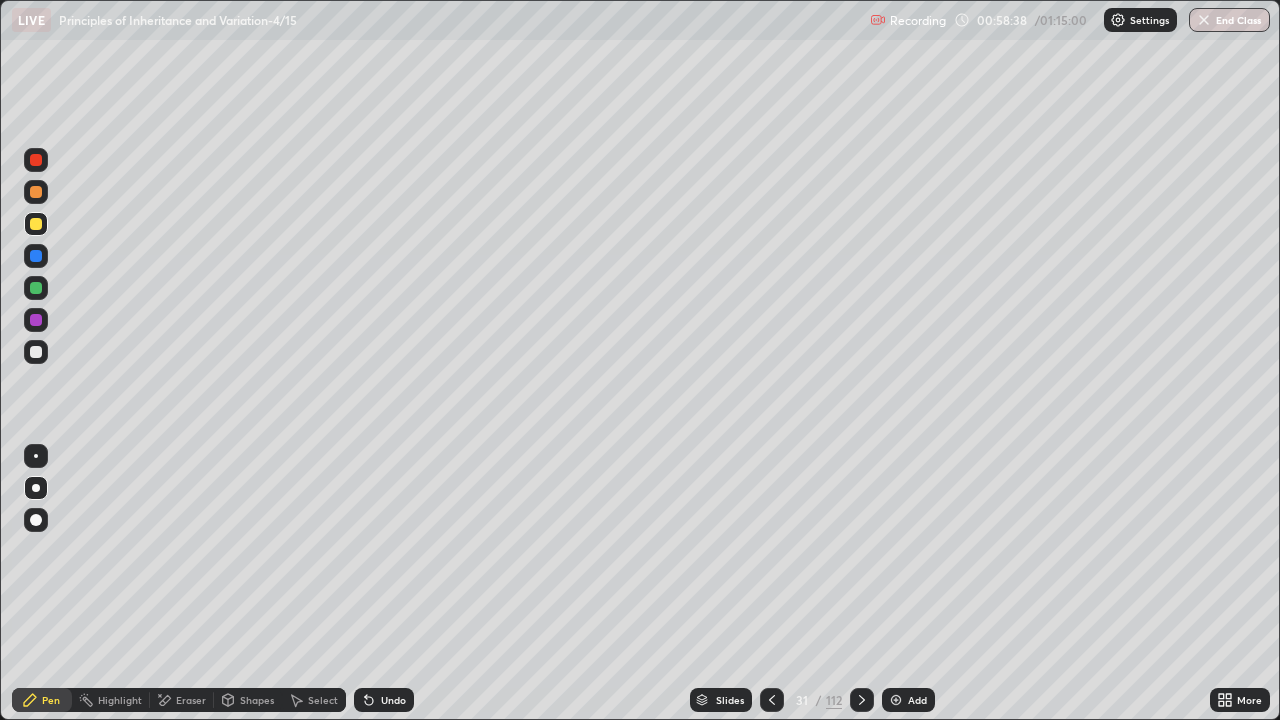 click at bounding box center (36, 160) 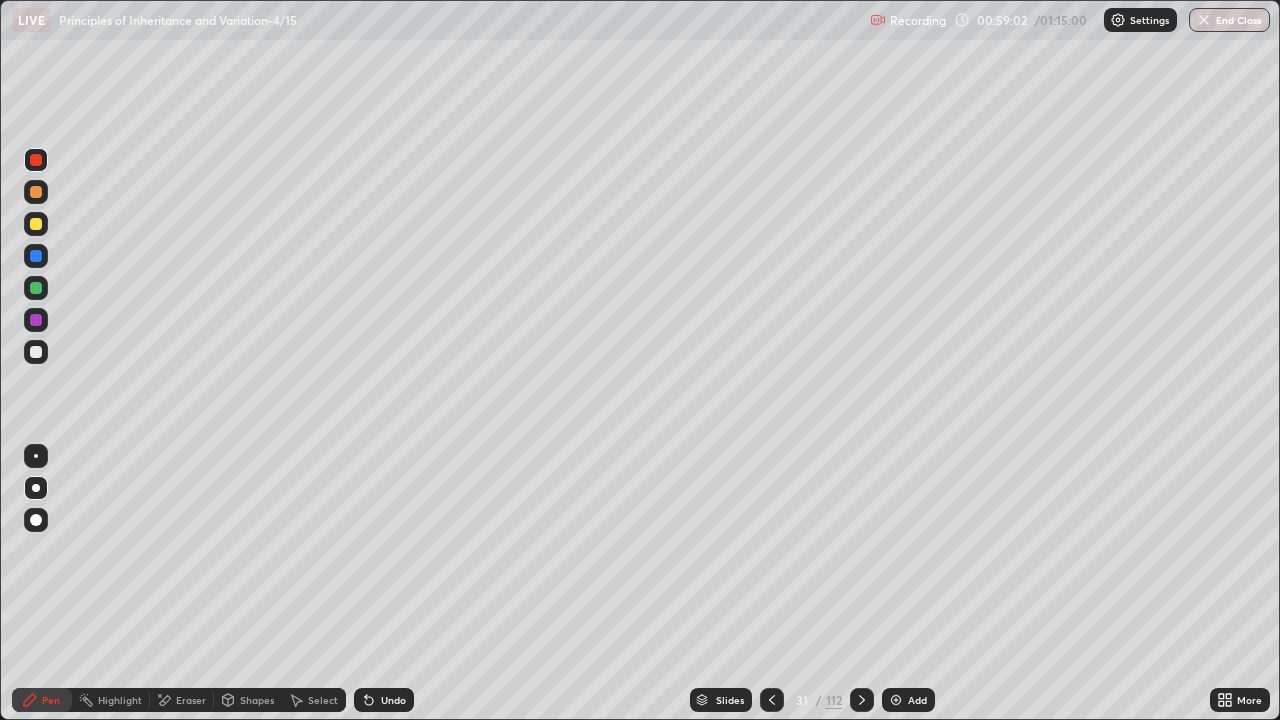 click at bounding box center (36, 352) 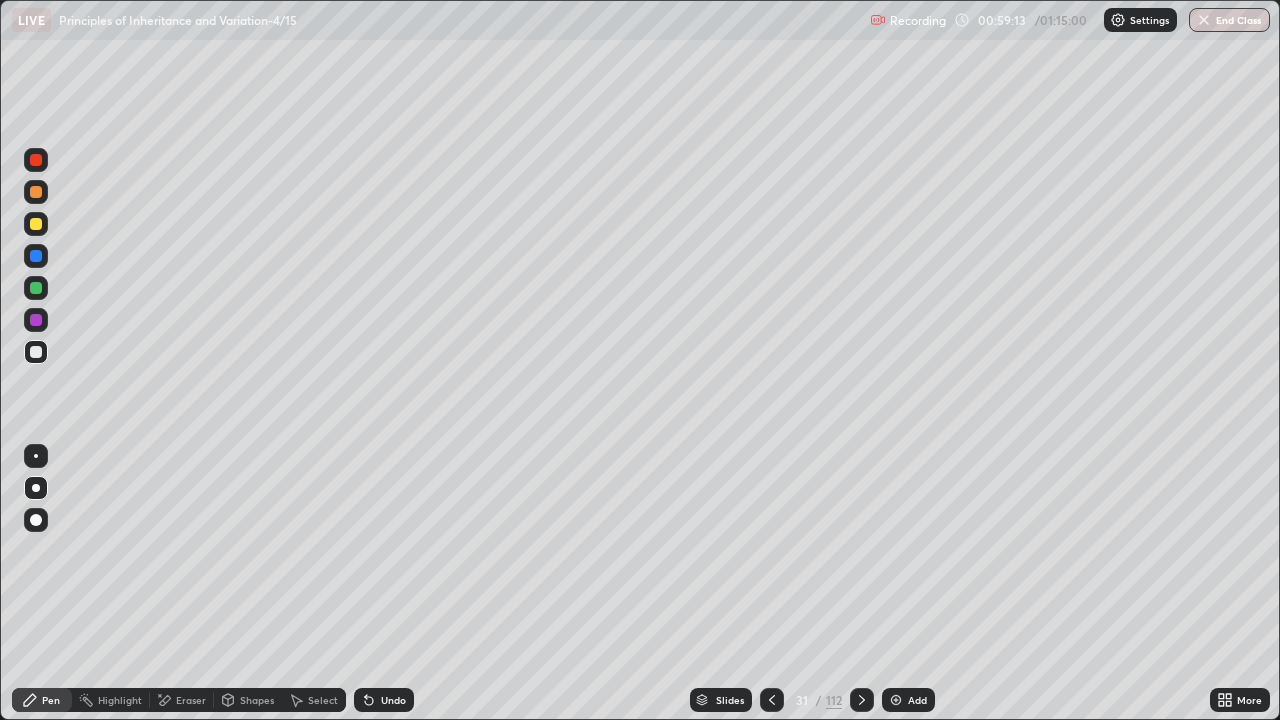 click at bounding box center (36, 288) 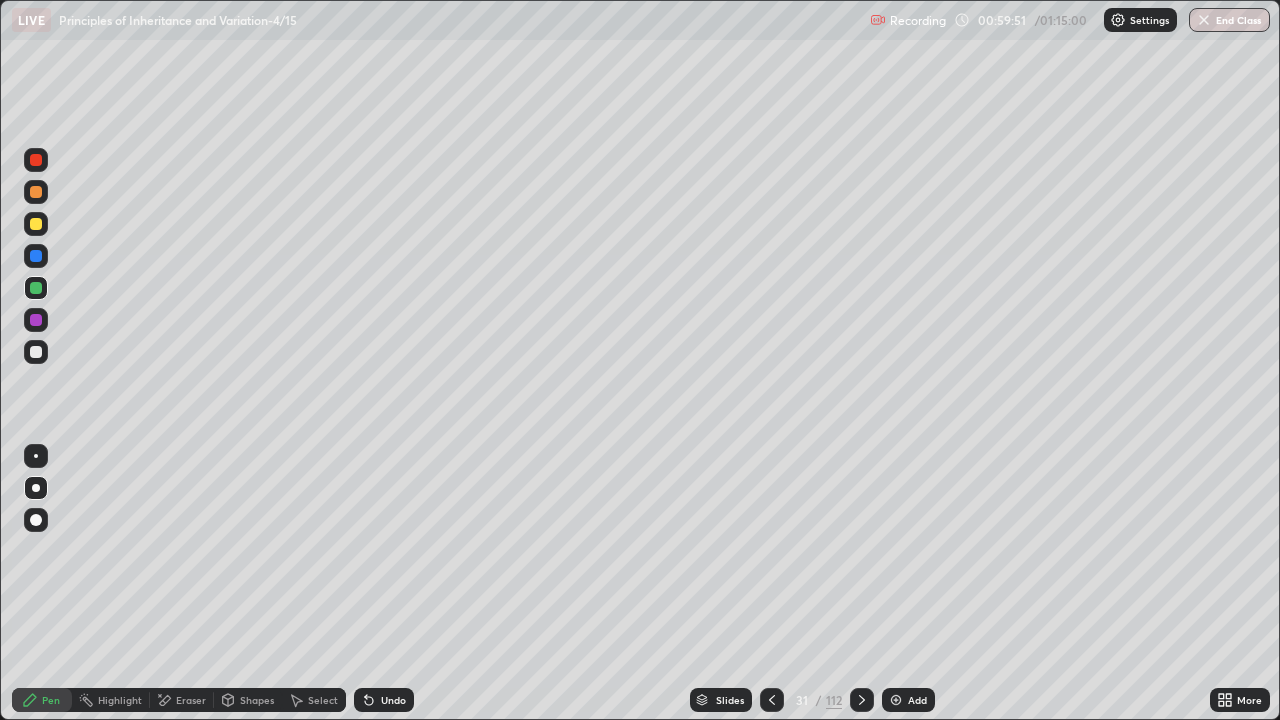 click at bounding box center [36, 160] 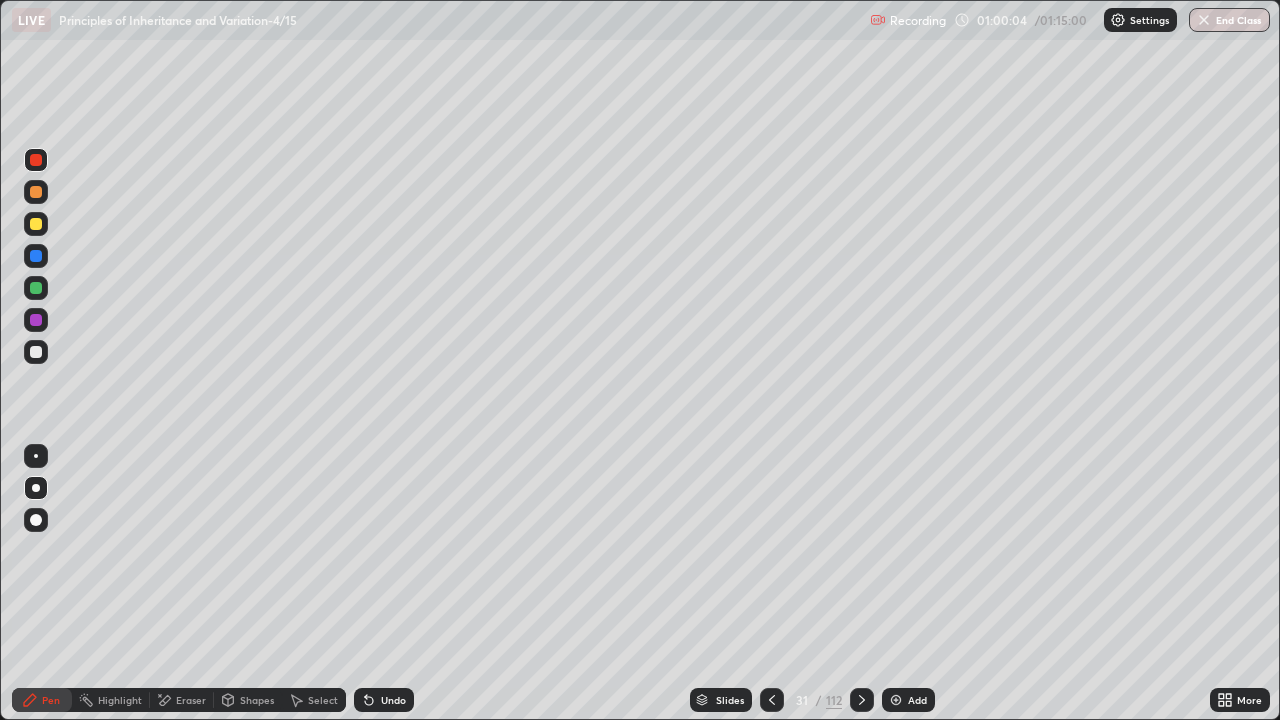 click on "Eraser" at bounding box center [191, 700] 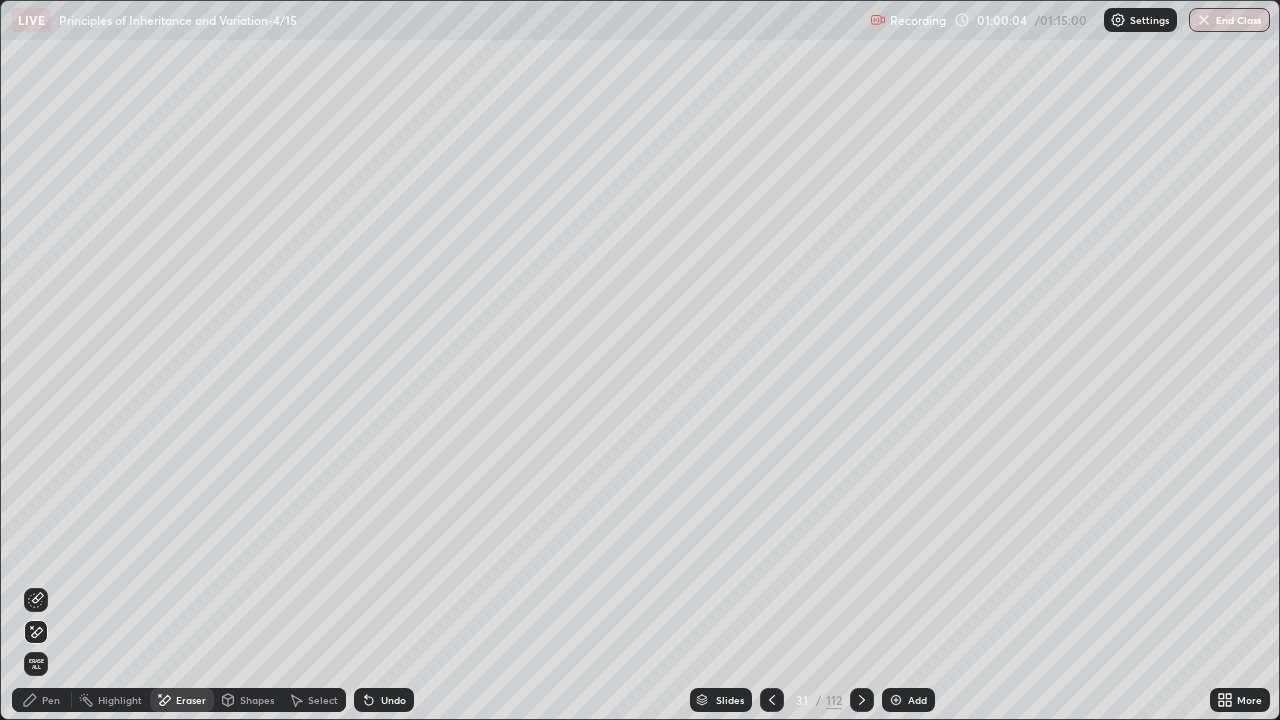 click 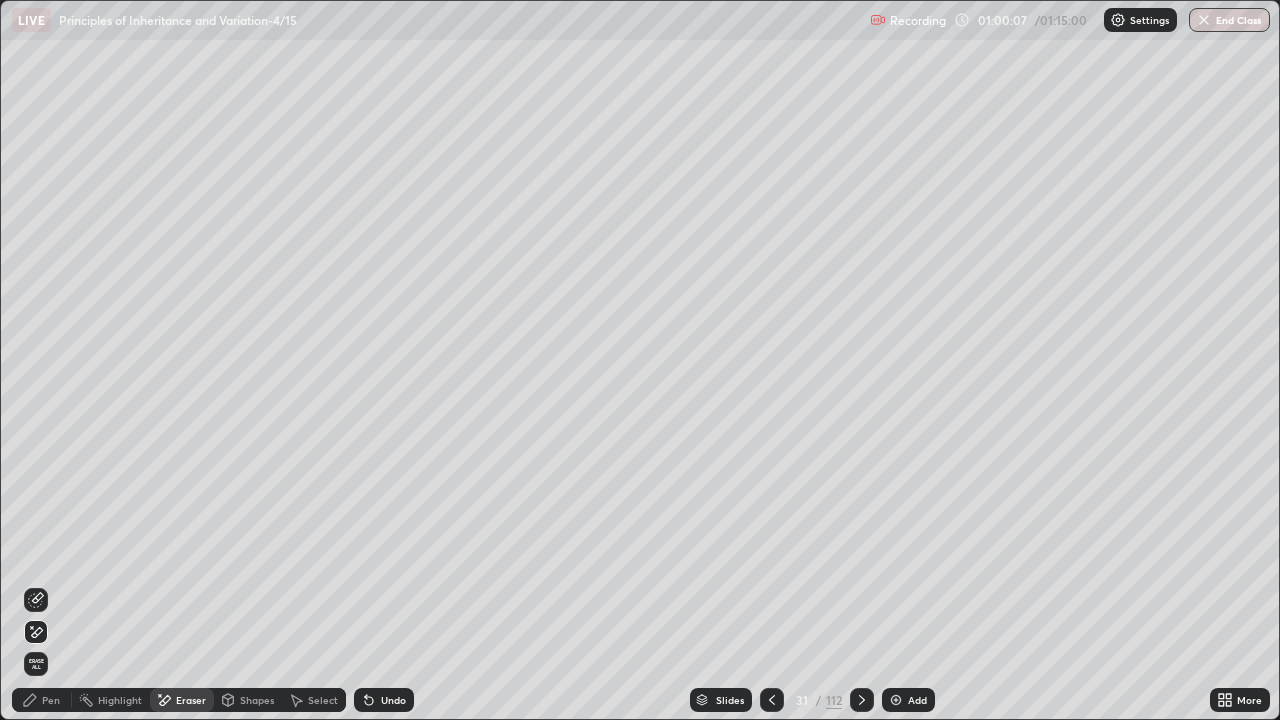 click on "Pen" at bounding box center (42, 700) 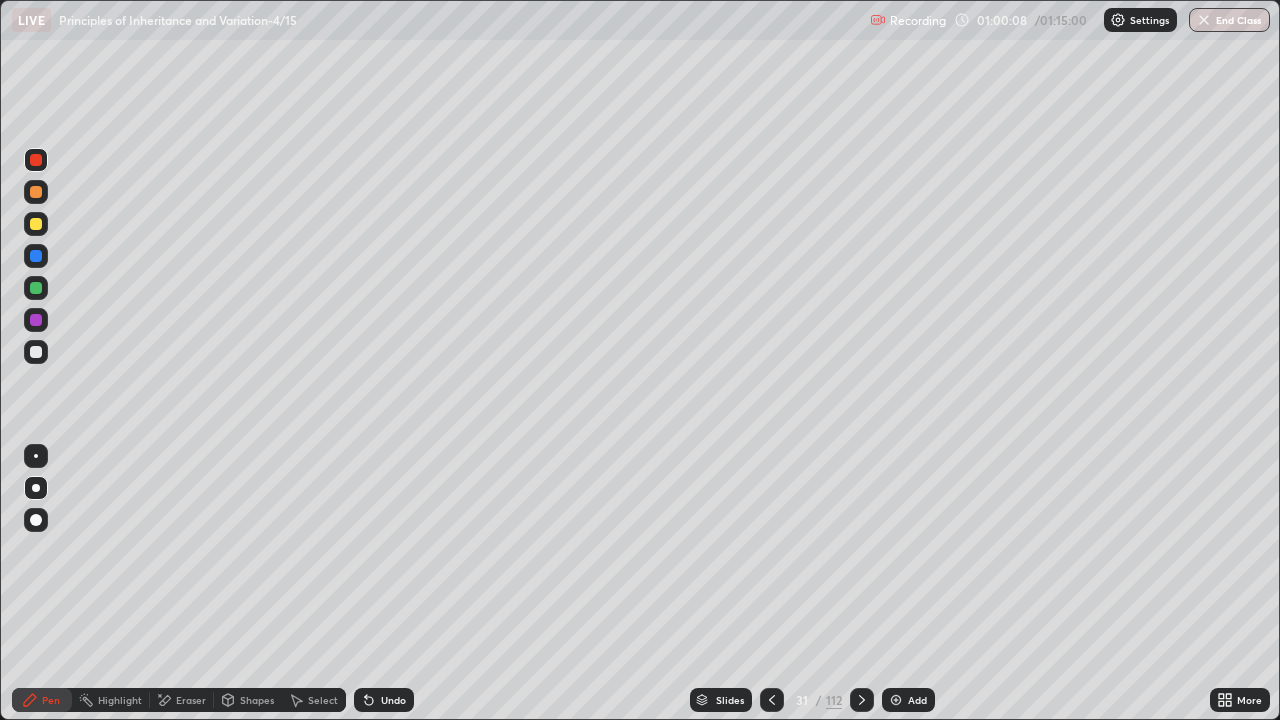 click on "Pen" at bounding box center [42, 700] 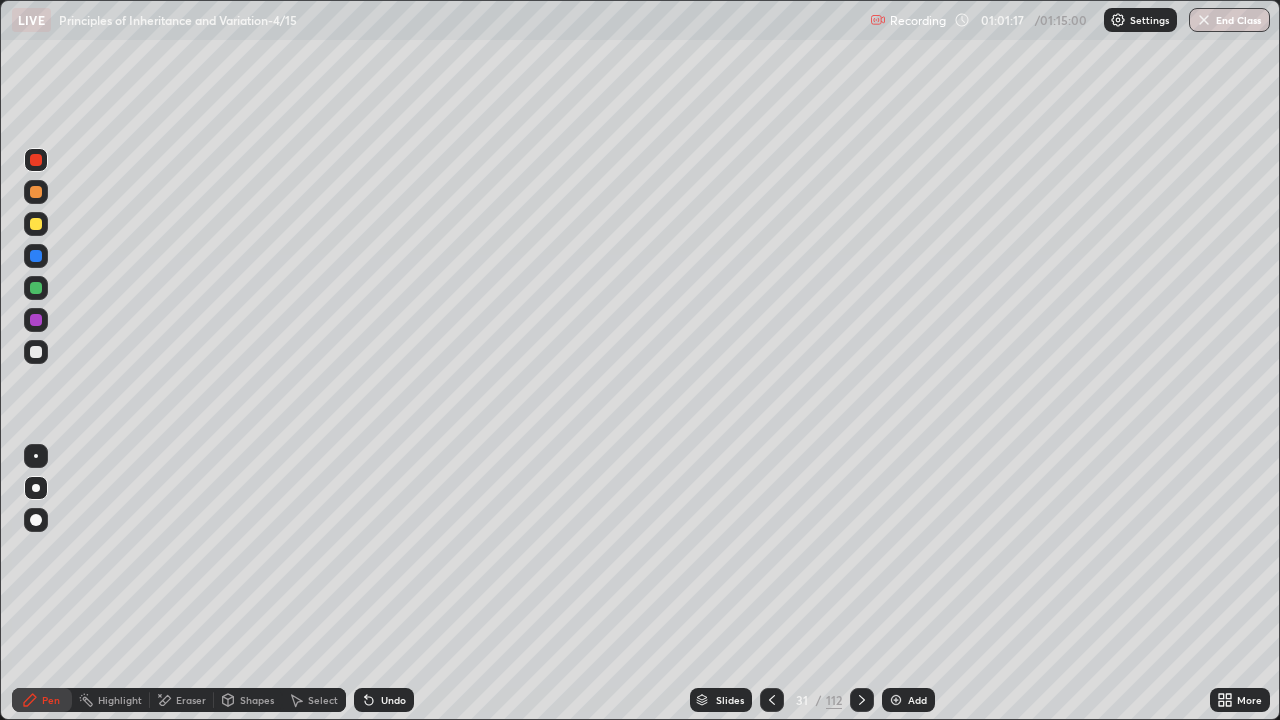 click on "Add" at bounding box center [908, 700] 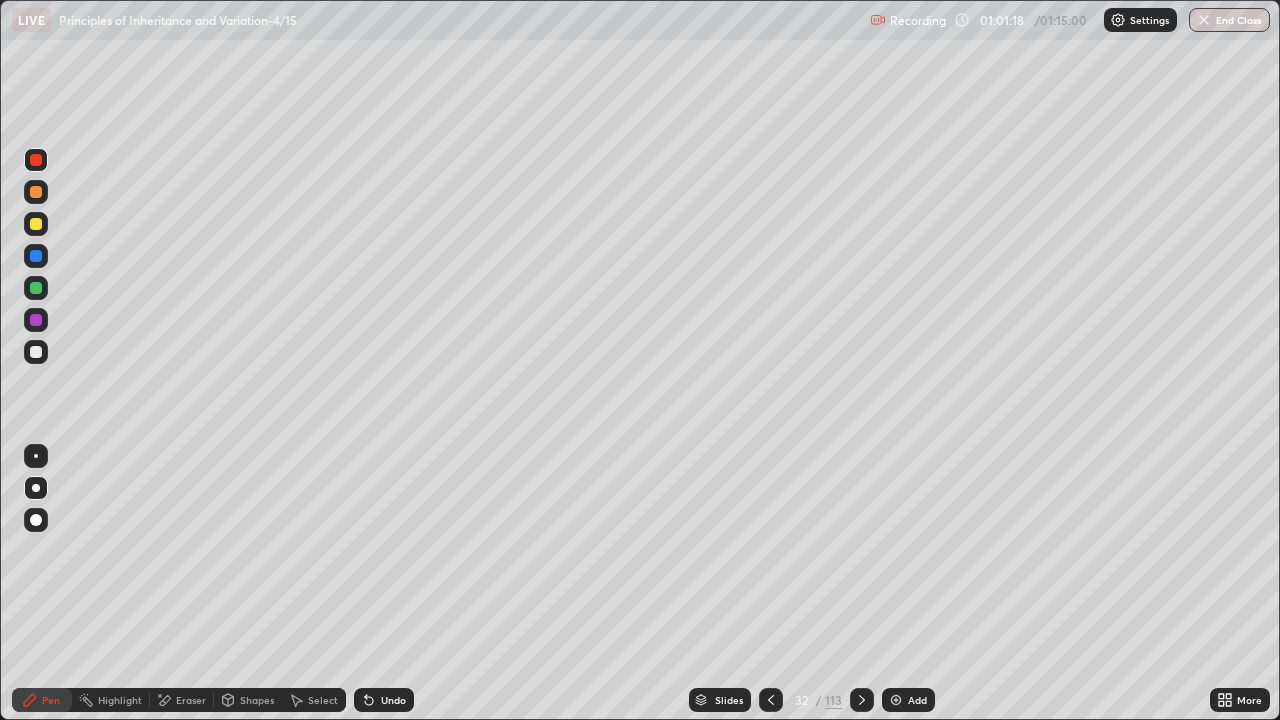 click at bounding box center (36, 224) 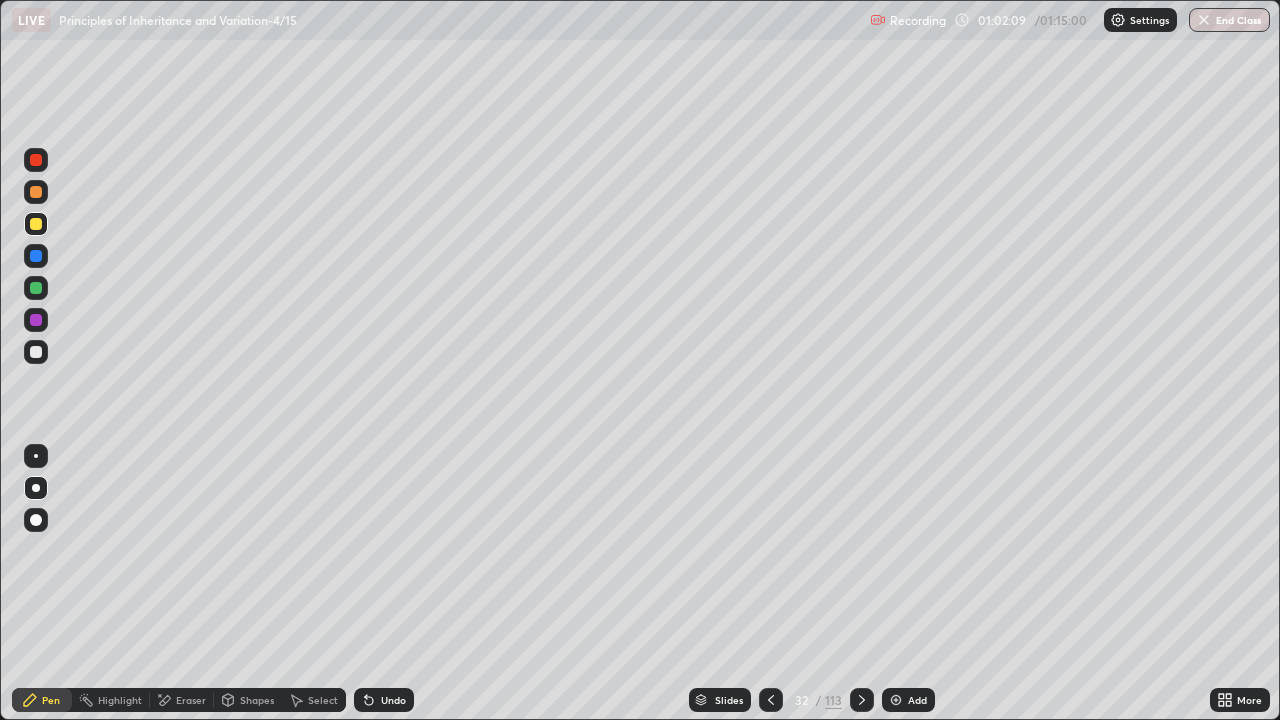 click at bounding box center [36, 160] 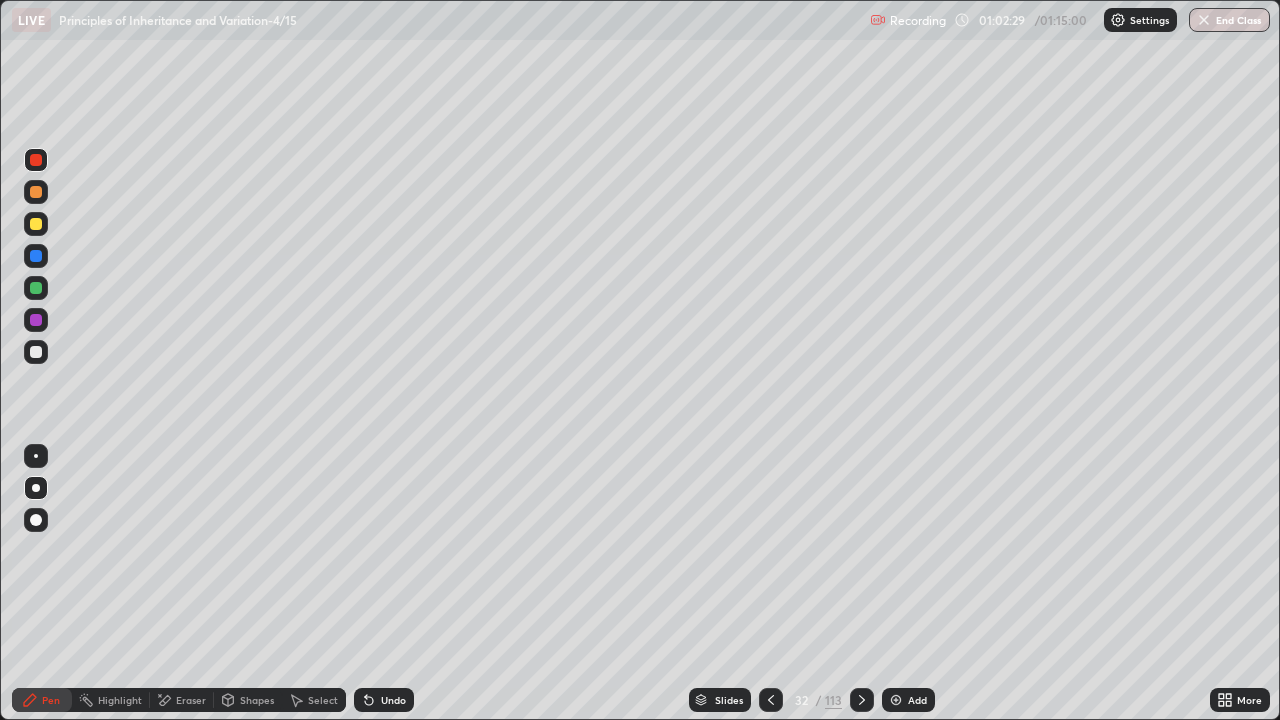 click at bounding box center [36, 160] 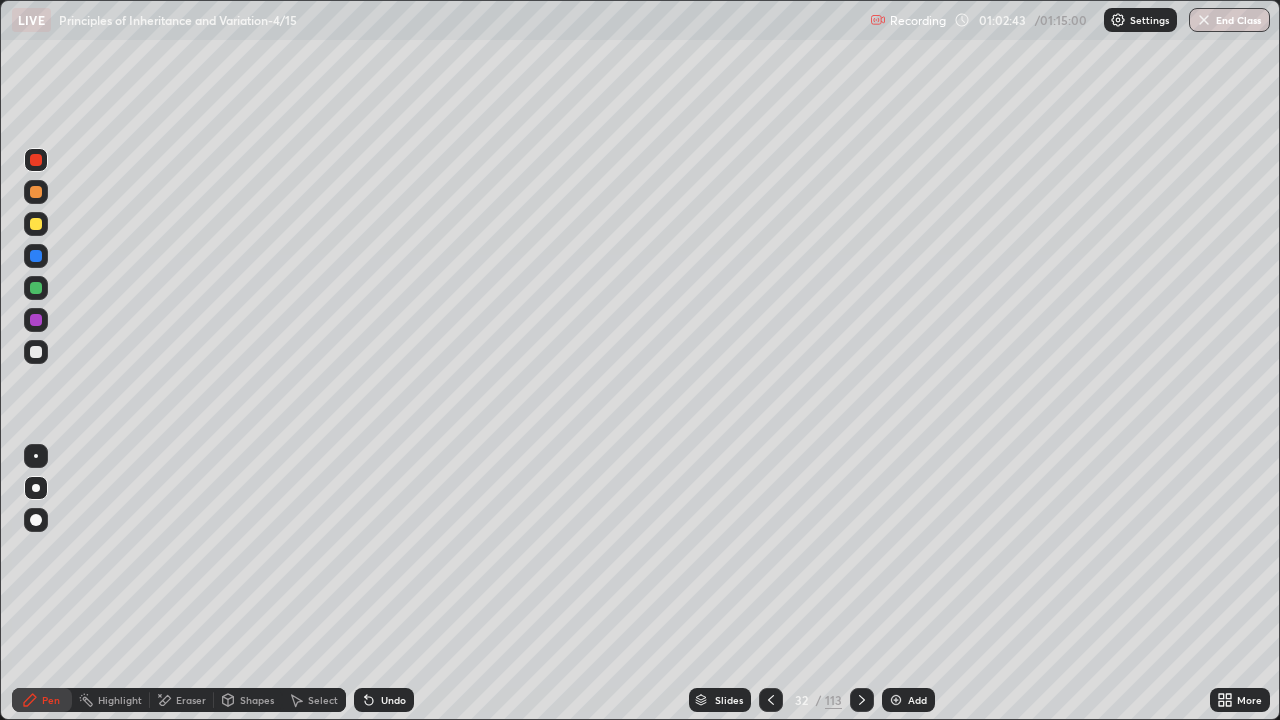 click at bounding box center [36, 352] 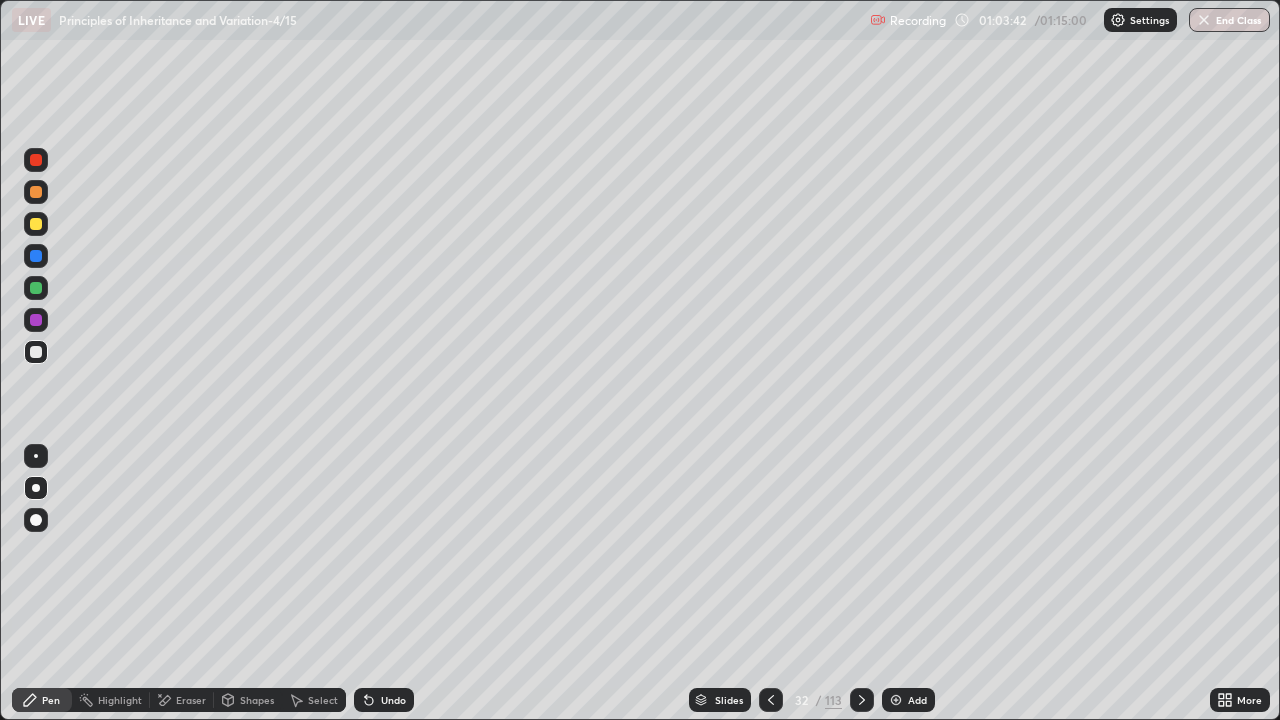click at bounding box center (36, 160) 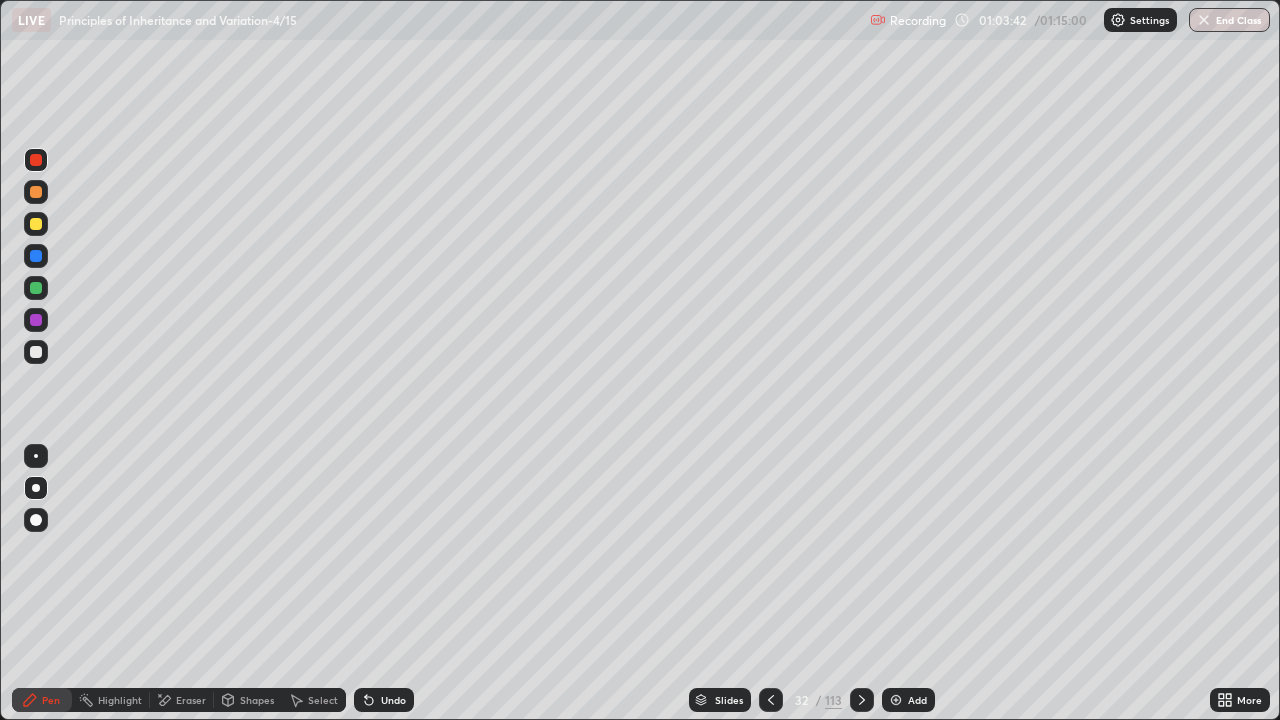 click at bounding box center [36, 192] 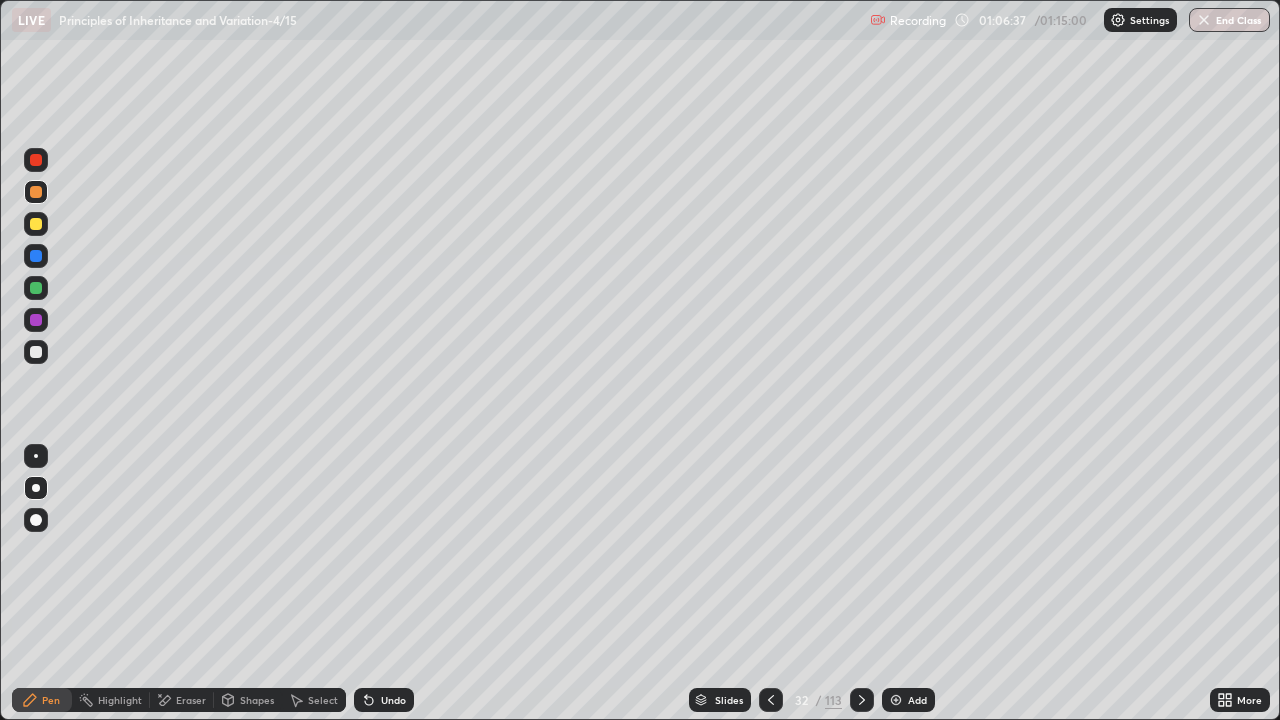 click at bounding box center [36, 352] 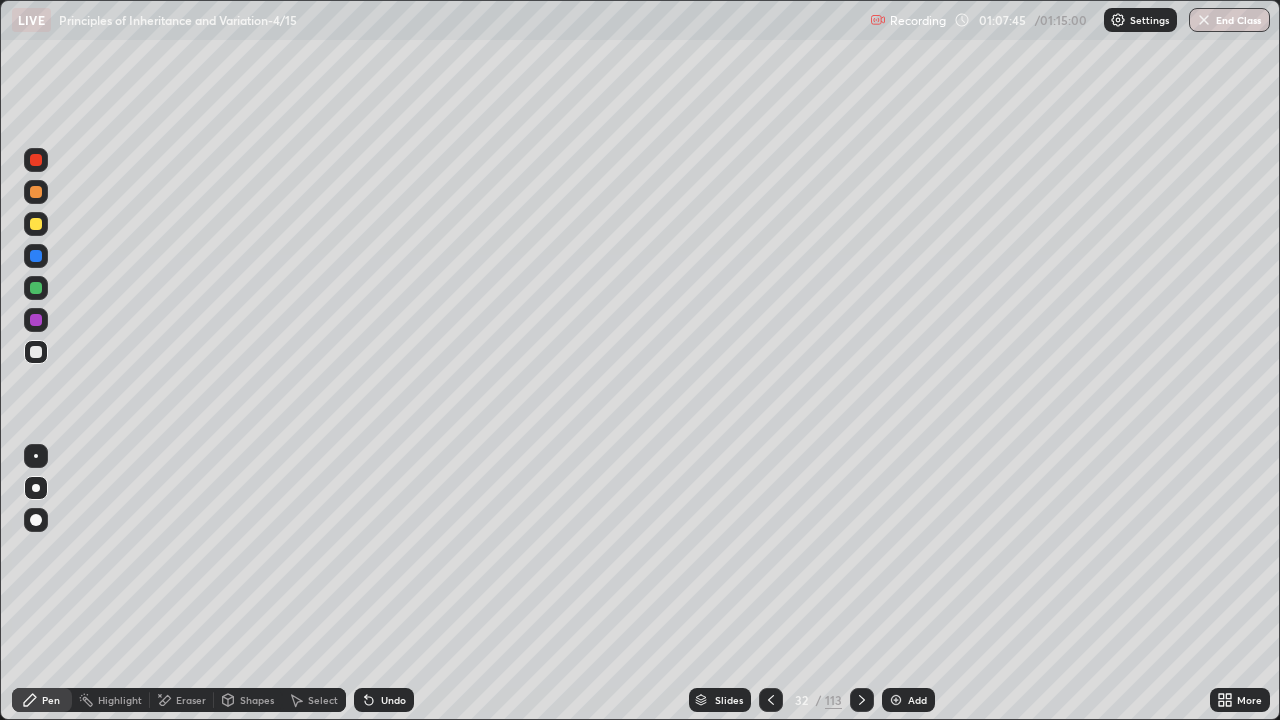 click 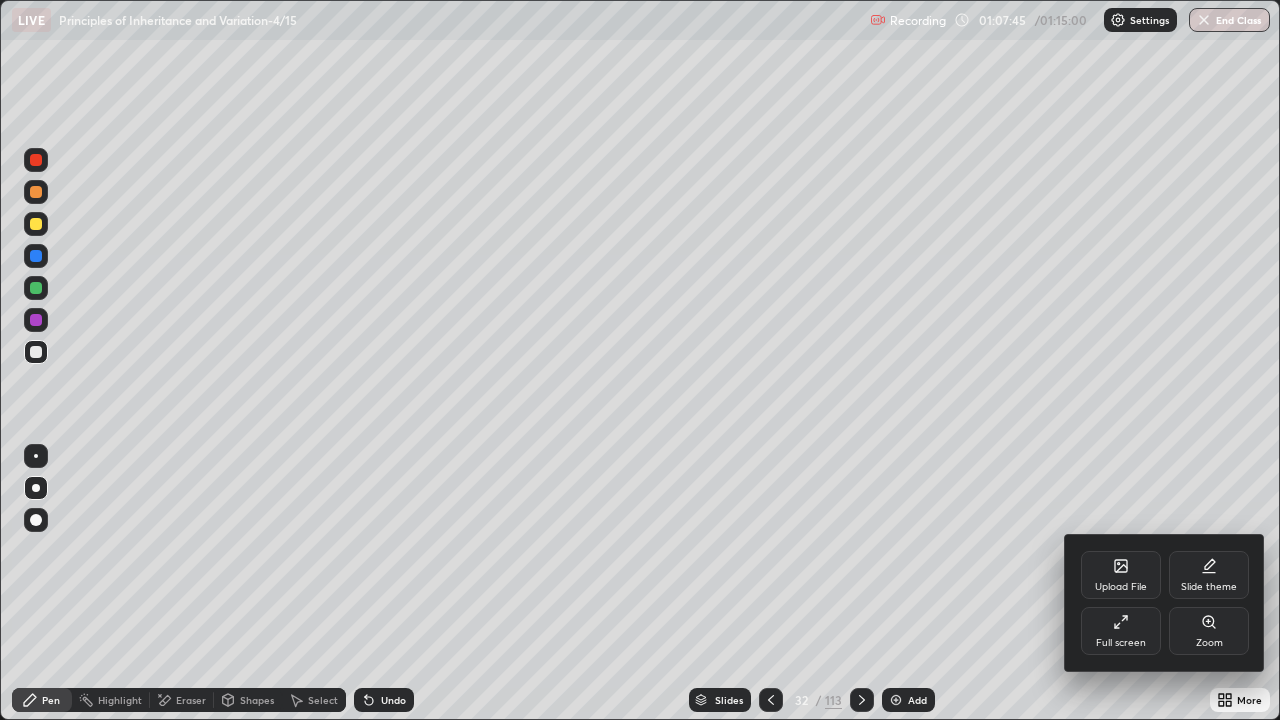 click on "Full screen" at bounding box center (1121, 631) 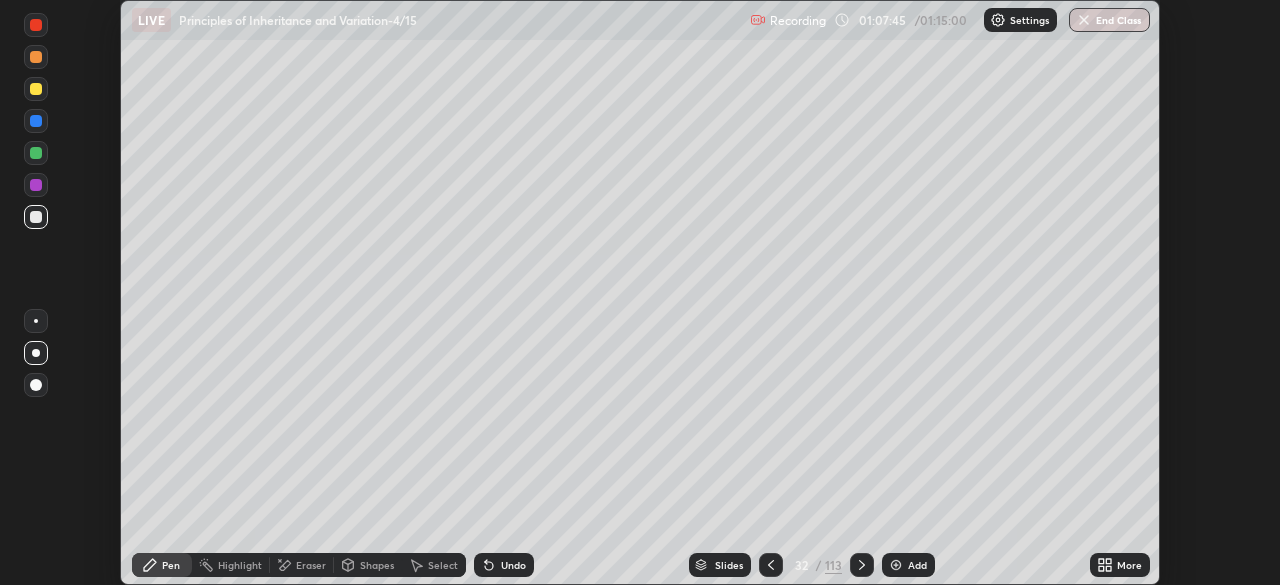 scroll, scrollTop: 585, scrollLeft: 1280, axis: both 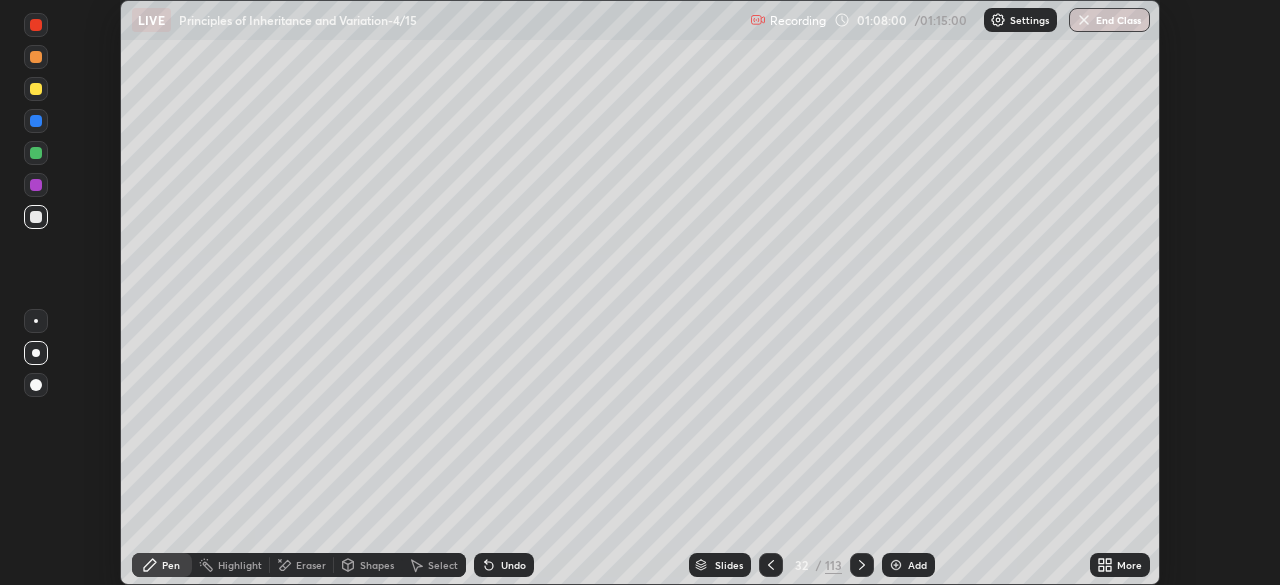 click on "End Class" at bounding box center (1109, 20) 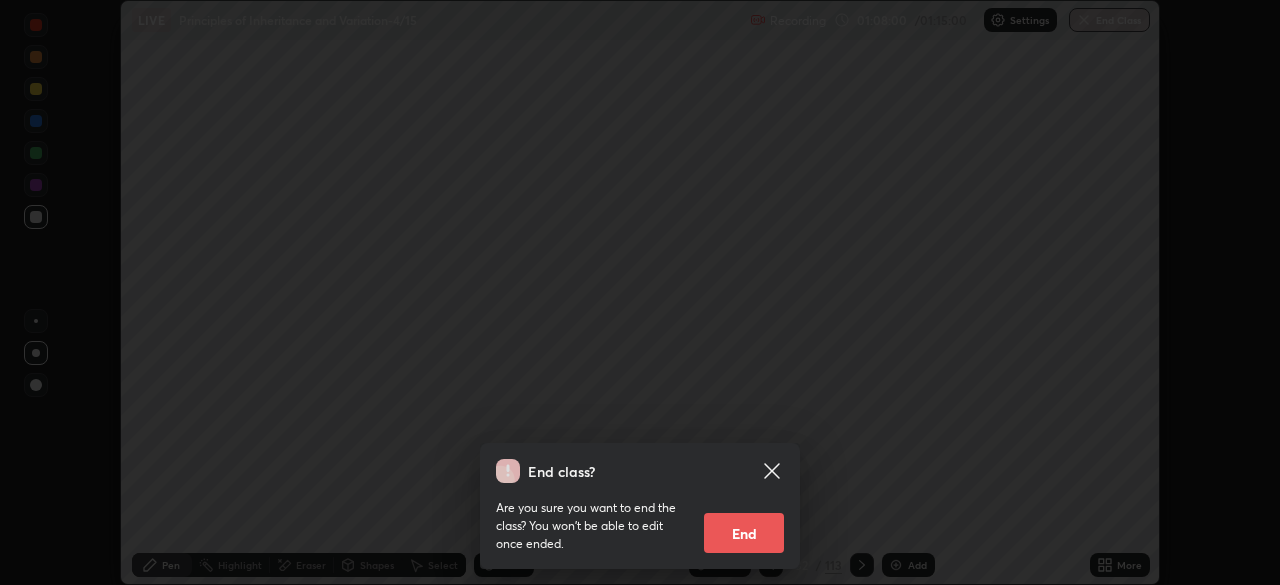 click on "End" at bounding box center [744, 533] 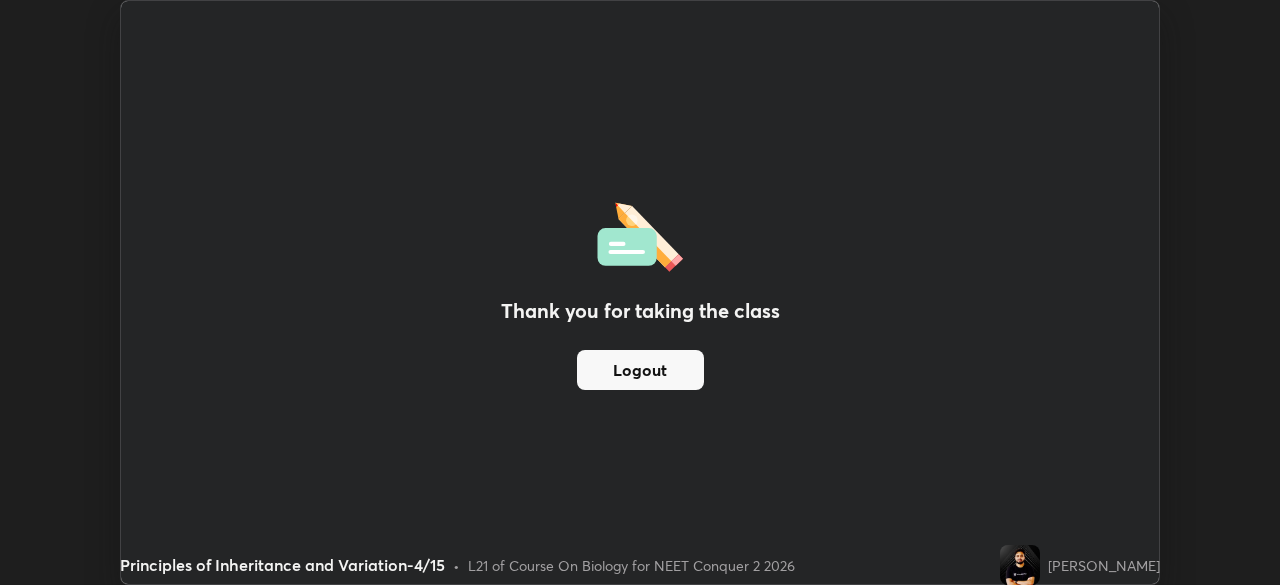click on "Logout" at bounding box center [640, 370] 